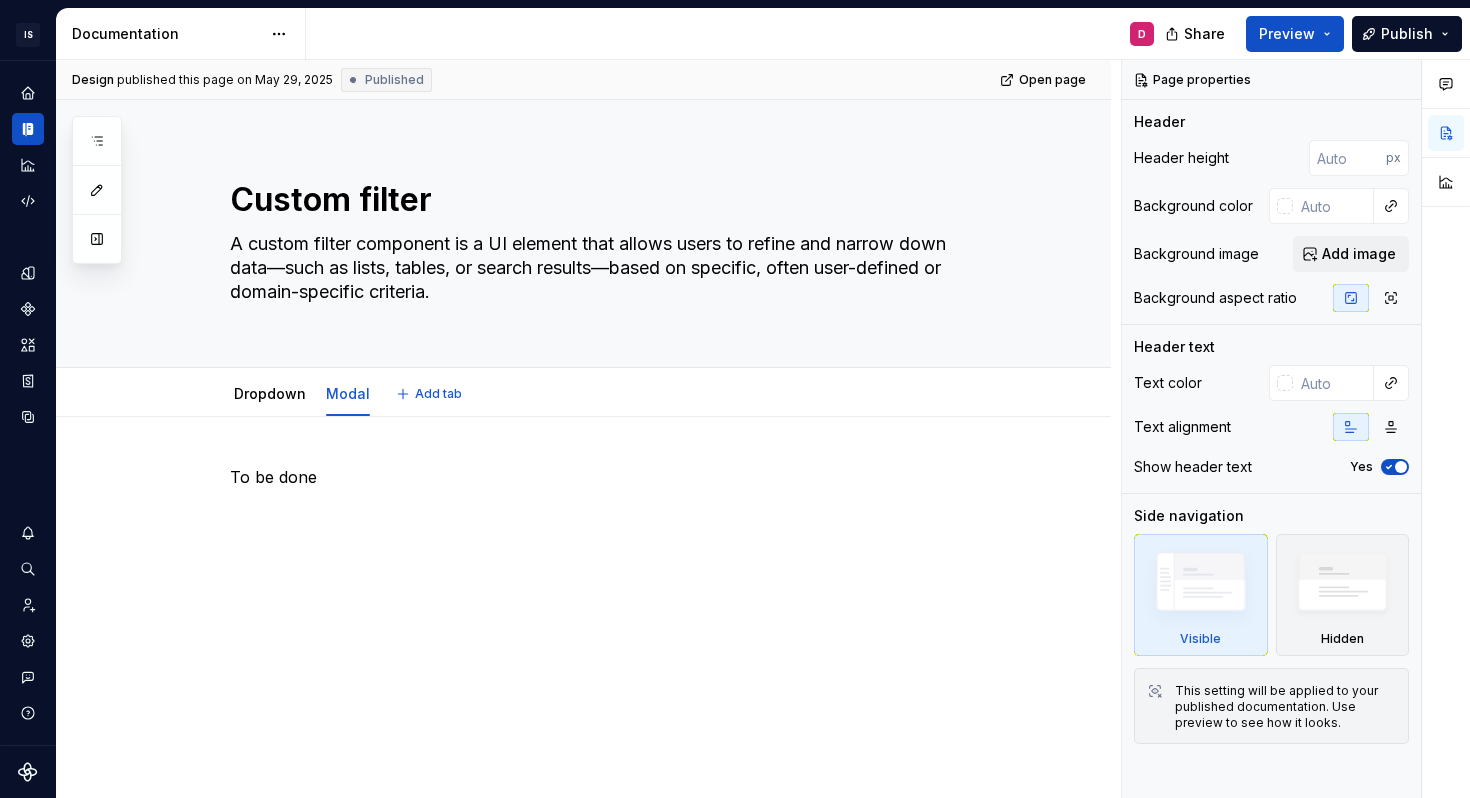 scroll, scrollTop: 0, scrollLeft: 0, axis: both 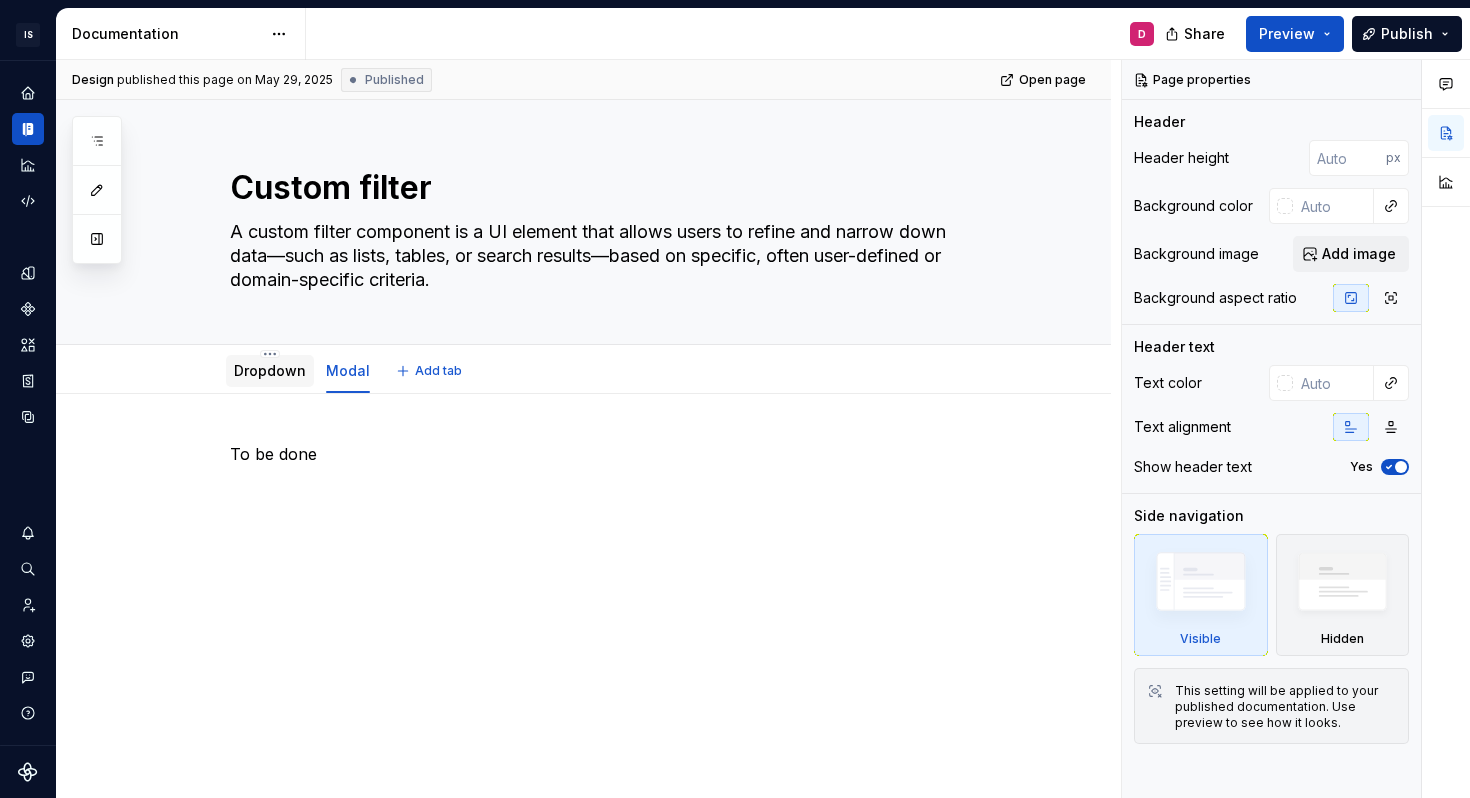 click on "Dropdown" at bounding box center [270, 370] 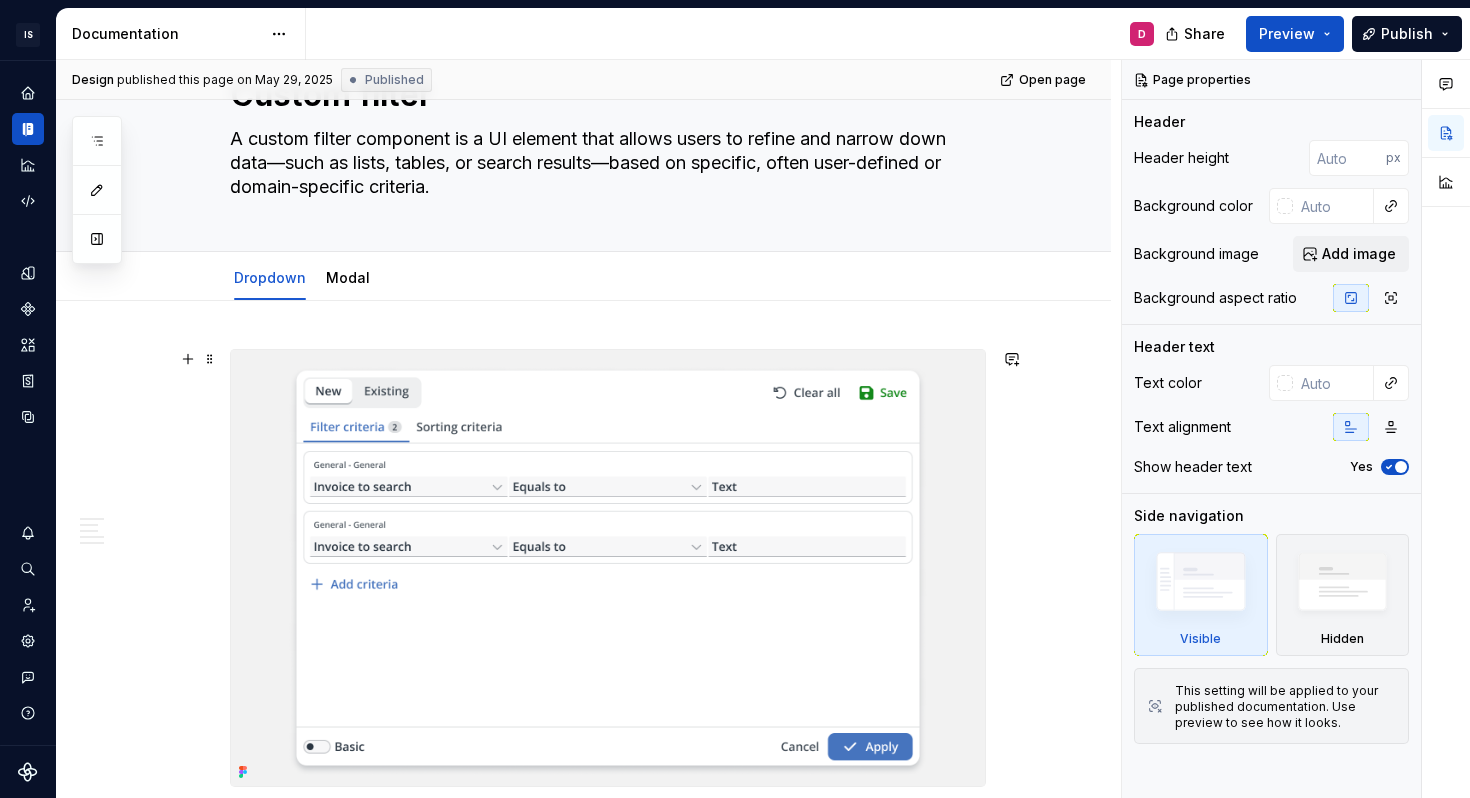 scroll, scrollTop: 87, scrollLeft: 0, axis: vertical 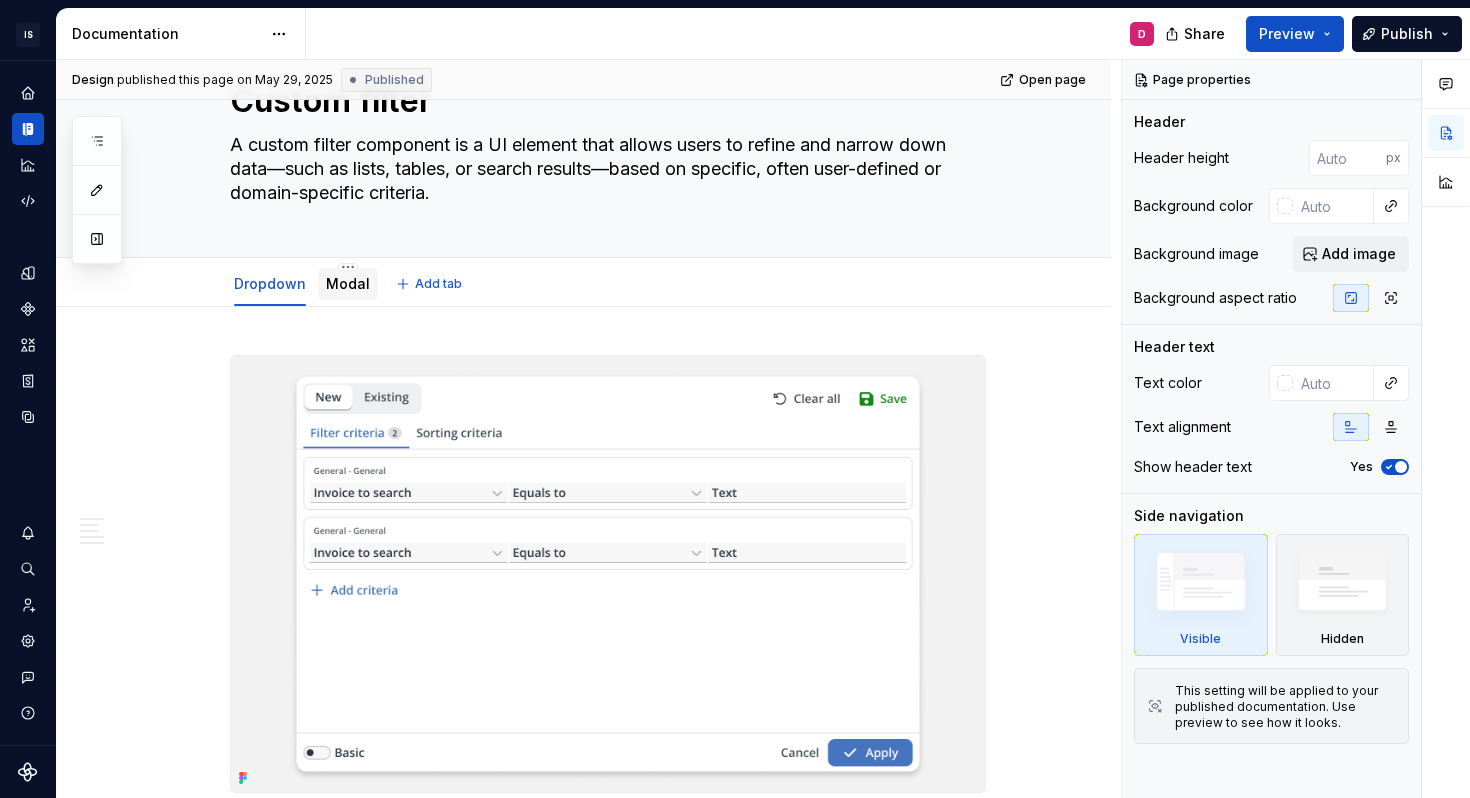 click on "Modal" at bounding box center [348, 283] 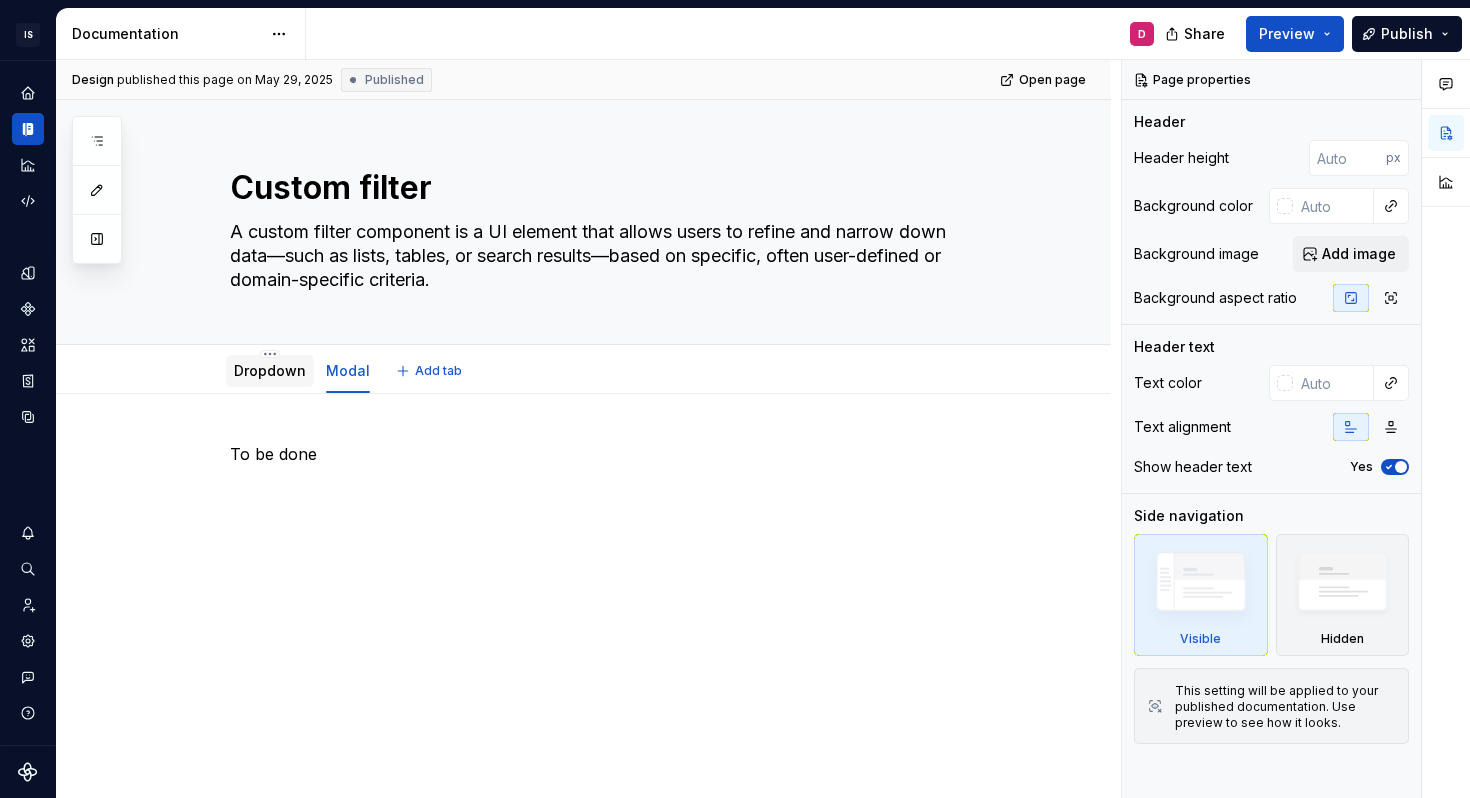 click on "Dropdown" at bounding box center [270, 371] 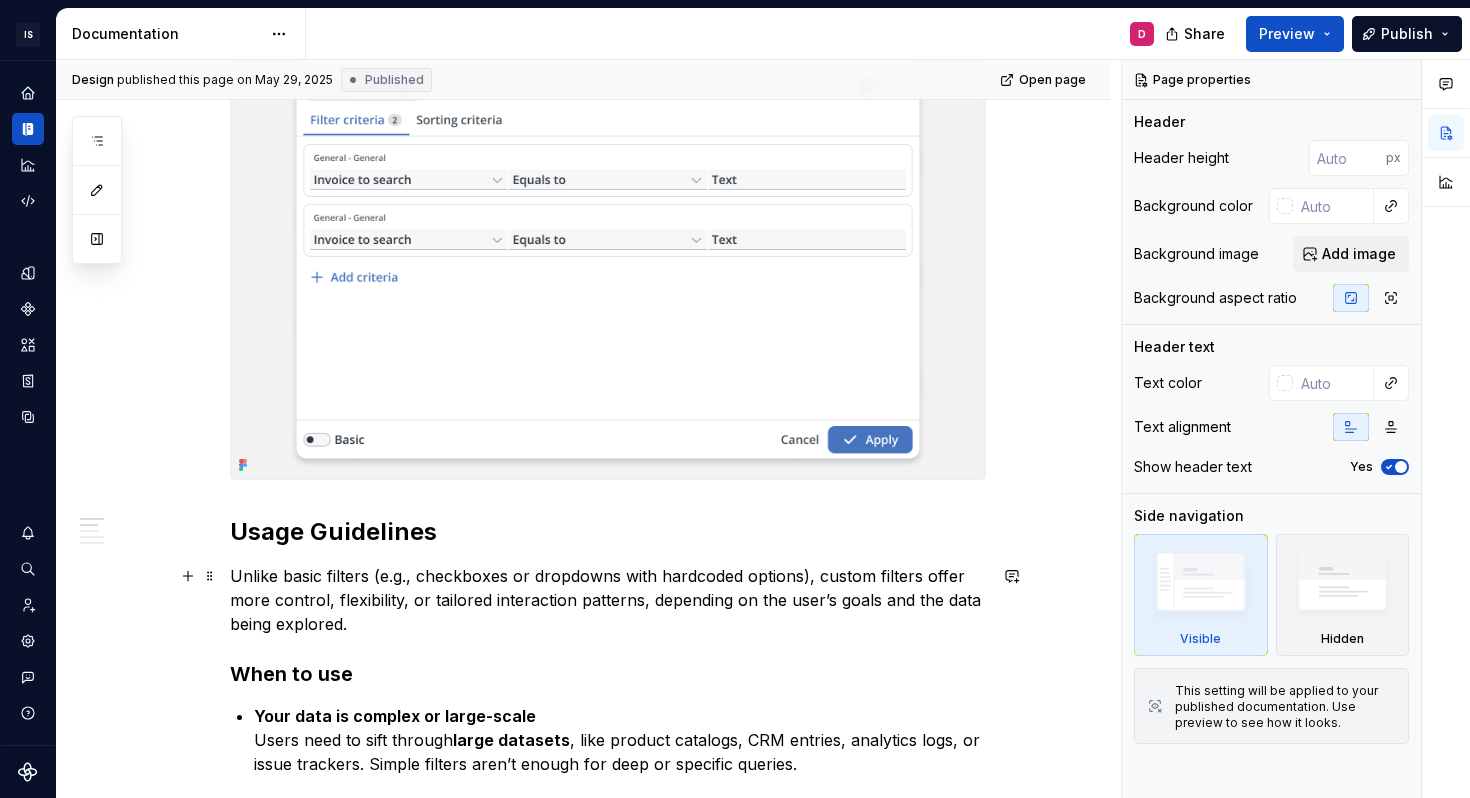 scroll, scrollTop: 410, scrollLeft: 0, axis: vertical 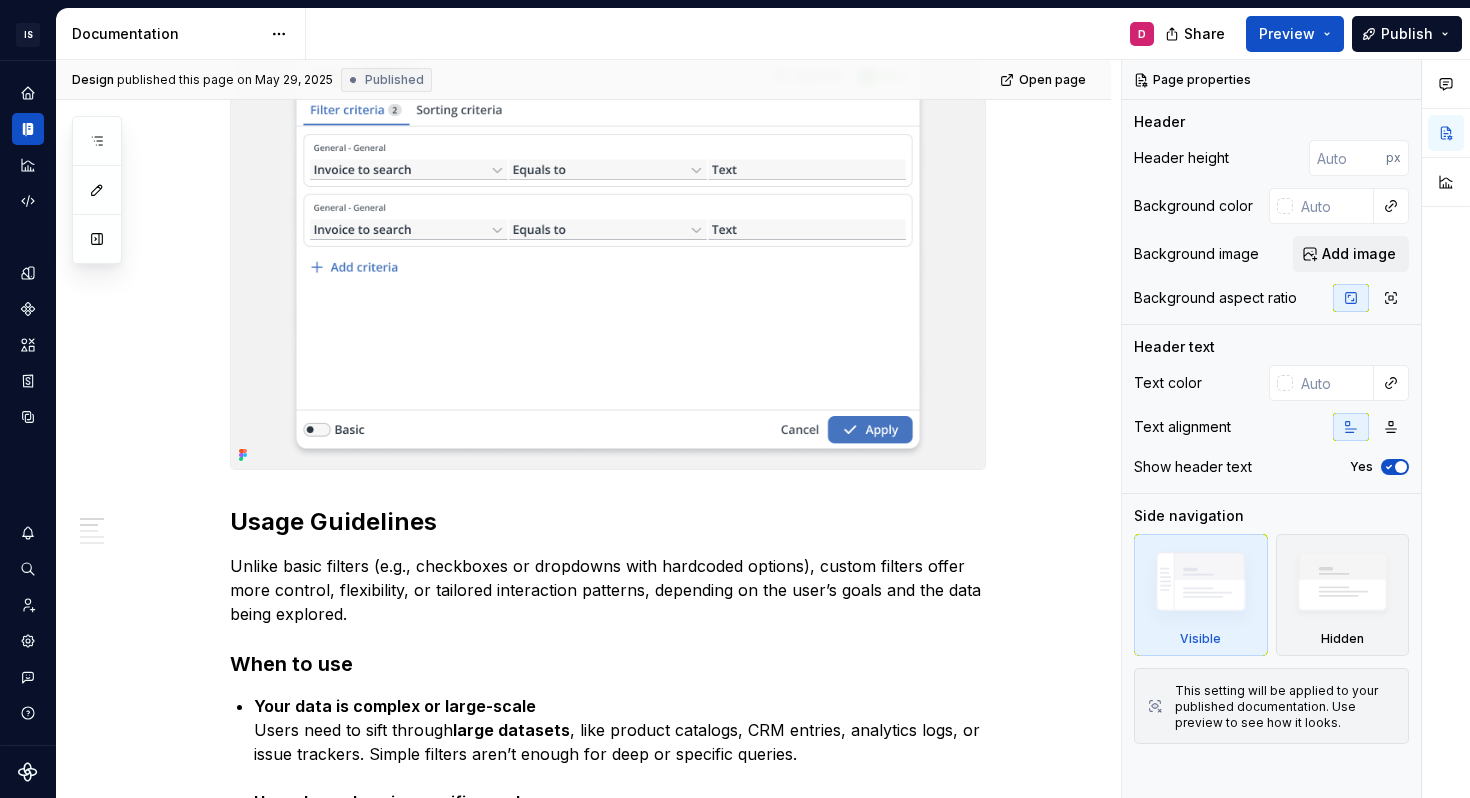 click at bounding box center (608, 251) 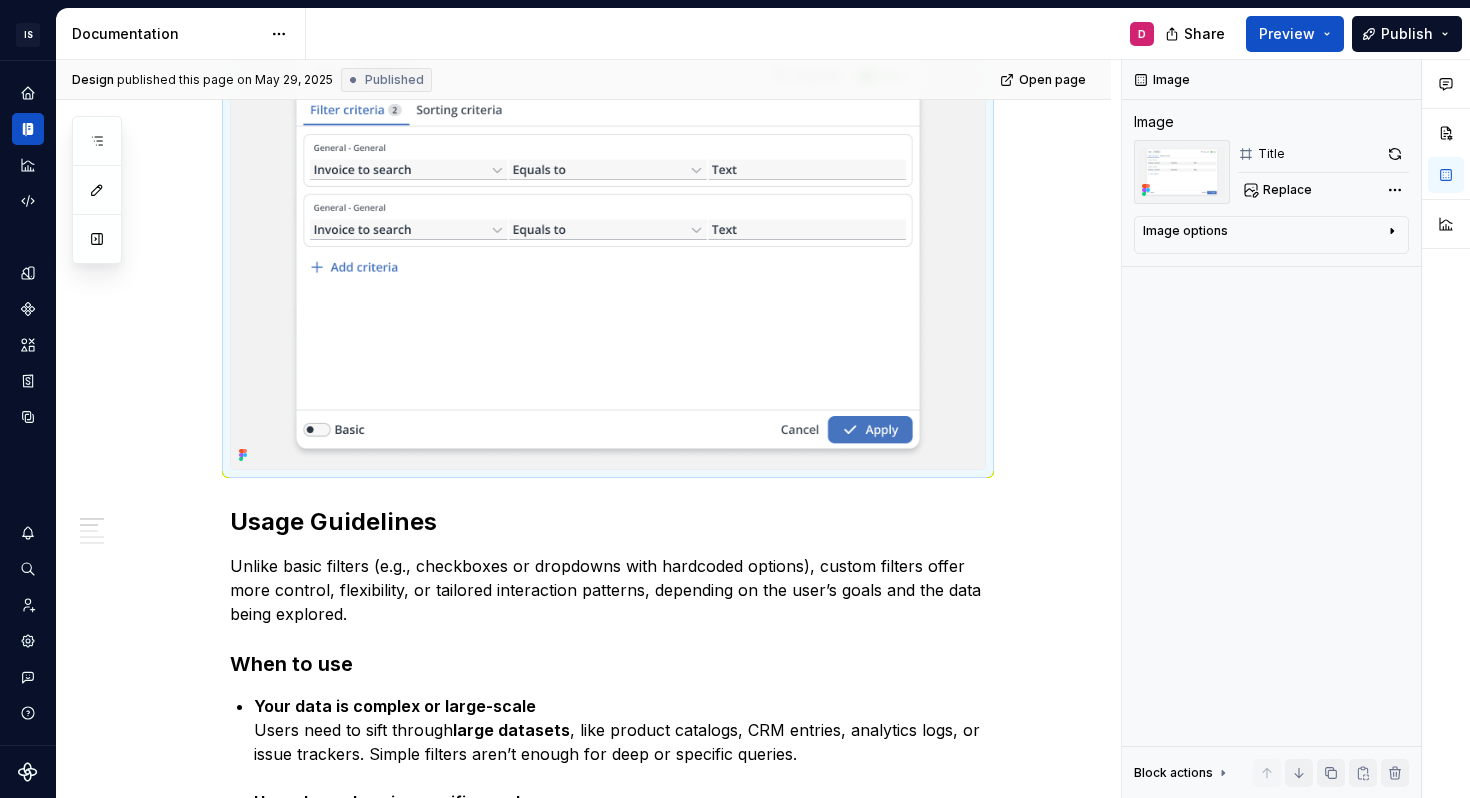 click 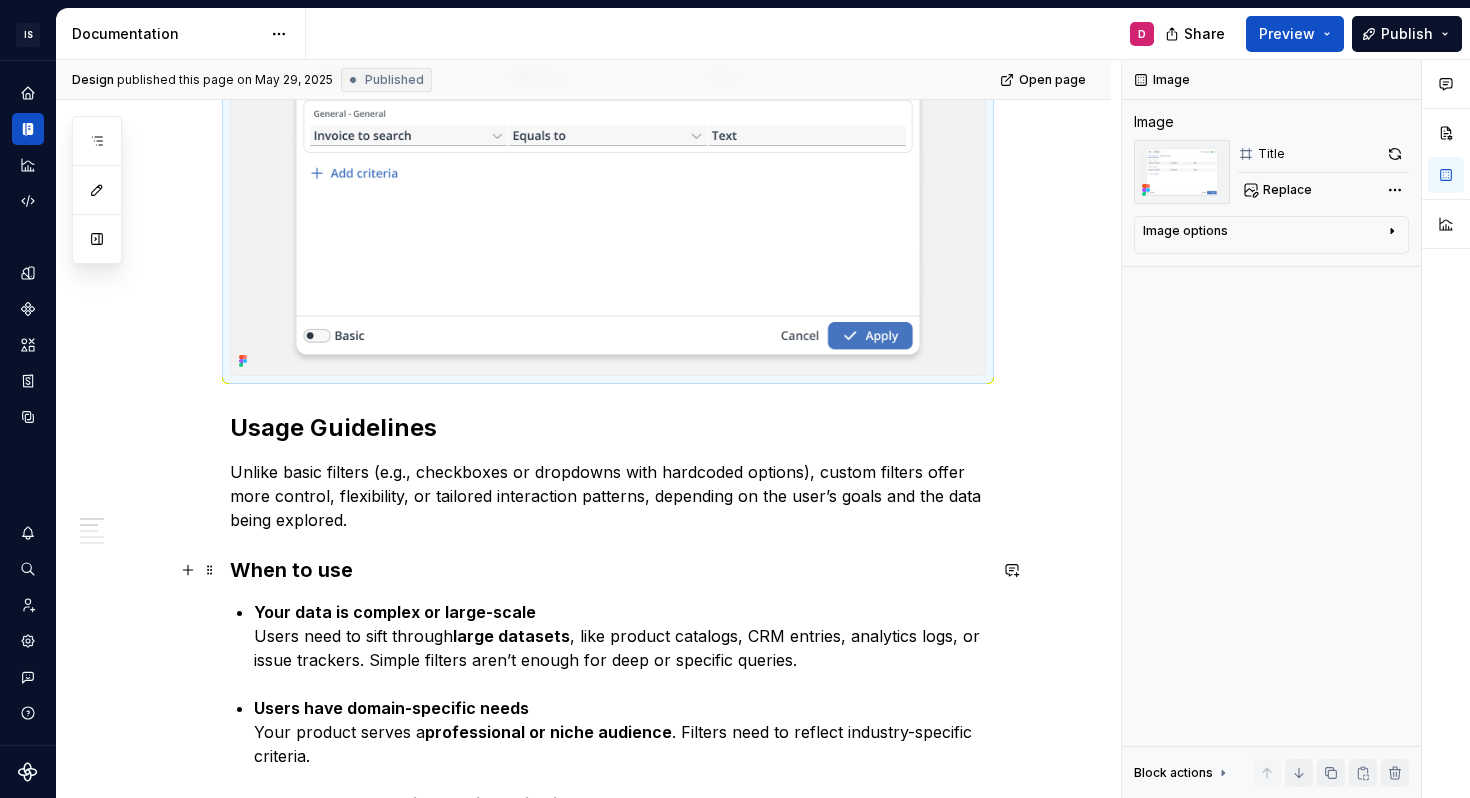 scroll, scrollTop: 514, scrollLeft: 0, axis: vertical 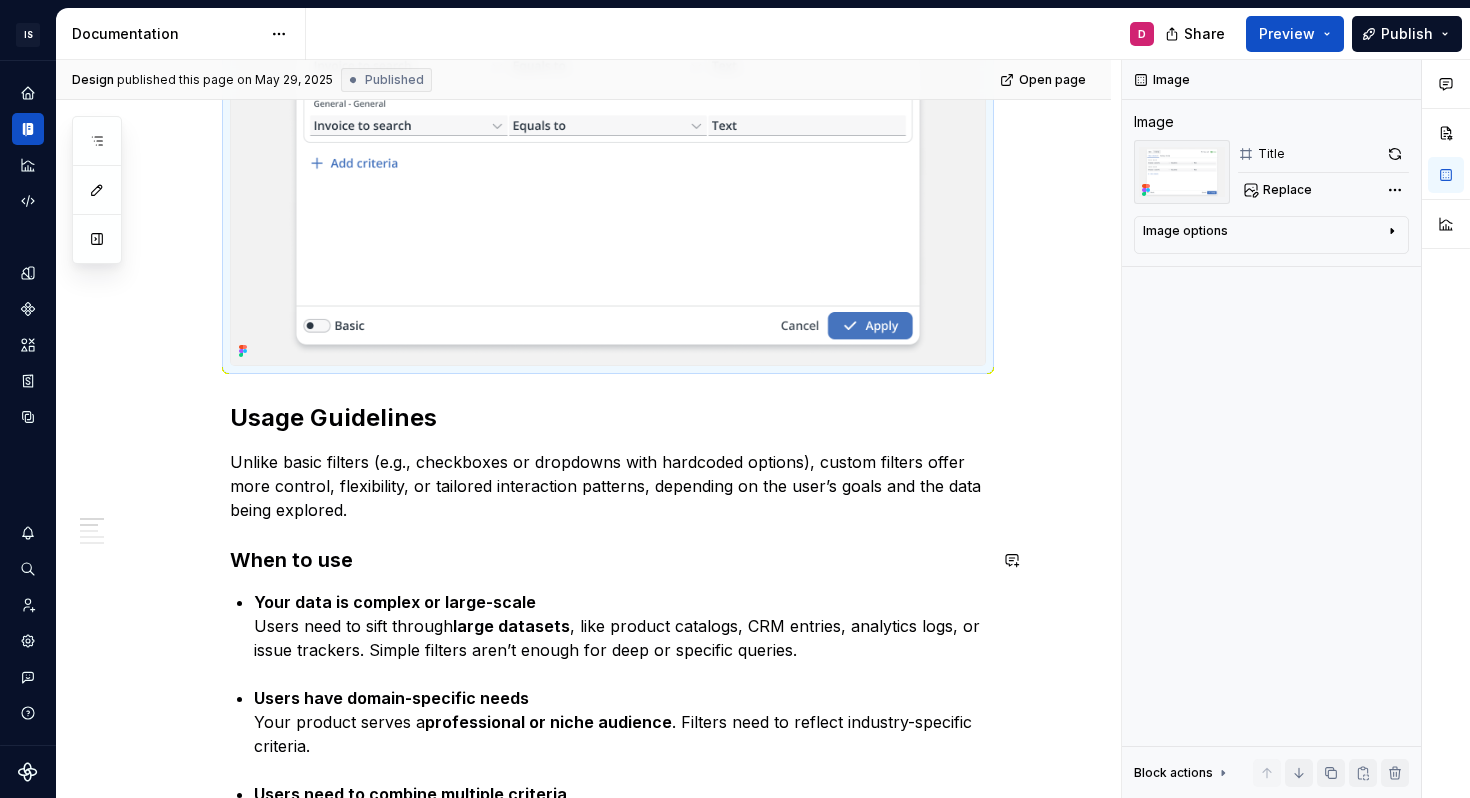 click on "Usage Guidelines Unlike basic filters (e.g., checkboxes or dropdowns with hardcoded options), custom filters offer more control, flexibility, or tailored interaction patterns, depending on the user’s goals and the data being explored. When to use Your data is complex or large-scale  Users need to sift through  large datasets , like product catalogs, CRM entries, analytics logs, or issue trackers. Simple filters aren’t enough for deep or specific queries. Users have domain-specific needs Your product serves a  professional or niche audience . Filters need to reflect industry-specific criteria. Users need to combine multiple criteria  The filtering logic goes beyond a single selection: “Status = Open  AND  Priority = High  AND  Assigned to Alice” You want to support  compound filters , advanced search, or boolean logic. Filters are core to the task flow Filtering is not just an enhancement, it's how users  get work done . You want users to save, reuse, or share filter You support  saved filters ,  , or" at bounding box center [608, 2437] 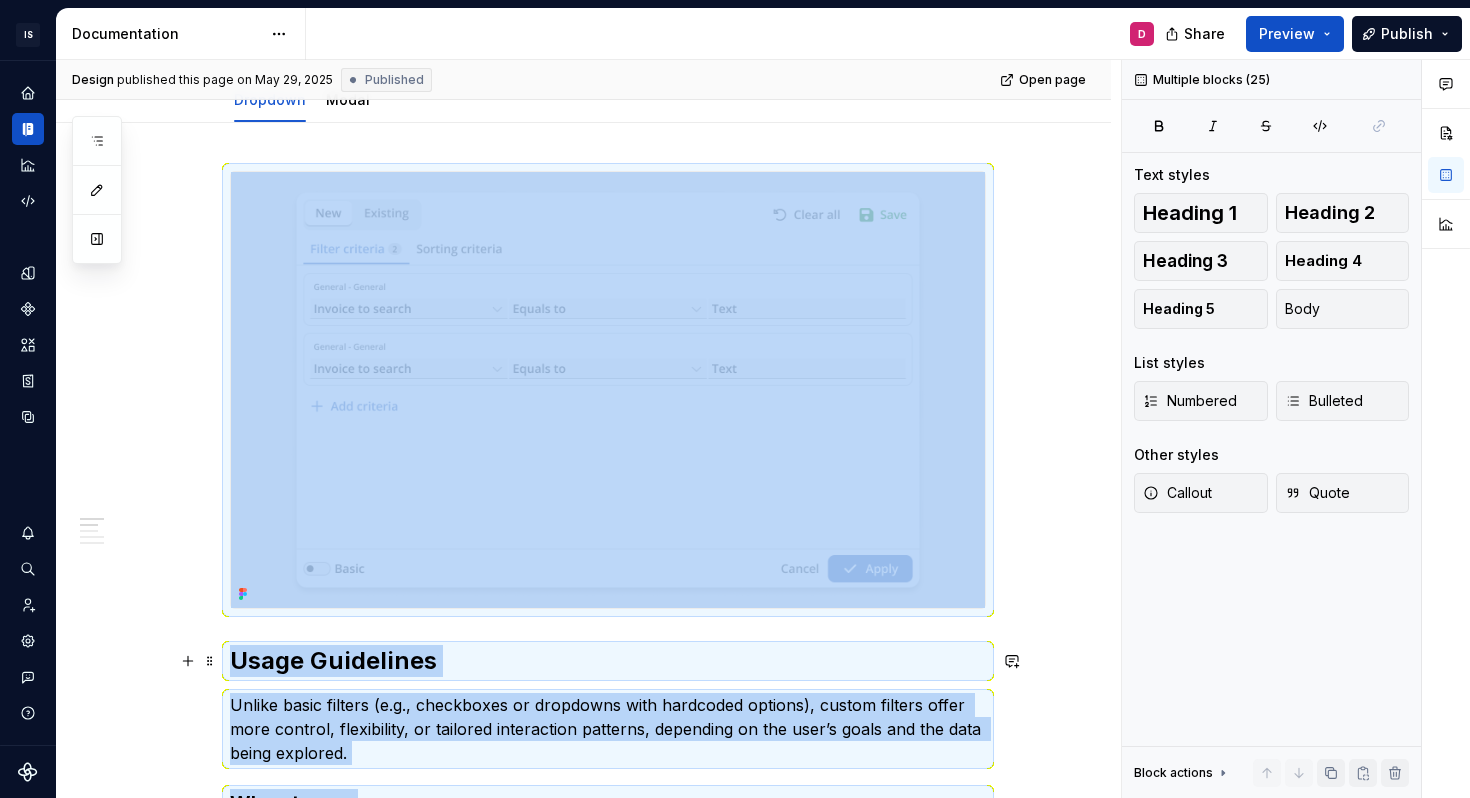 scroll, scrollTop: 0, scrollLeft: 0, axis: both 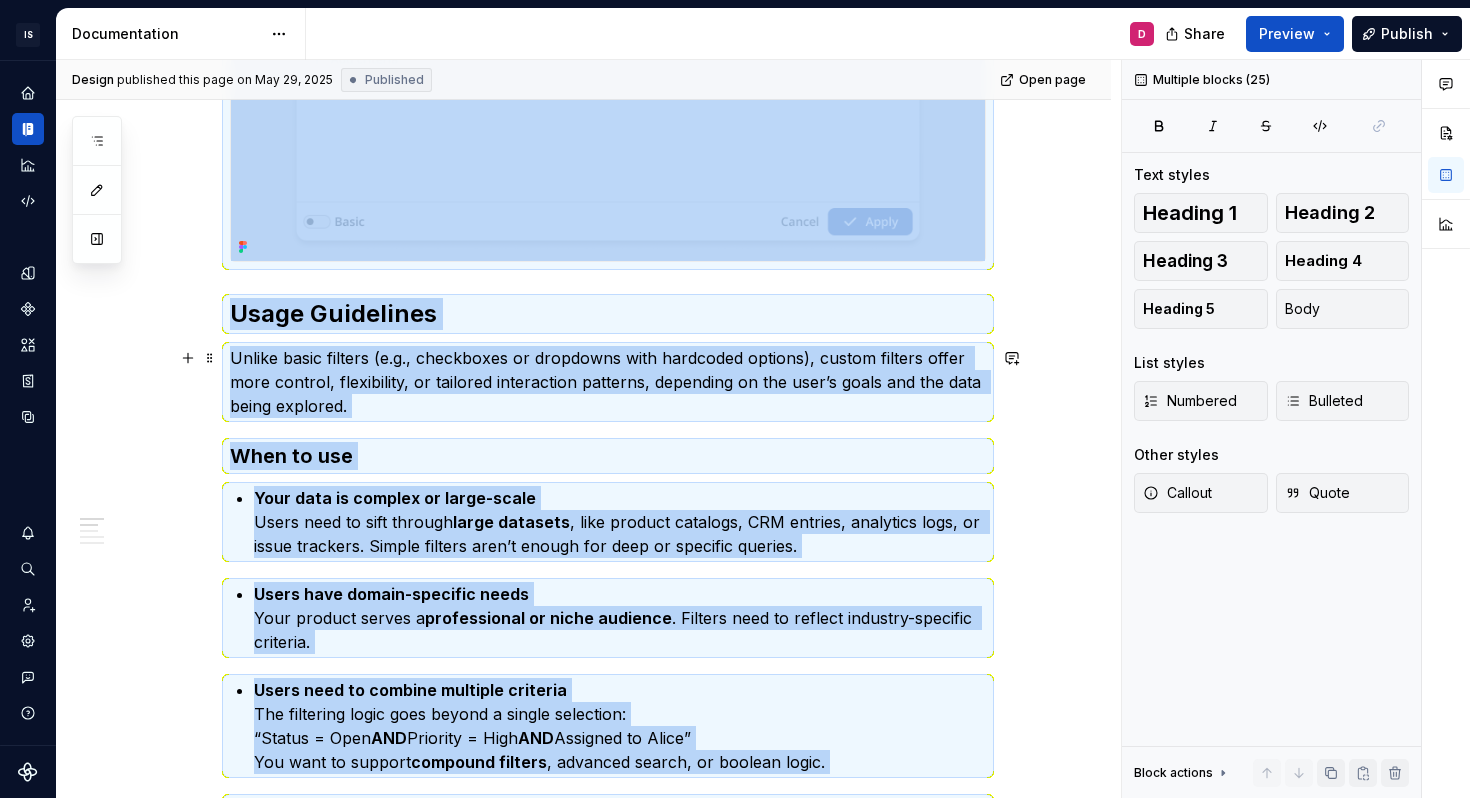 click on "Usage Guidelines Unlike basic filters (e.g., checkboxes or dropdowns with hardcoded options), custom filters offer more control, flexibility, or tailored interaction patterns, depending on the user’s goals and the data being explored. When to use Your data is complex or large-scale  Users need to sift through  large datasets , like product catalogs, CRM entries, analytics logs, or issue trackers. Simple filters aren’t enough for deep or specific queries. Users have domain-specific needs Your product serves a  professional or niche audience . Filters need to reflect industry-specific criteria. Users need to combine multiple criteria  The filtering logic goes beyond a single selection: “Status = Open  AND  Priority = High  AND  Assigned to Alice” You want to support  compound filters , advanced search, or boolean logic. Filters are core to the task flow Filtering is not just an enhancement, it's how users  get work done . You want users to save, reuse, or share filter You support  saved filters ,  , or" at bounding box center [583, 2440] 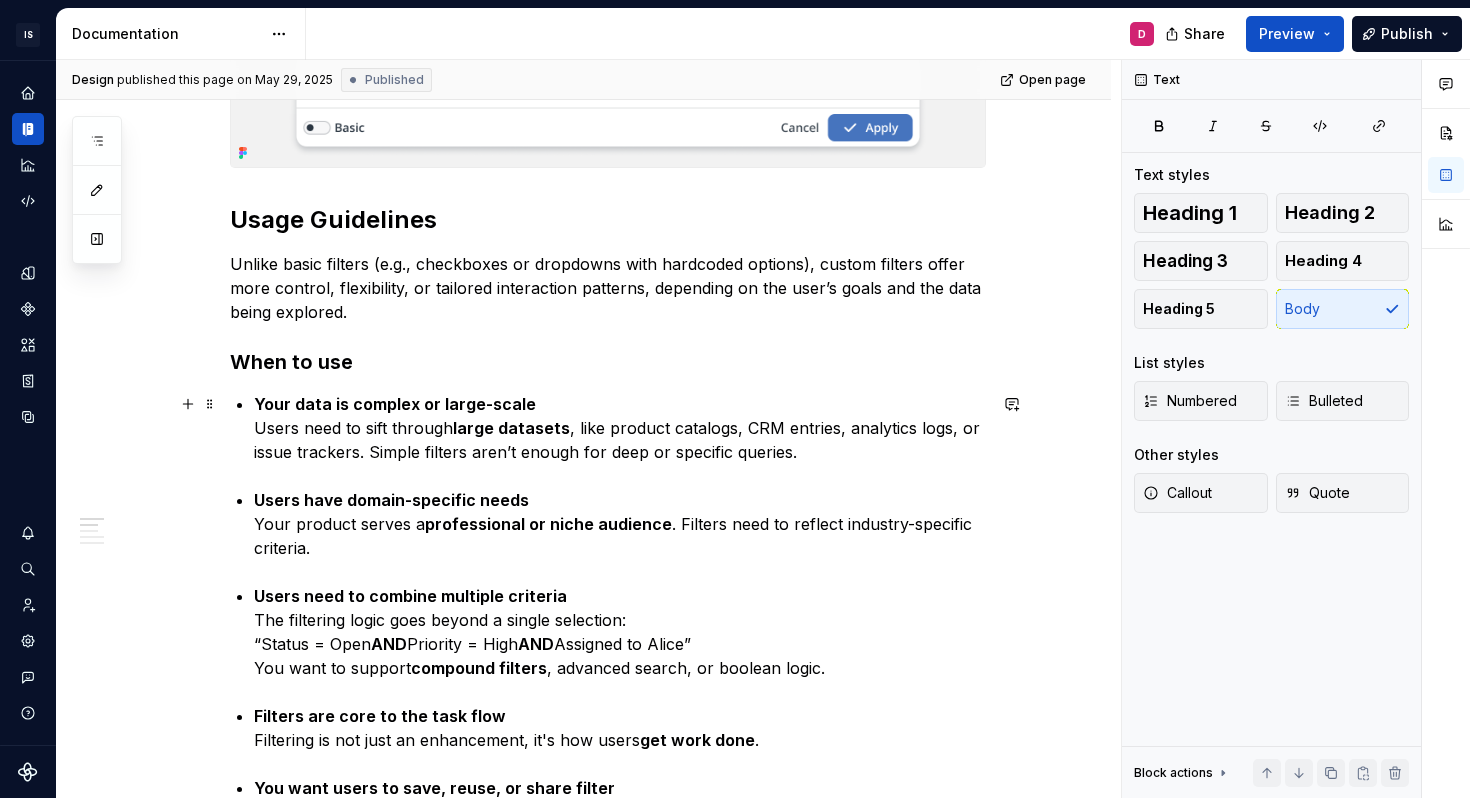 scroll, scrollTop: 721, scrollLeft: 0, axis: vertical 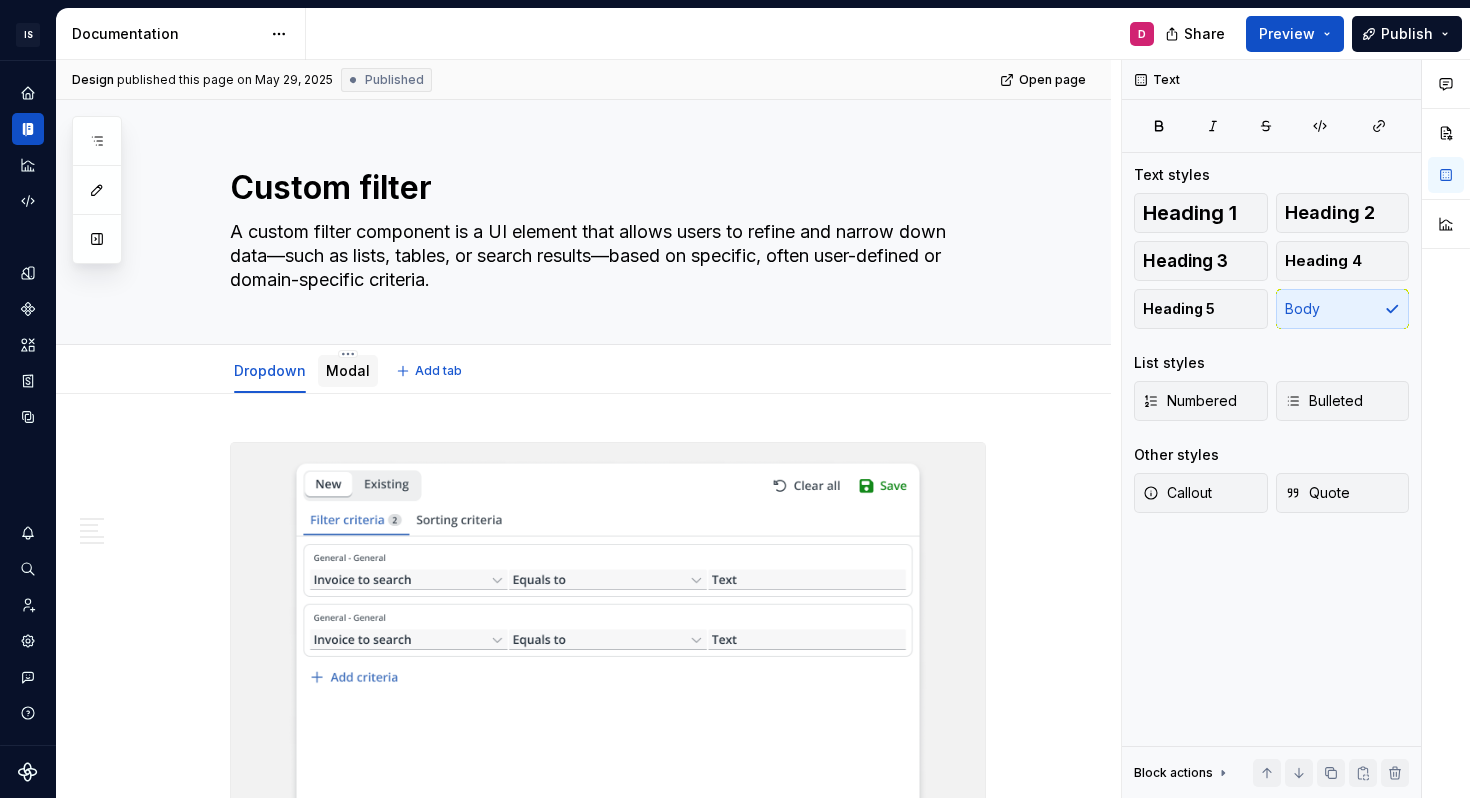 click on "Modal" at bounding box center (348, 370) 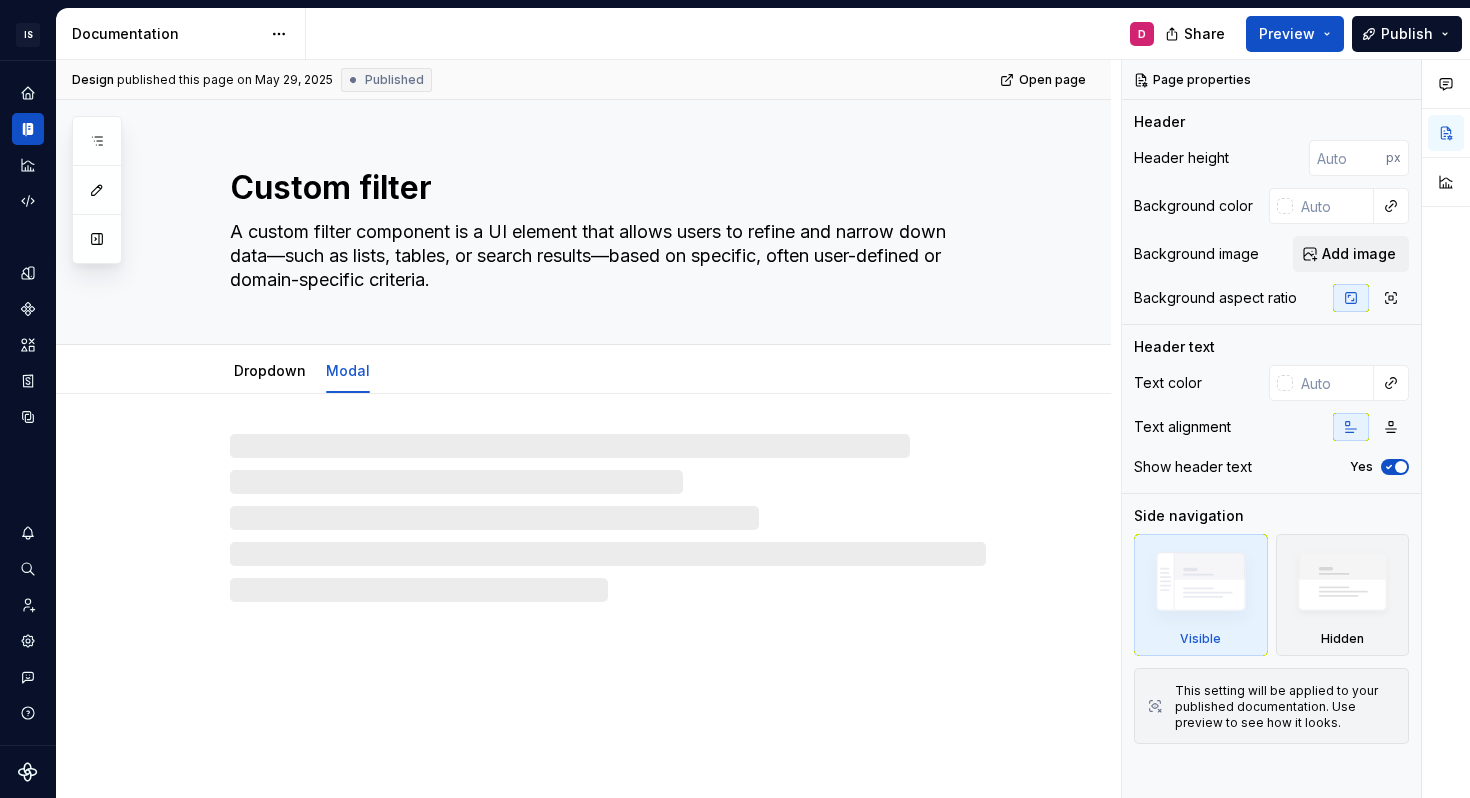 type on "*" 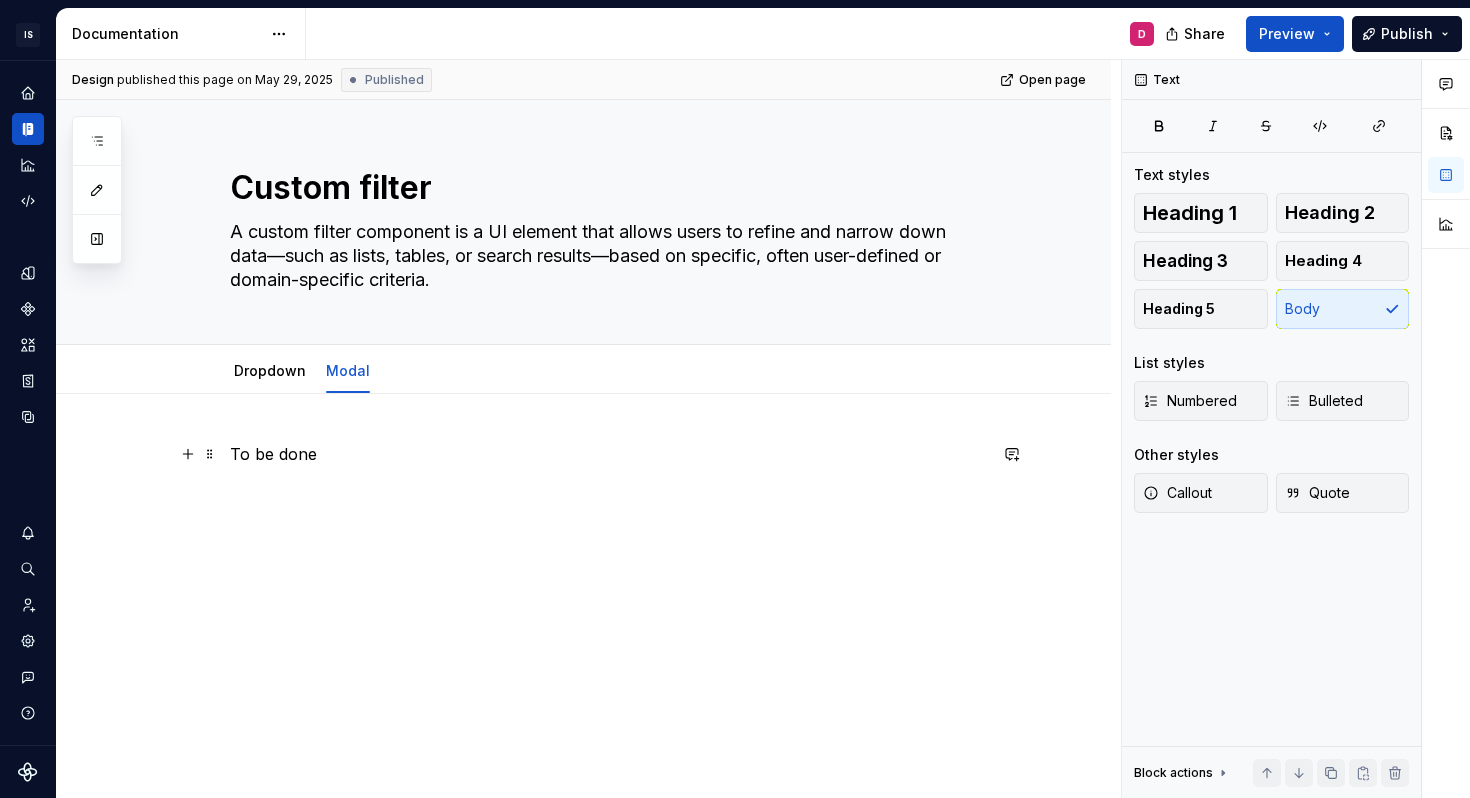click on "To be done" at bounding box center (608, 454) 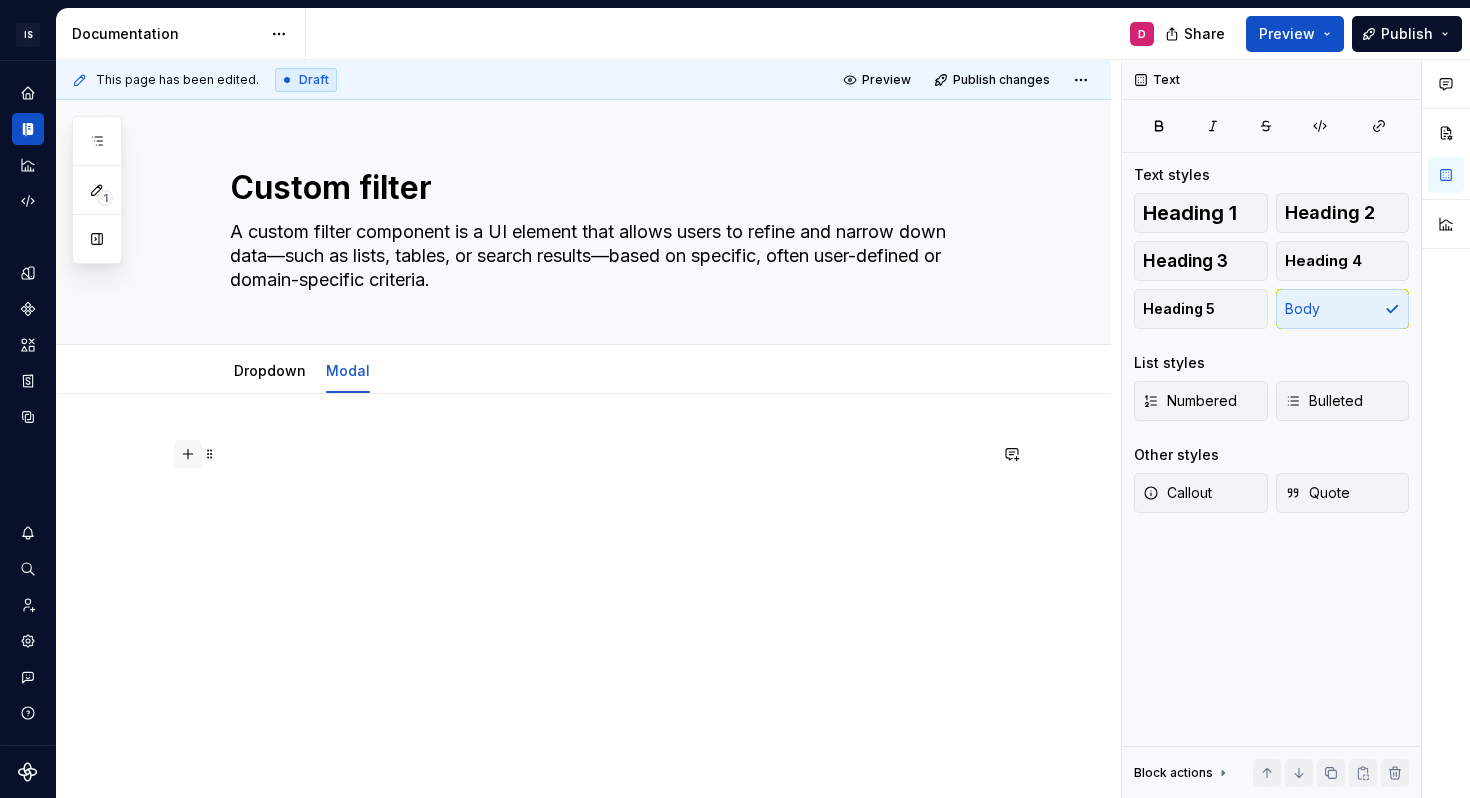 click at bounding box center (188, 454) 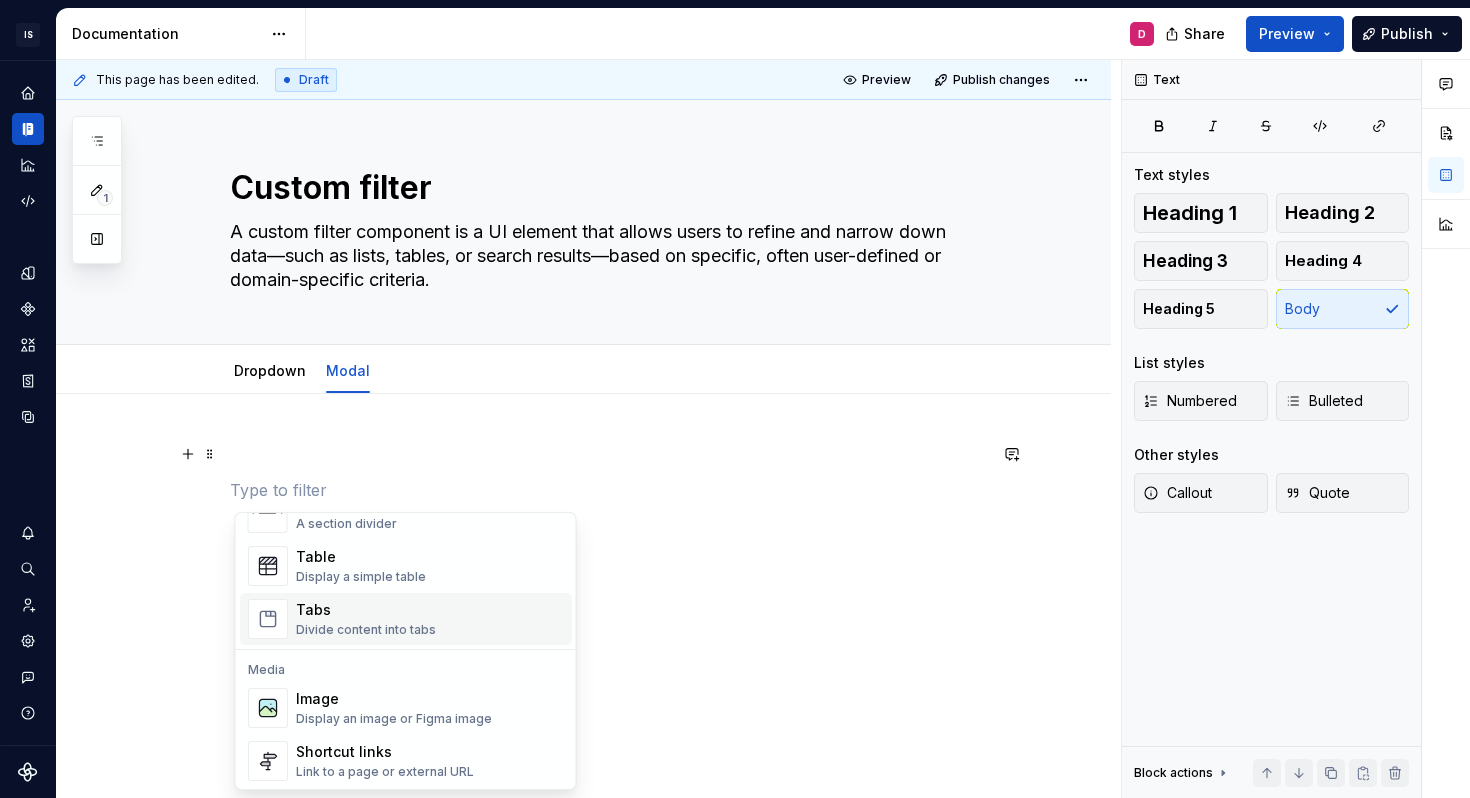 scroll, scrollTop: 716, scrollLeft: 0, axis: vertical 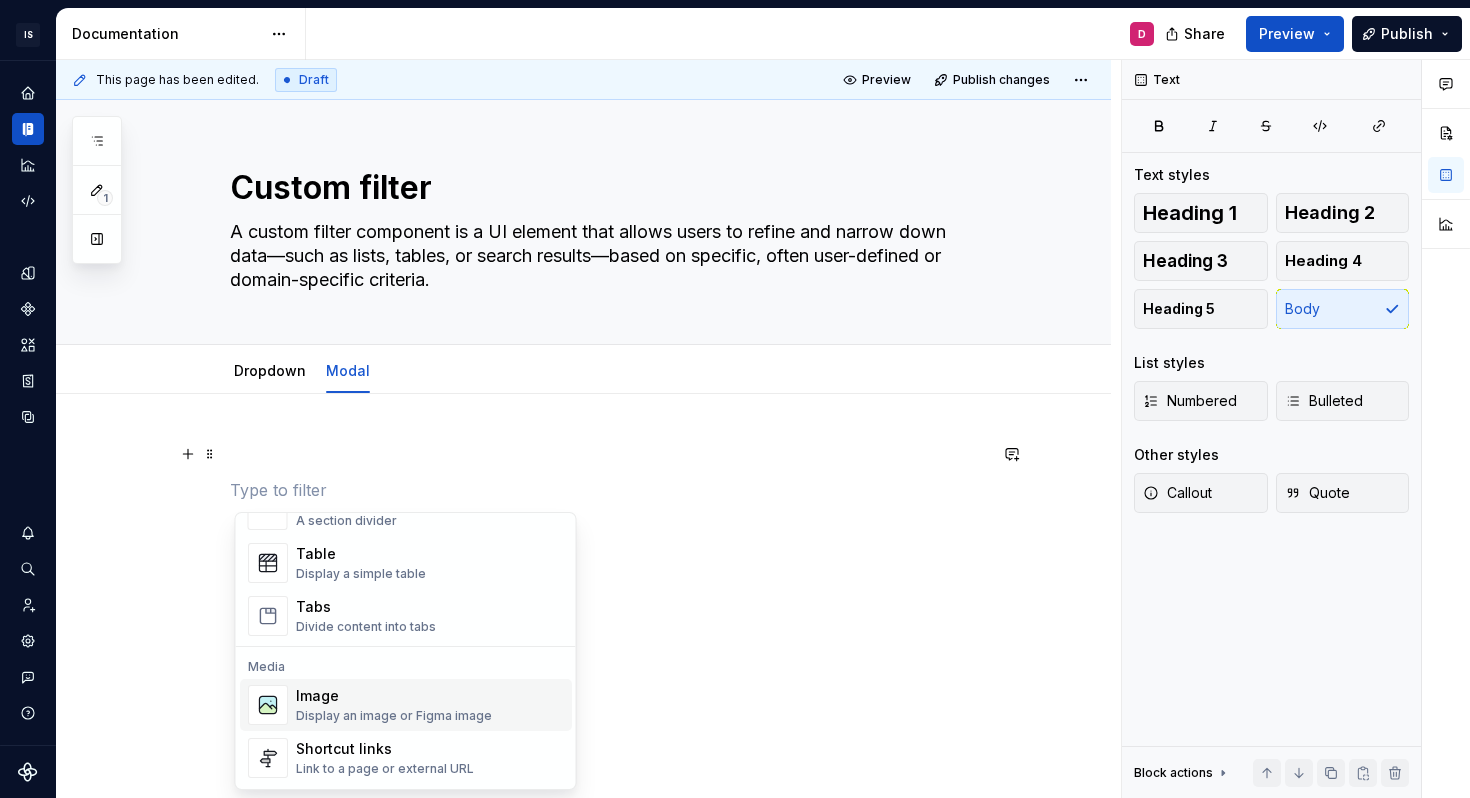 click on "Image" at bounding box center [394, 696] 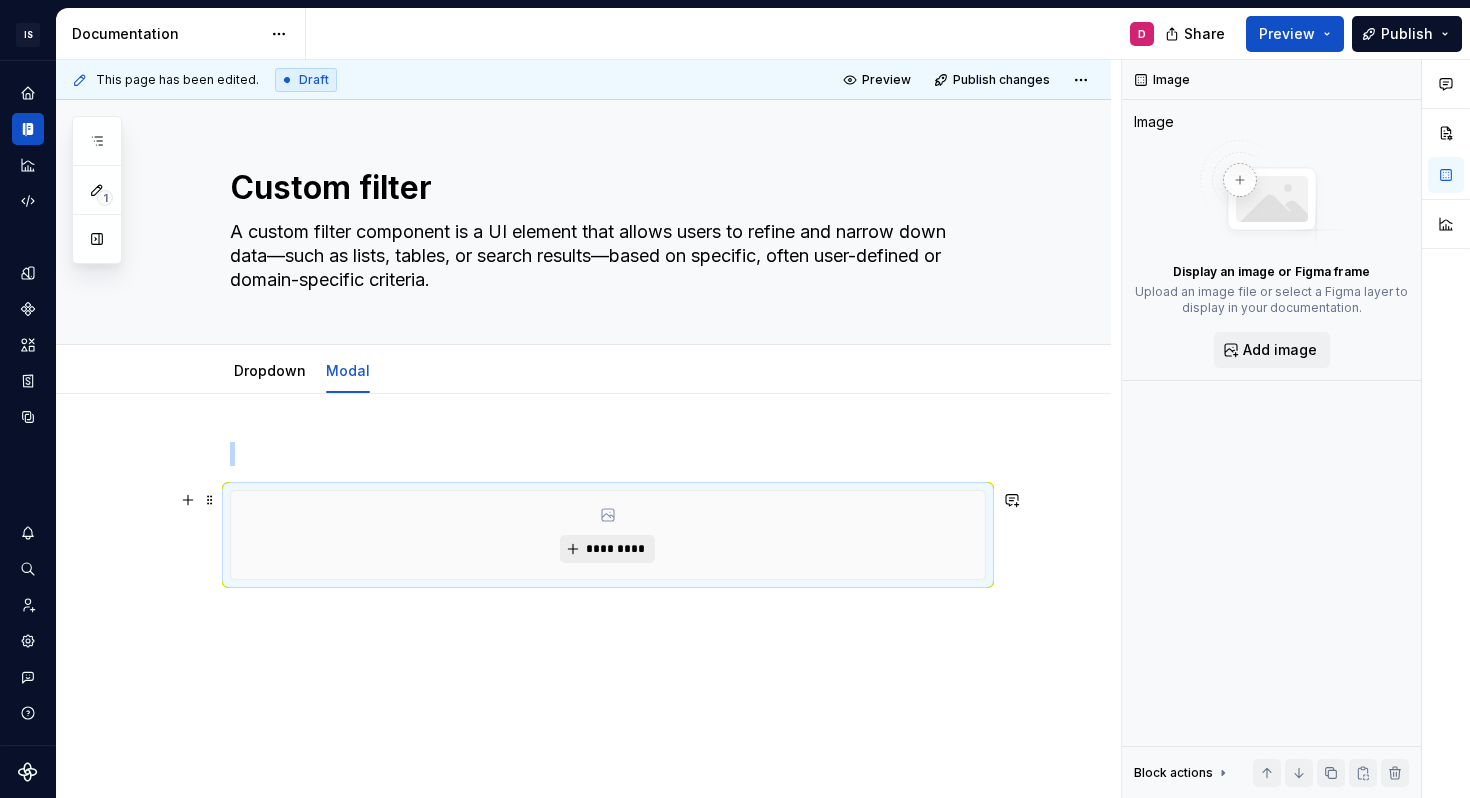 click on "*********" at bounding box center (607, 549) 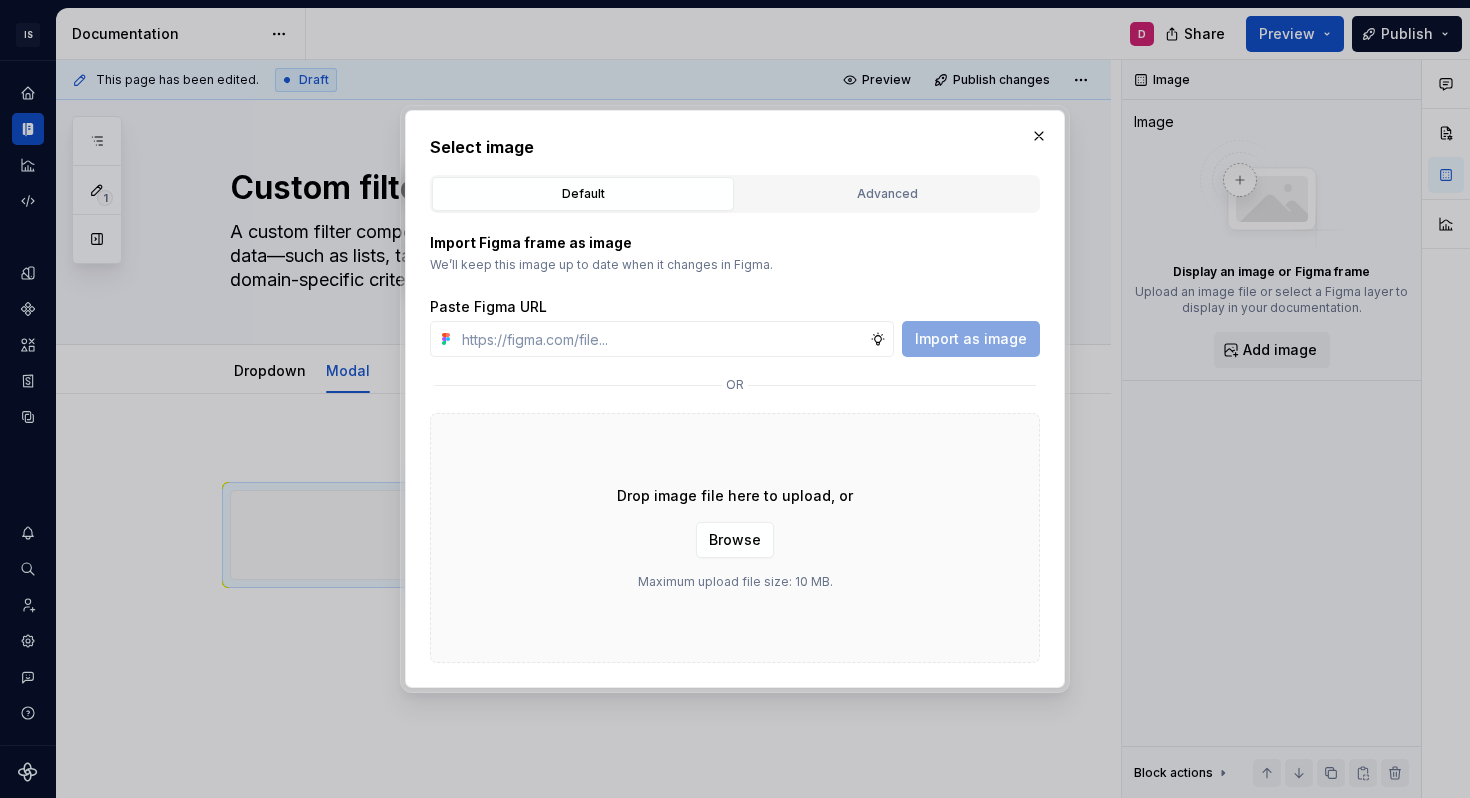 click on "Select image Default Advanced Import Figma frame as image We’ll keep this image up to date when it changes in Figma. Paste Figma URL Import as image or Drop image file here to upload, or Browse Maximum upload file size: 10 MB. Figma file Xeelo-DS-X-Documentation Save selection" at bounding box center (735, 399) 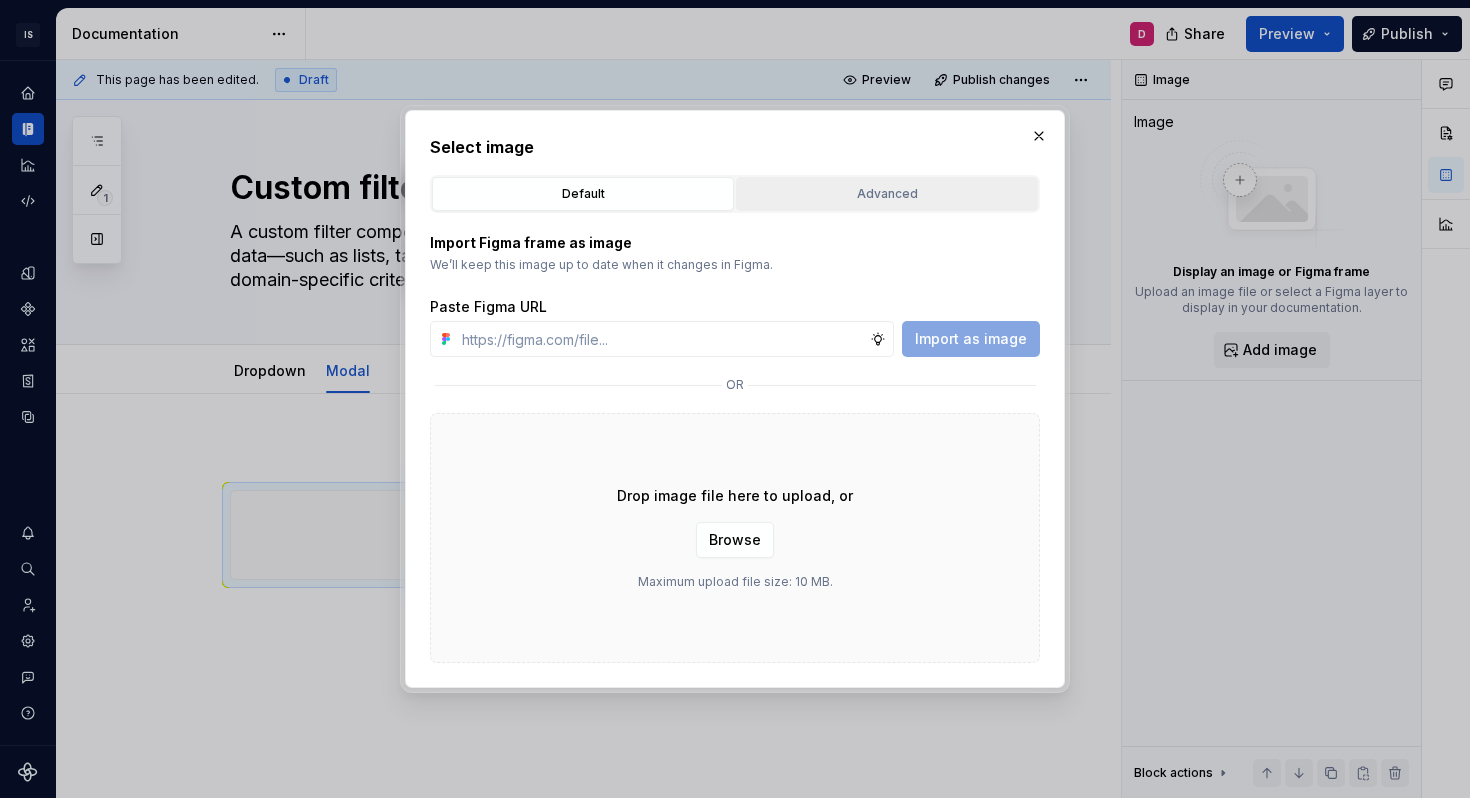 click on "Advanced" at bounding box center [887, 194] 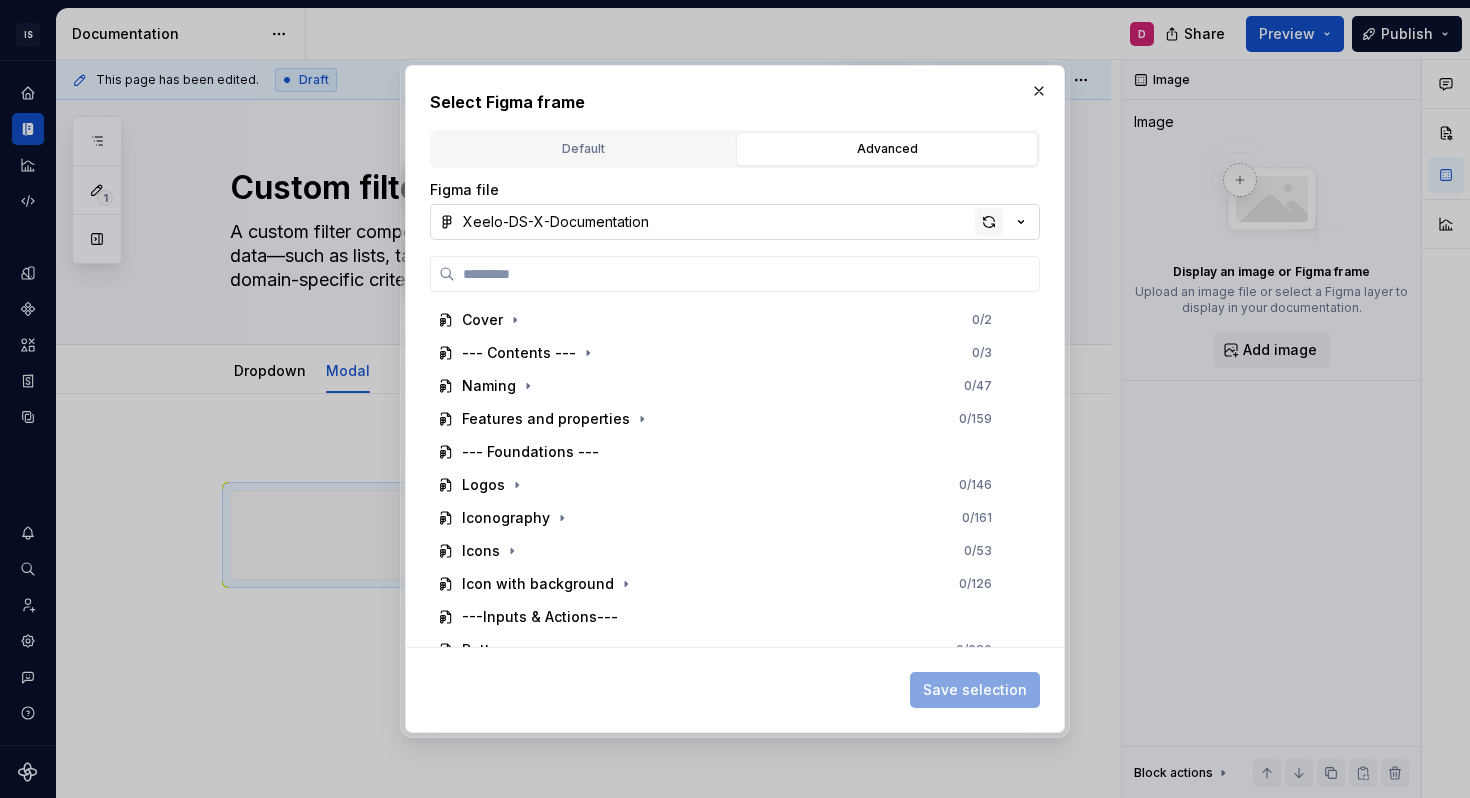 click at bounding box center [989, 222] 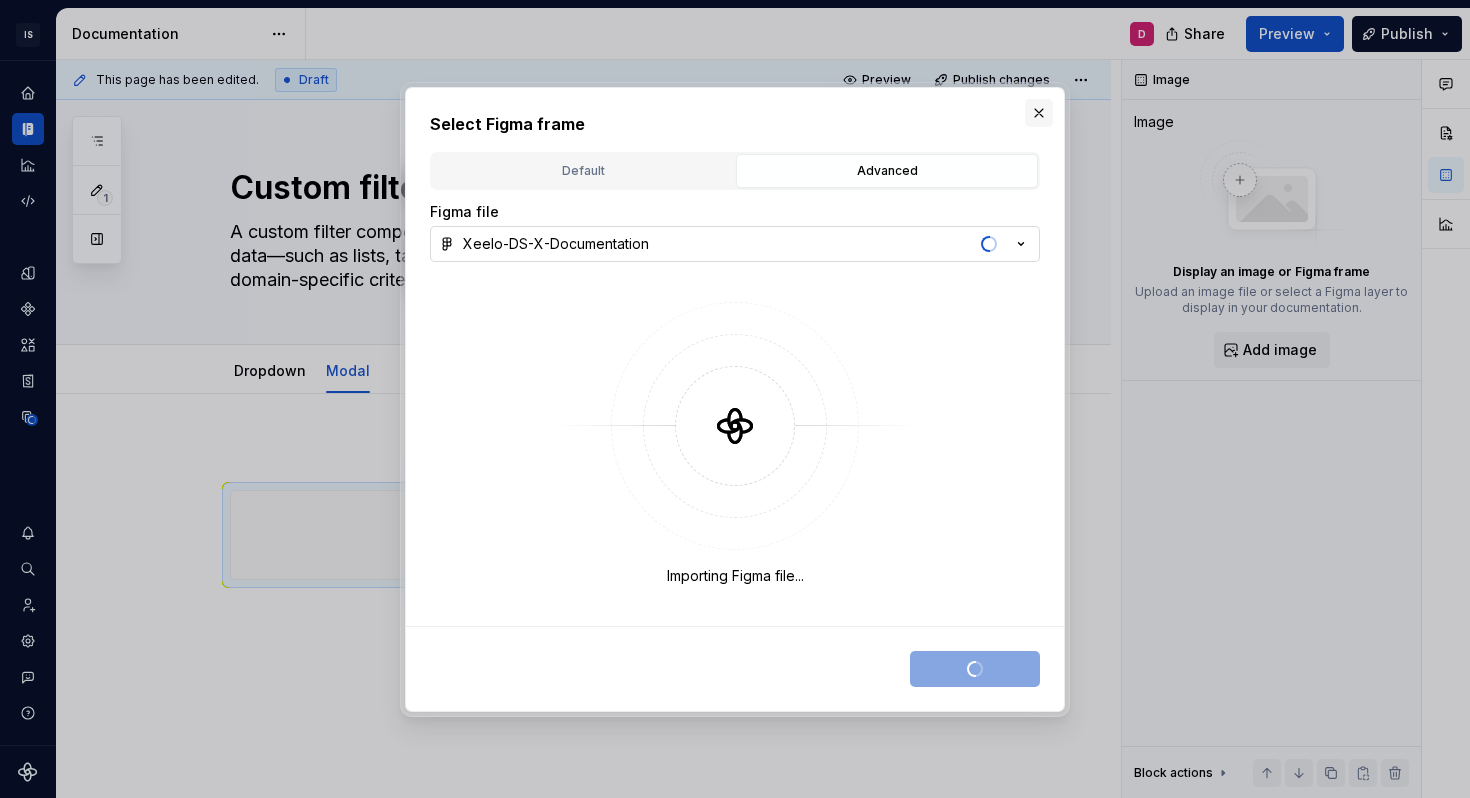 click at bounding box center (1039, 113) 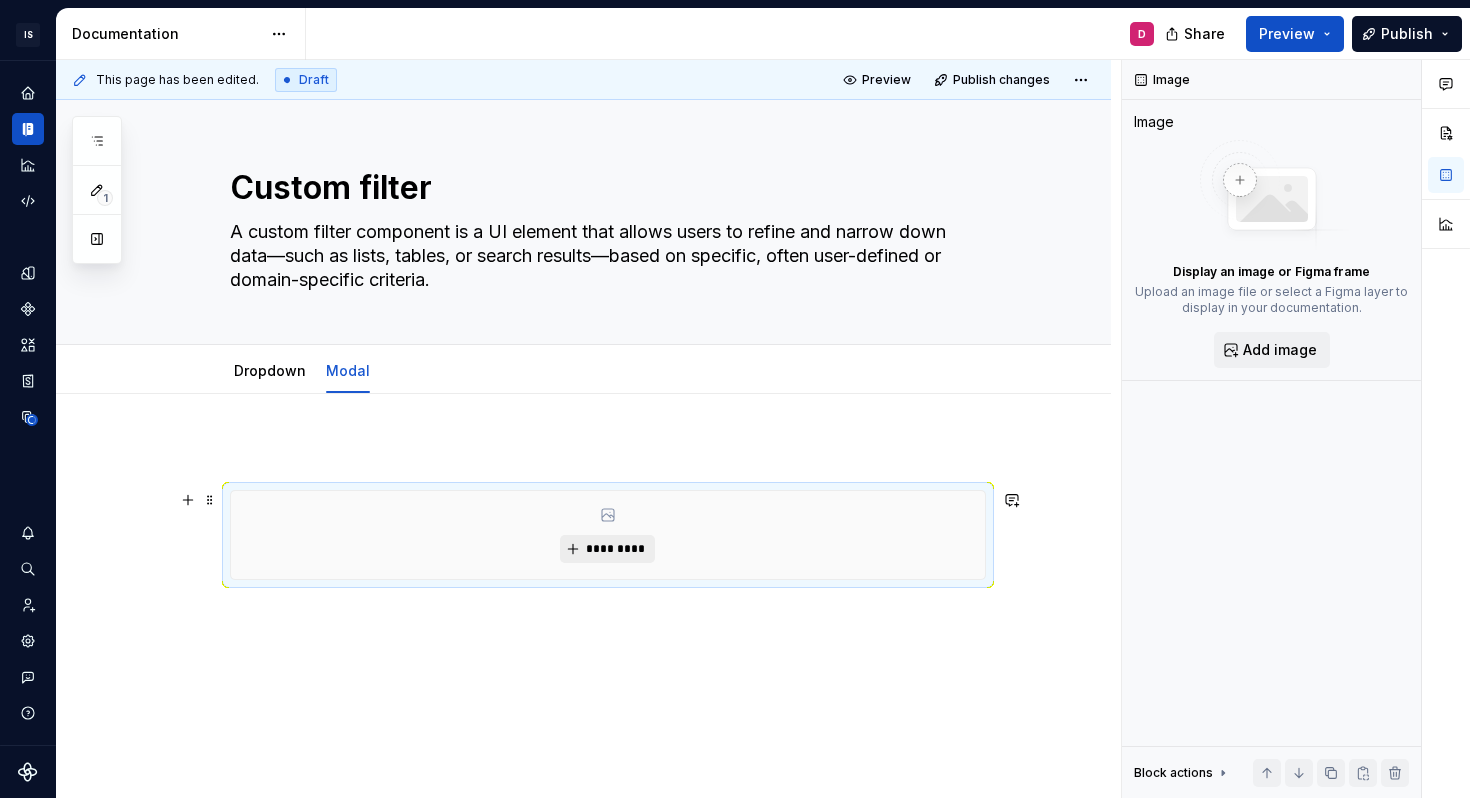 click on "*********" at bounding box center (607, 549) 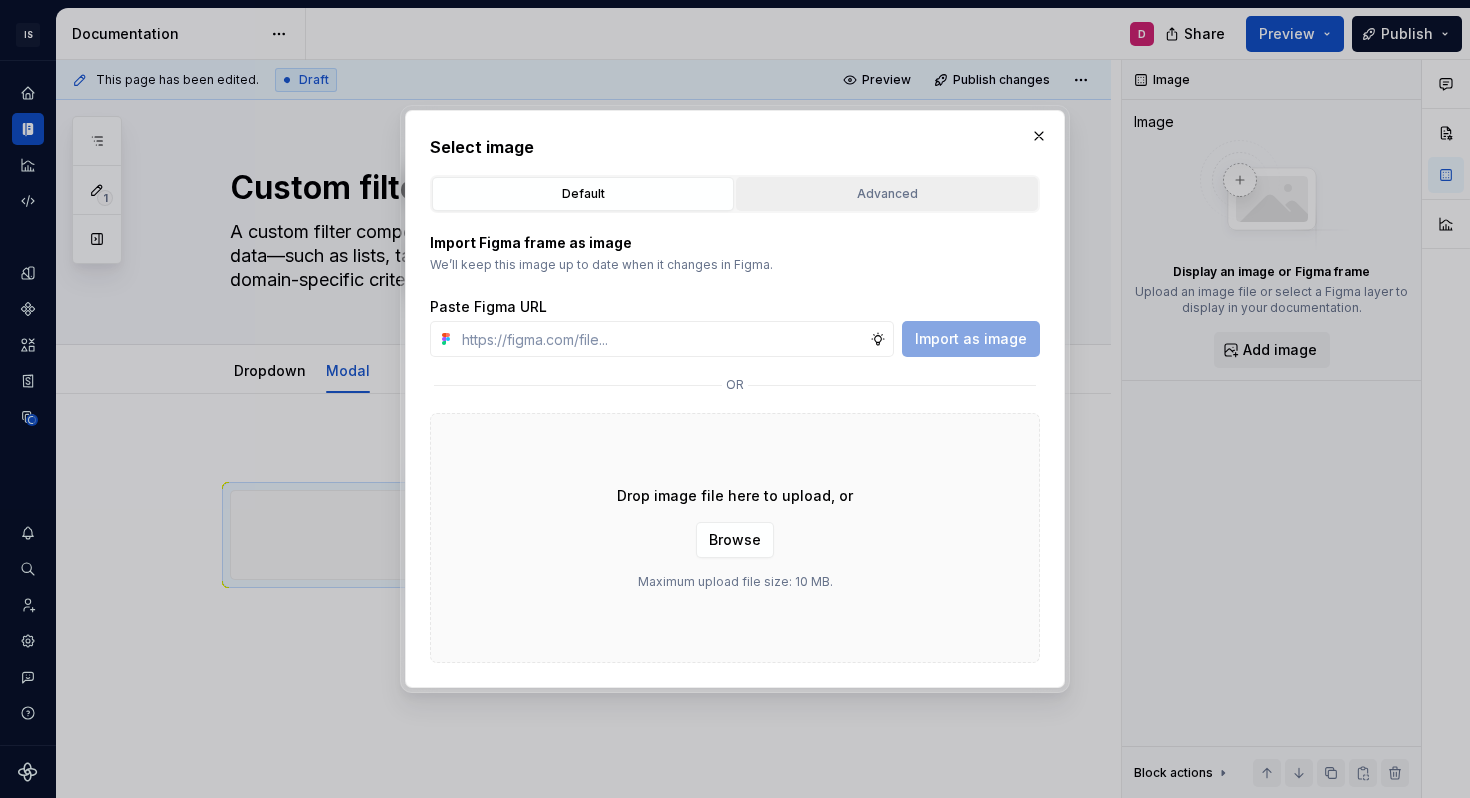 click on "Advanced" at bounding box center [887, 194] 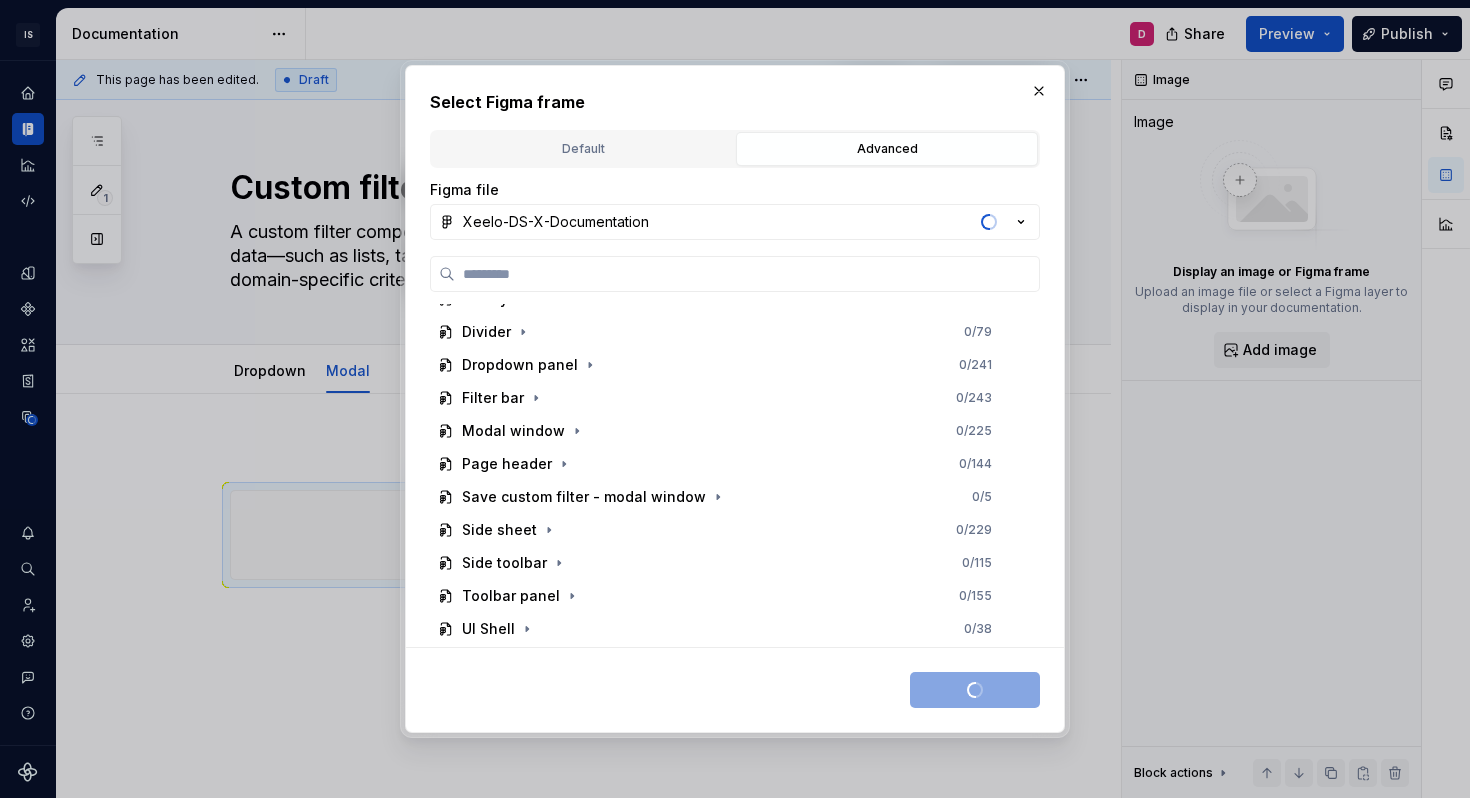 scroll, scrollTop: 2132, scrollLeft: 0, axis: vertical 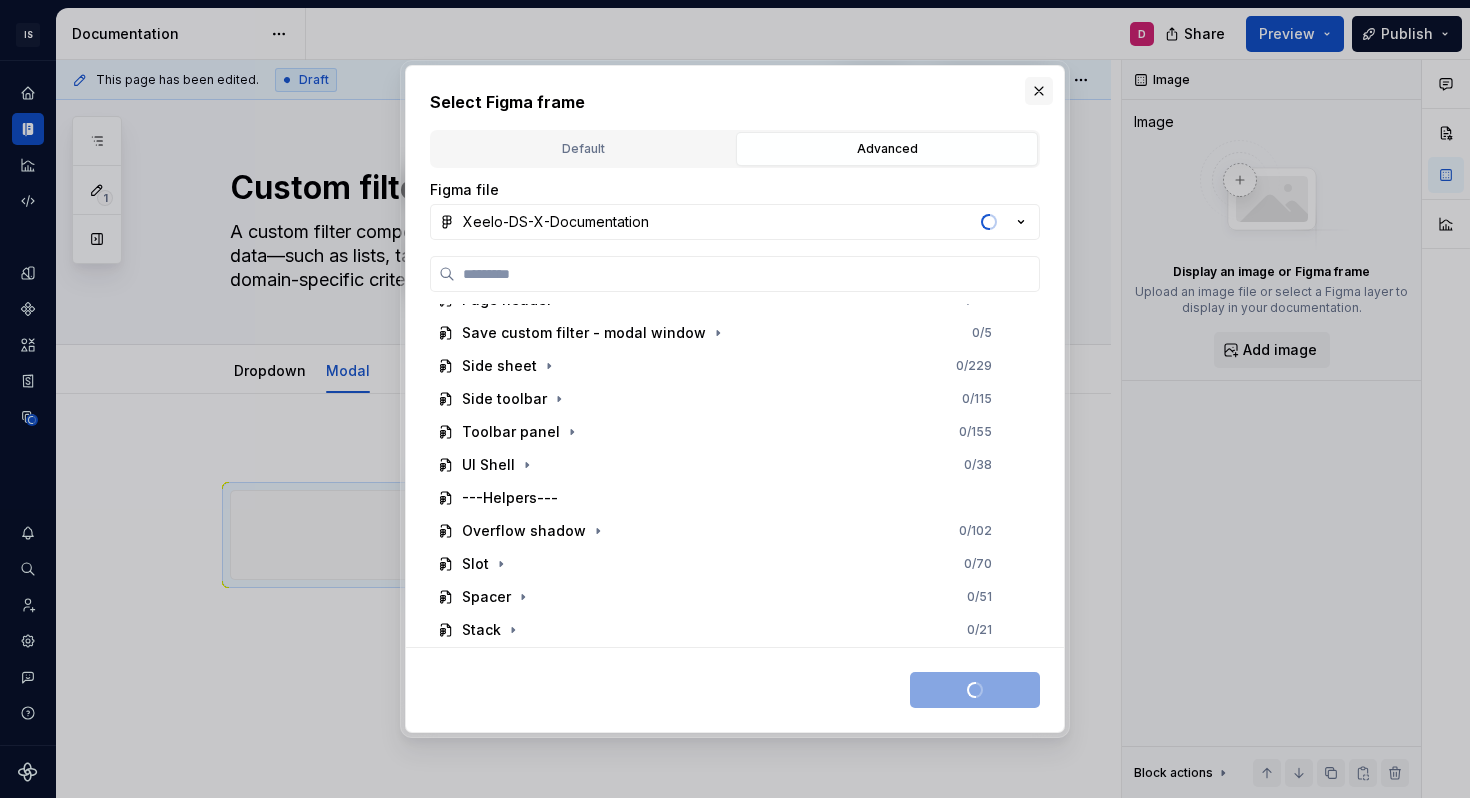 click at bounding box center (1039, 91) 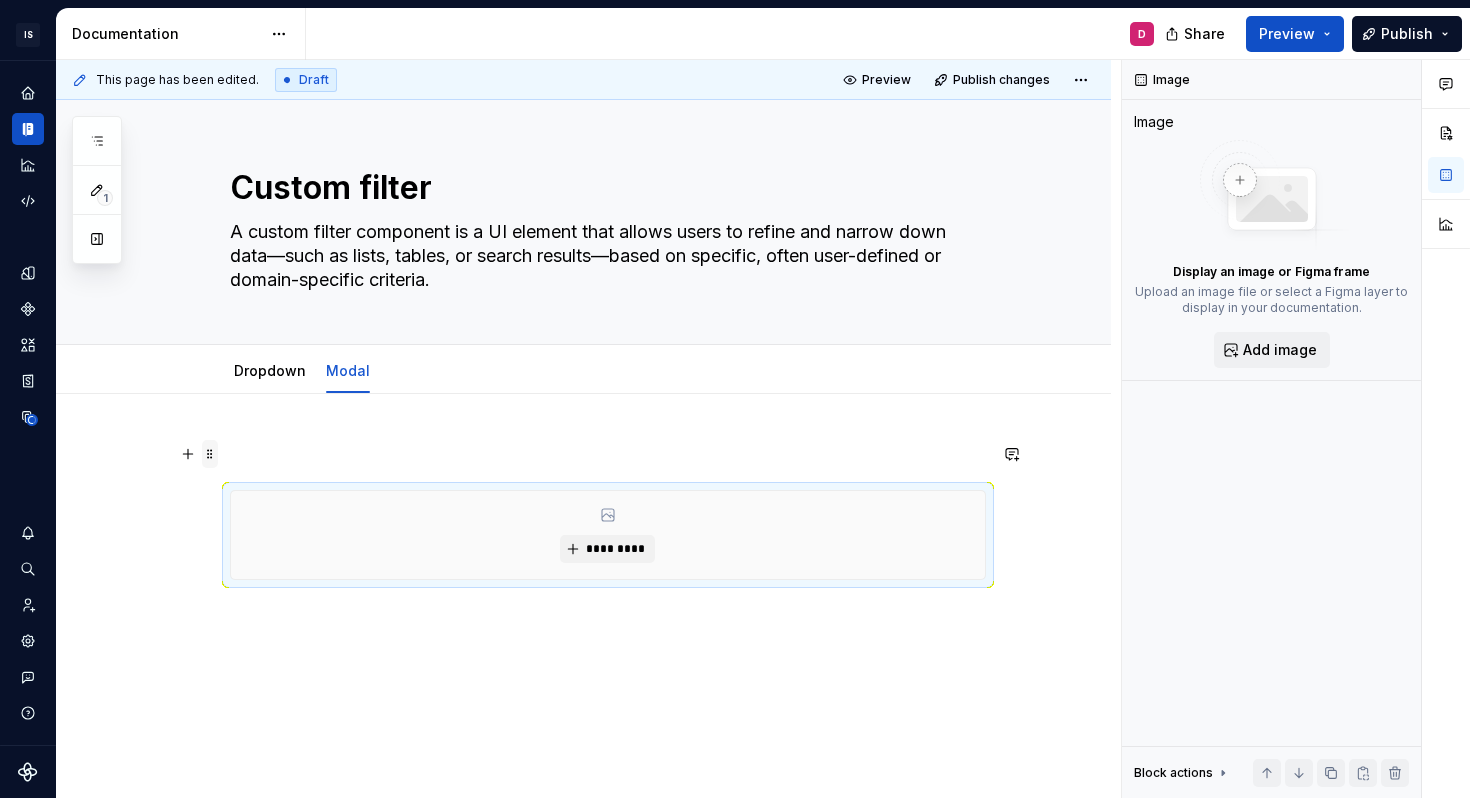 click at bounding box center [210, 454] 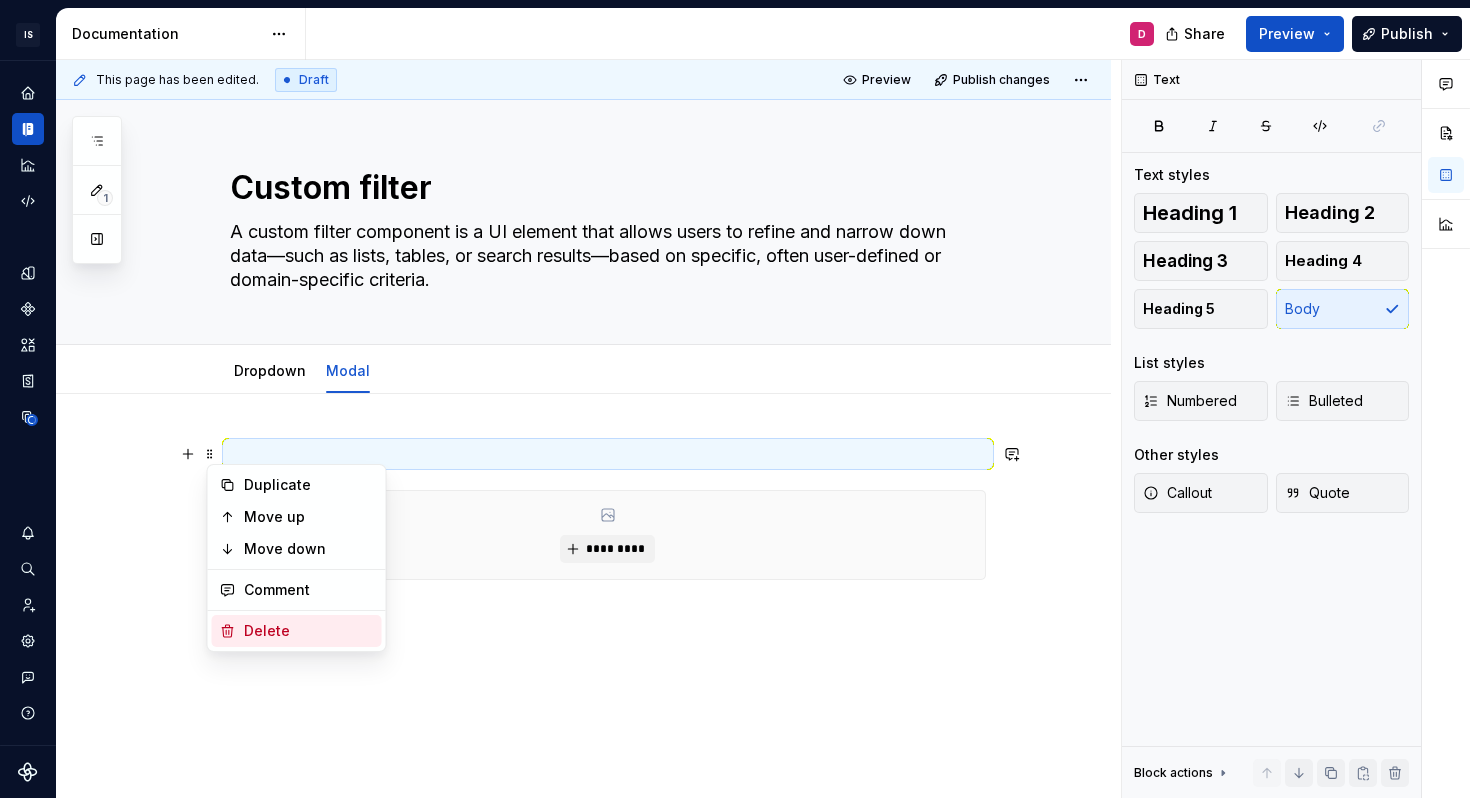 click on "Delete" at bounding box center (309, 631) 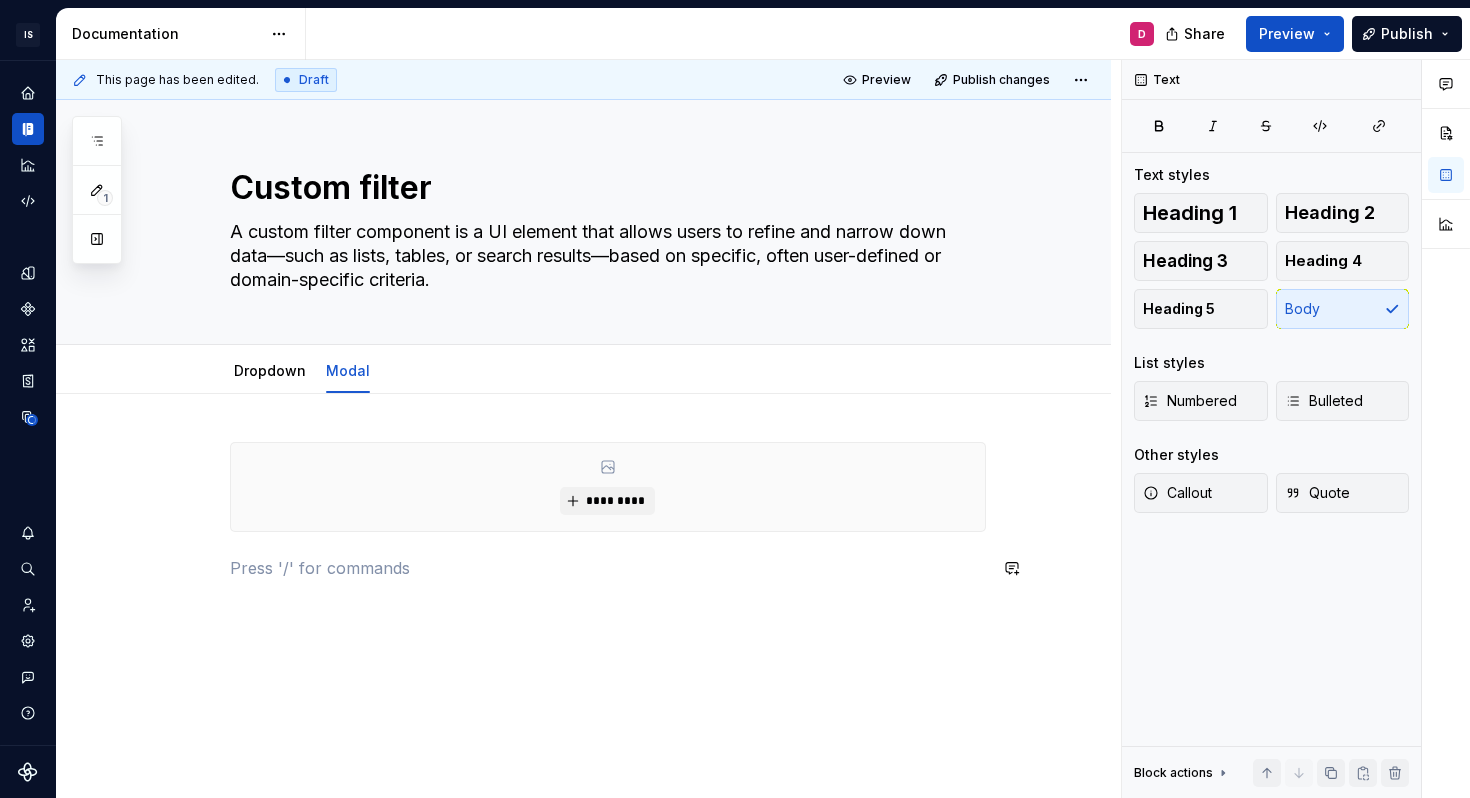 click on "*********" at bounding box center [608, 523] 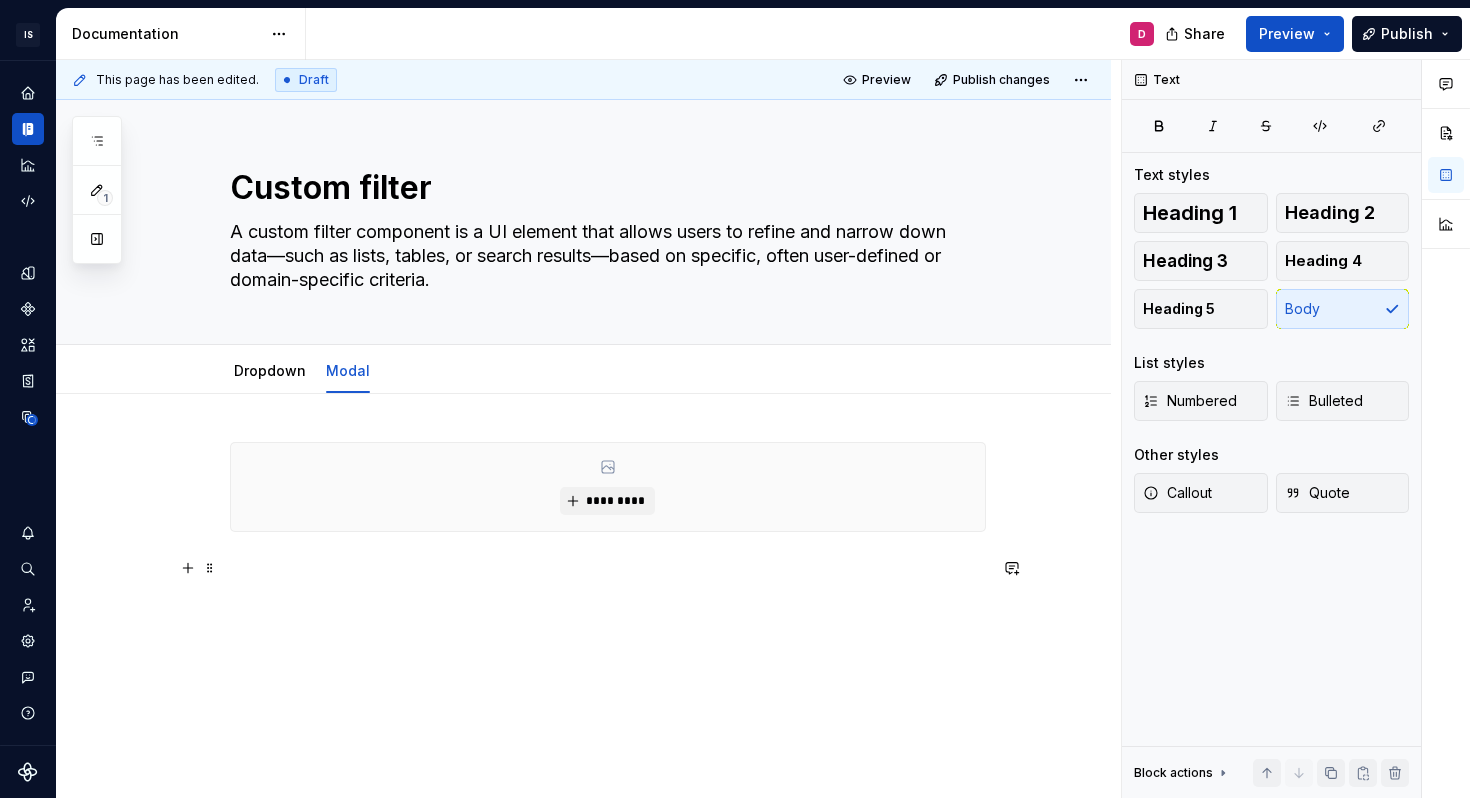 click at bounding box center (608, 568) 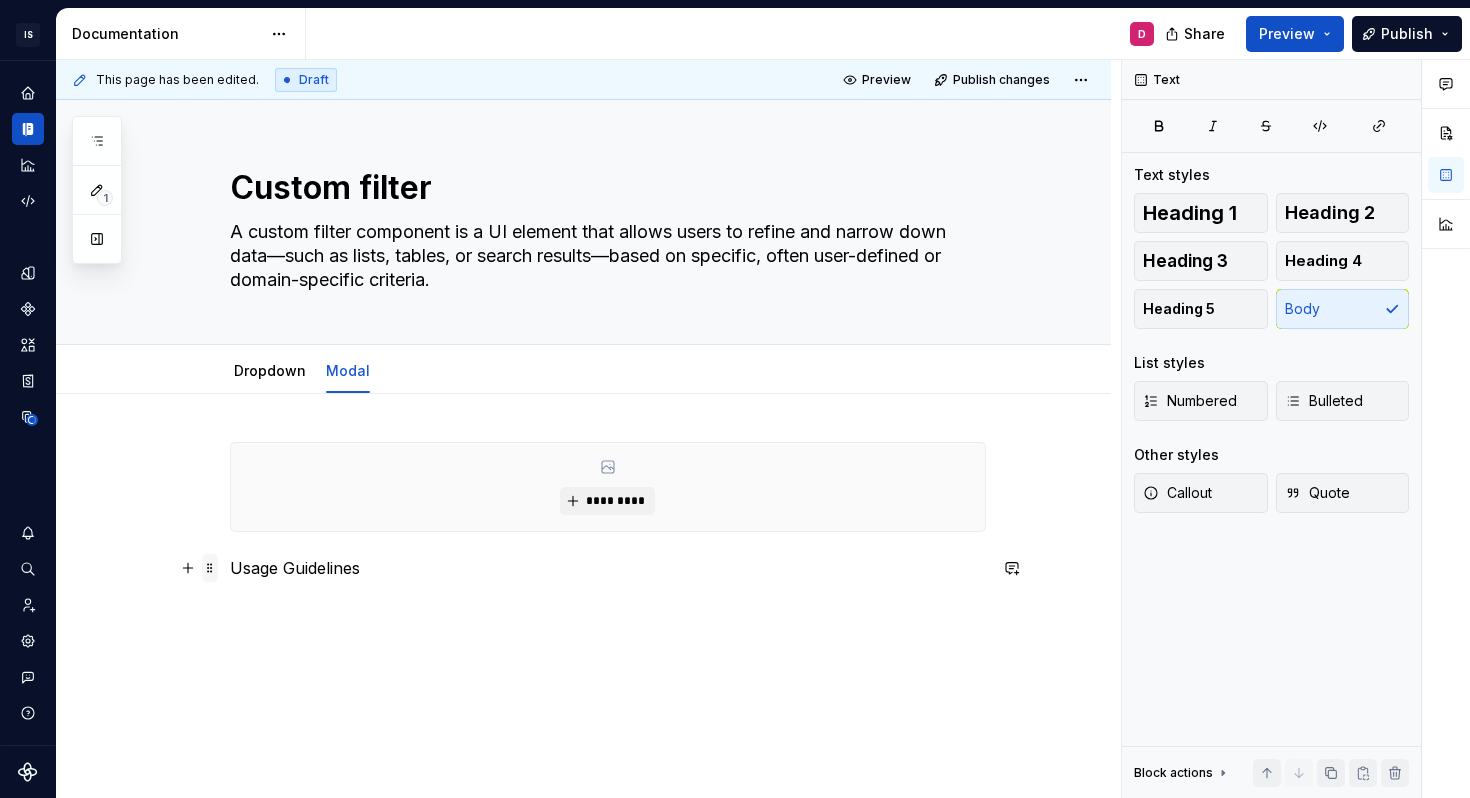 click at bounding box center (210, 568) 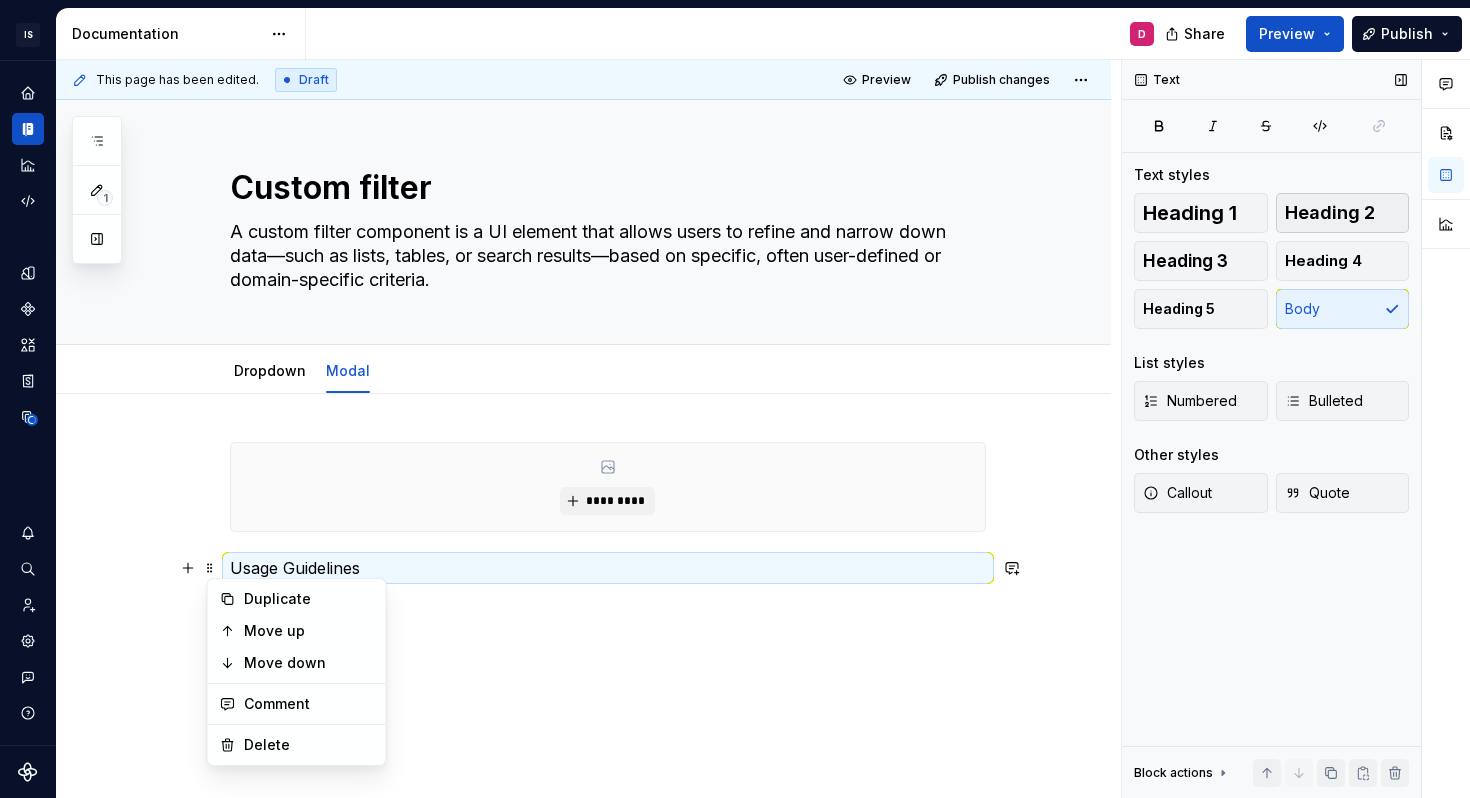 click on "Heading 2" at bounding box center (1330, 213) 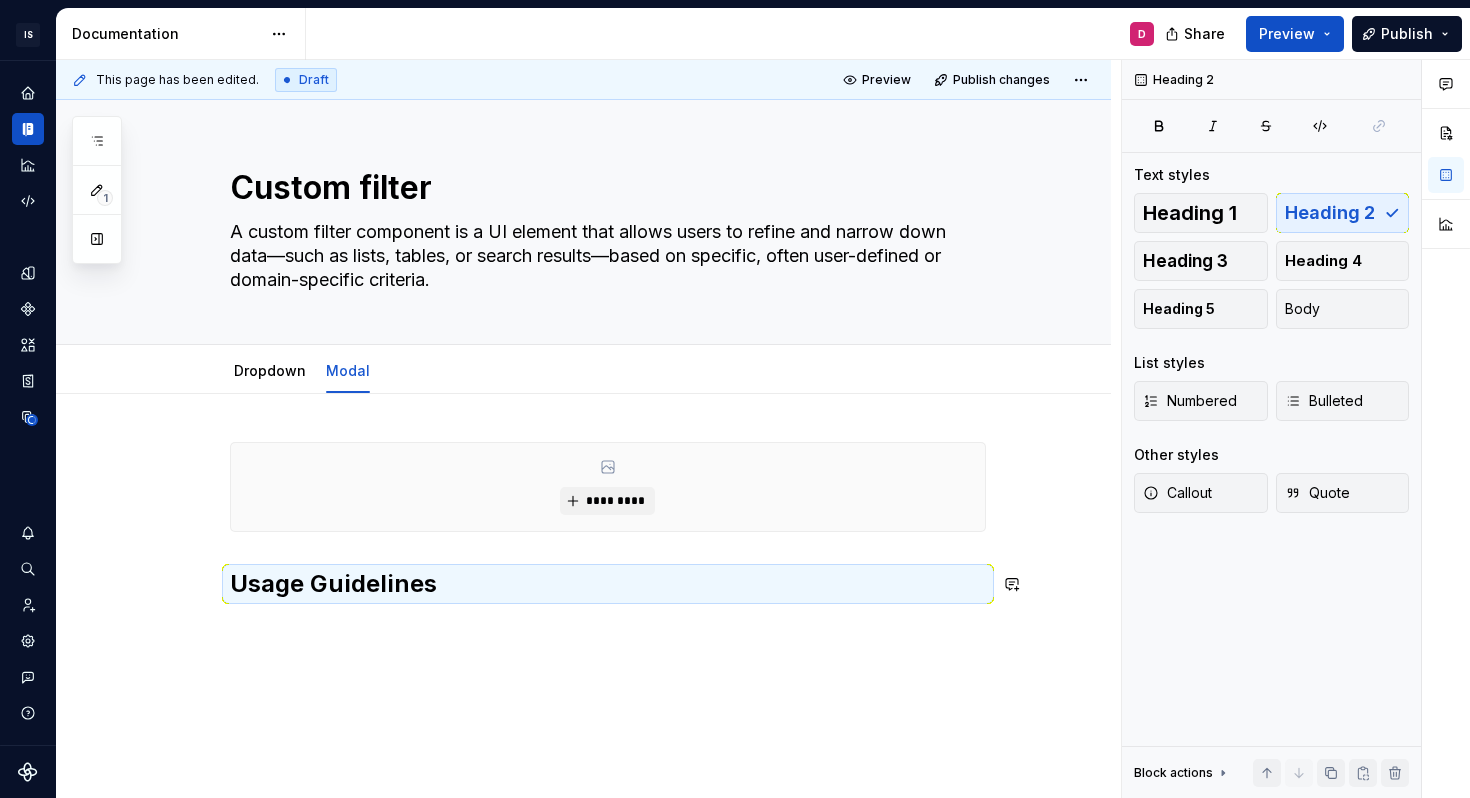 click on "********* Usage Guidelines" at bounding box center (583, 628) 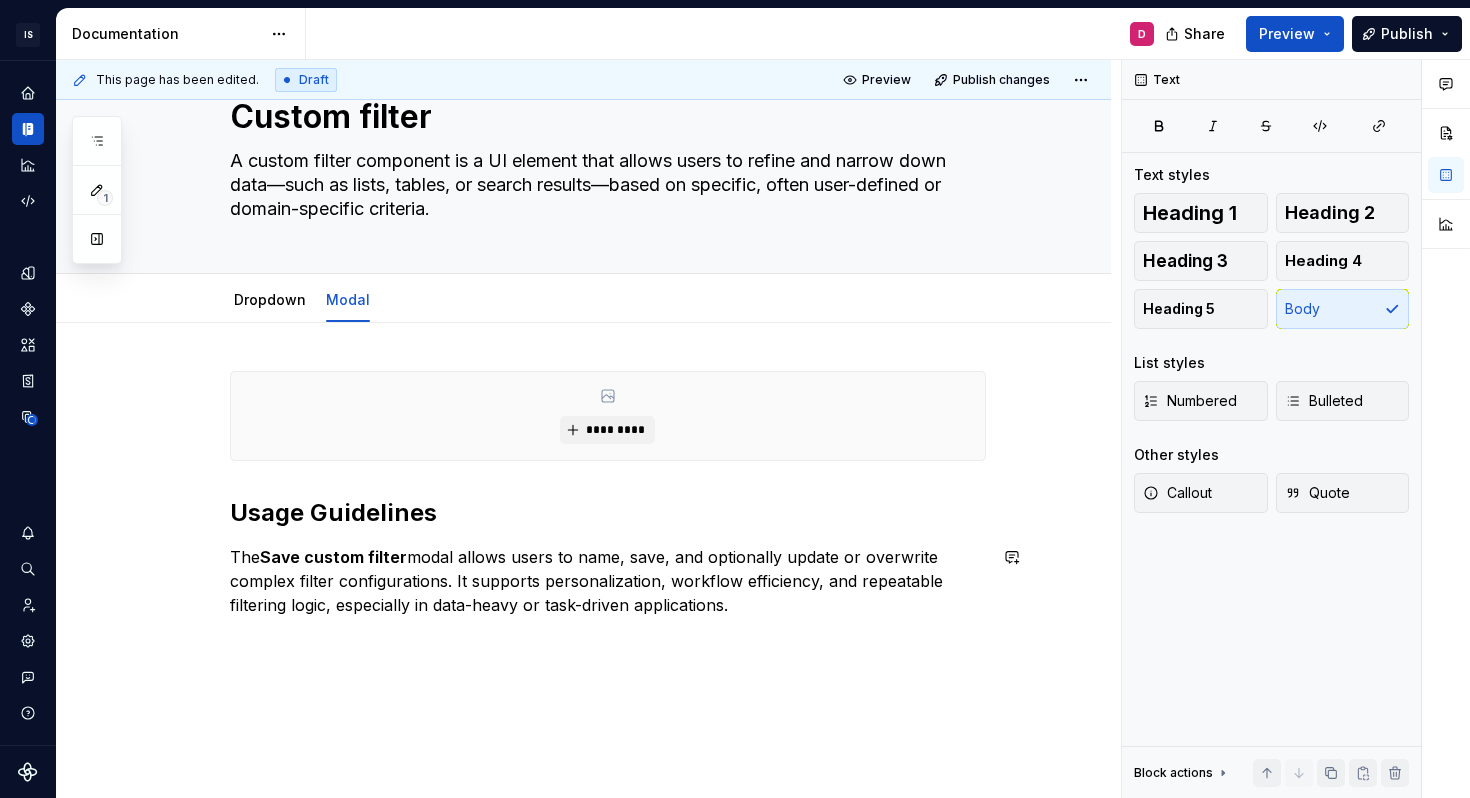 scroll, scrollTop: 73, scrollLeft: 0, axis: vertical 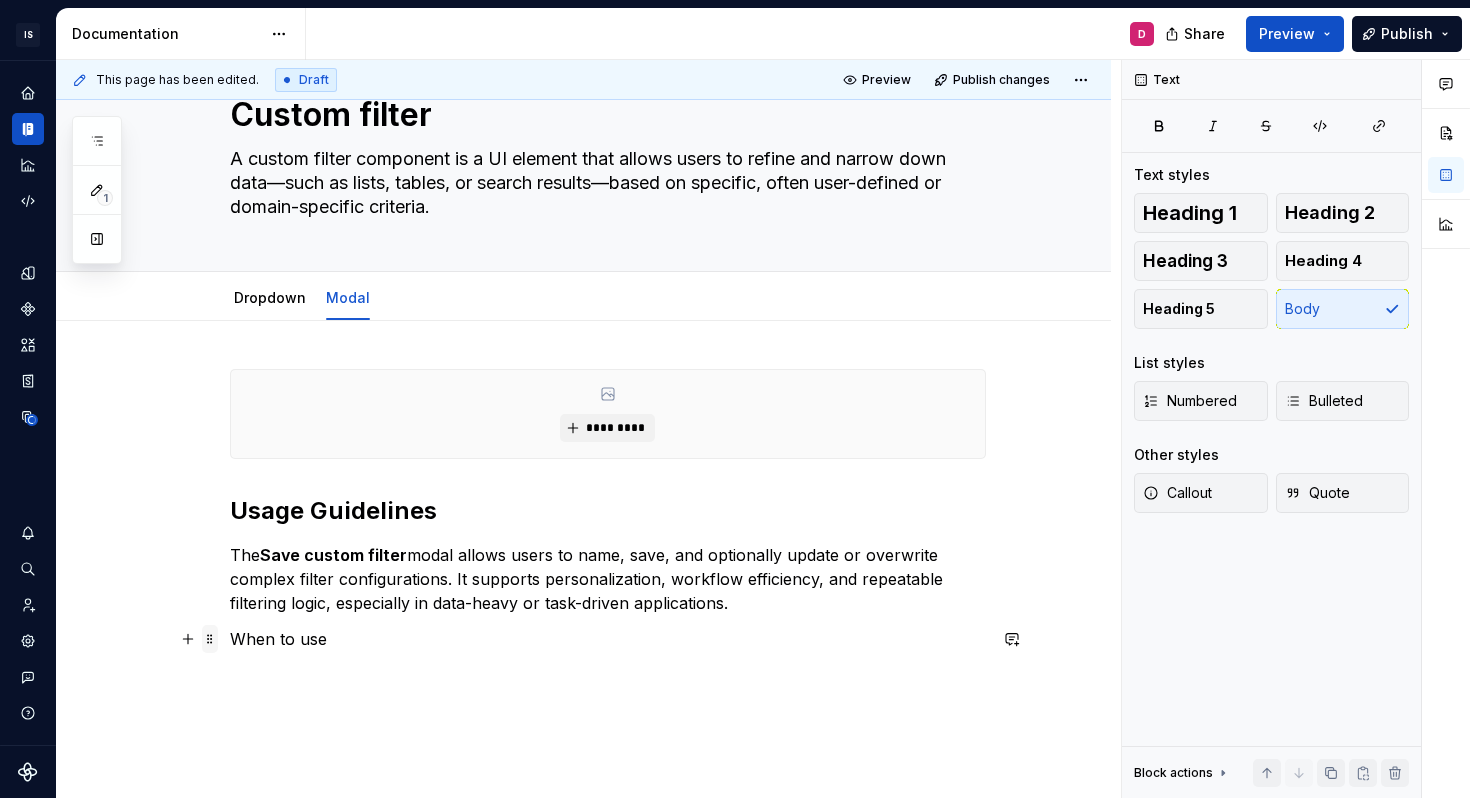 click at bounding box center [210, 639] 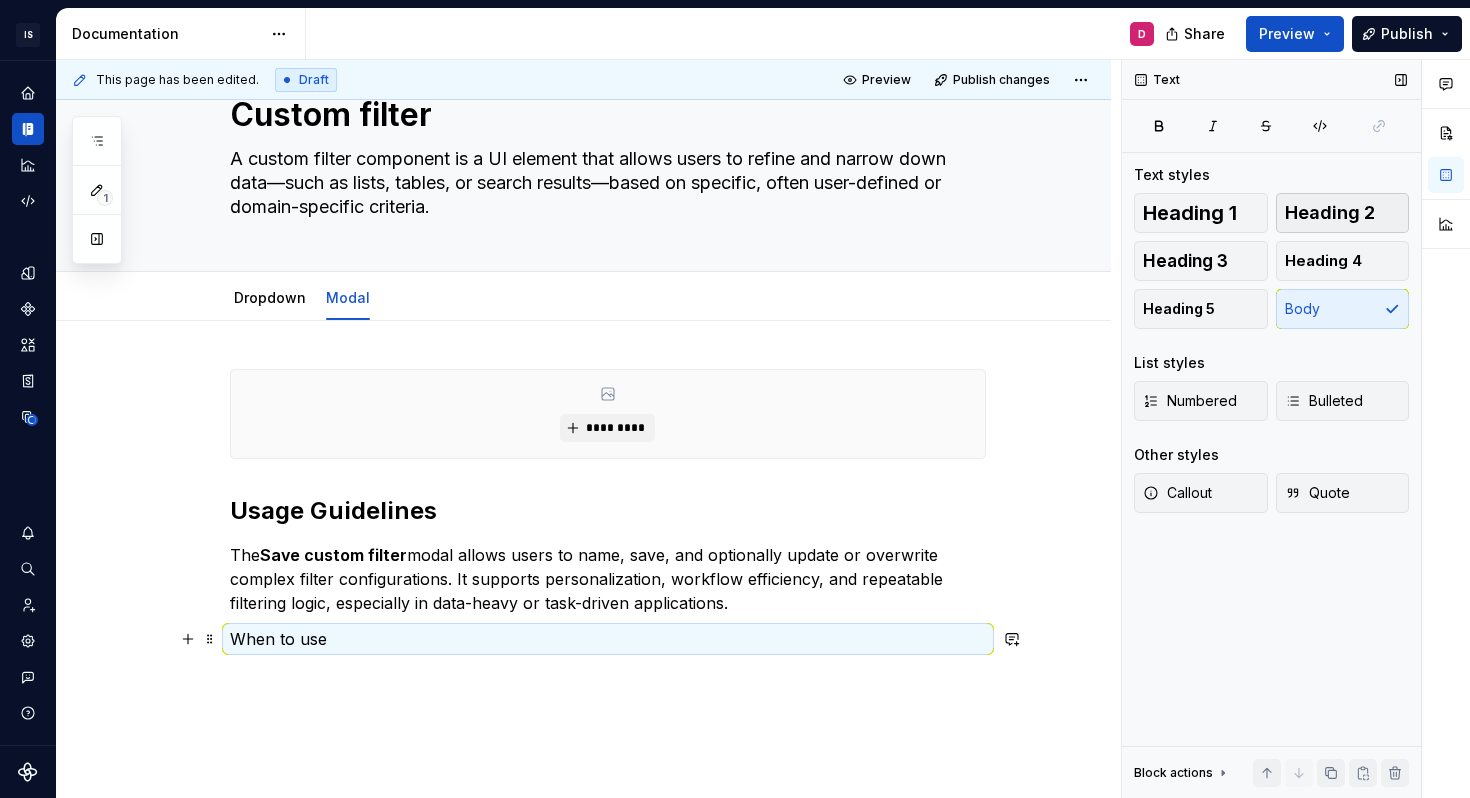 click on "Heading 2" at bounding box center (1330, 213) 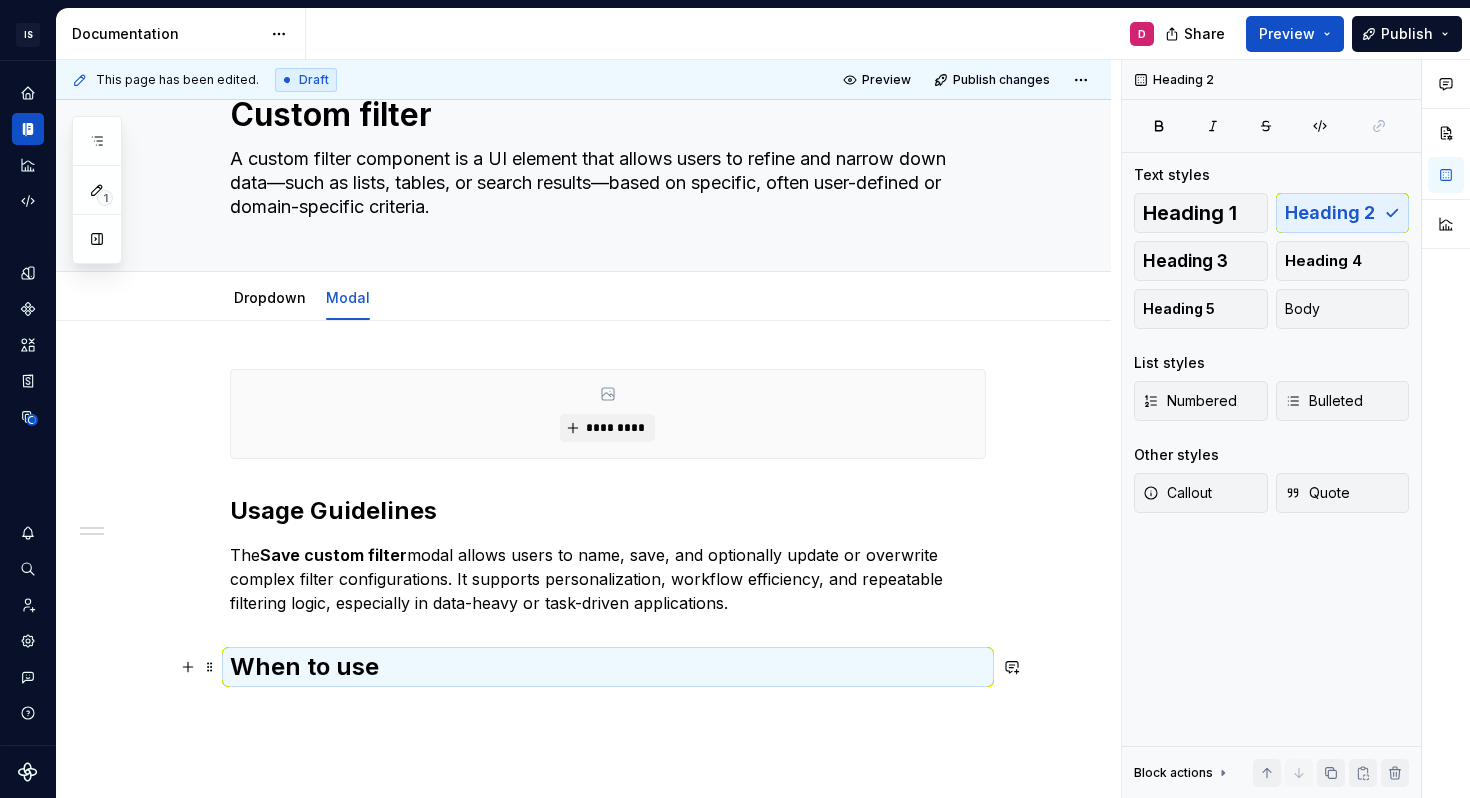 click on "When to use" at bounding box center (608, 667) 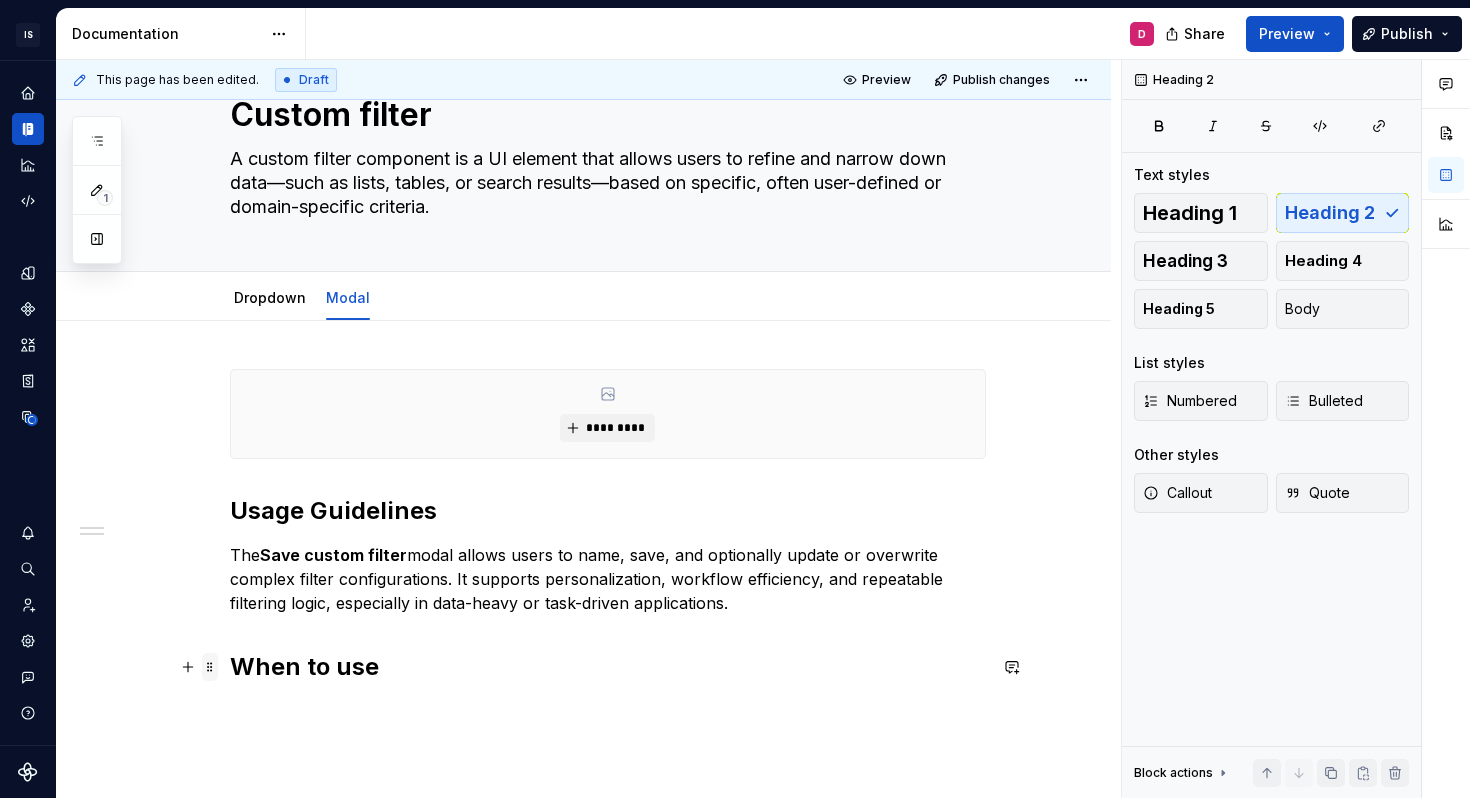 click at bounding box center (210, 667) 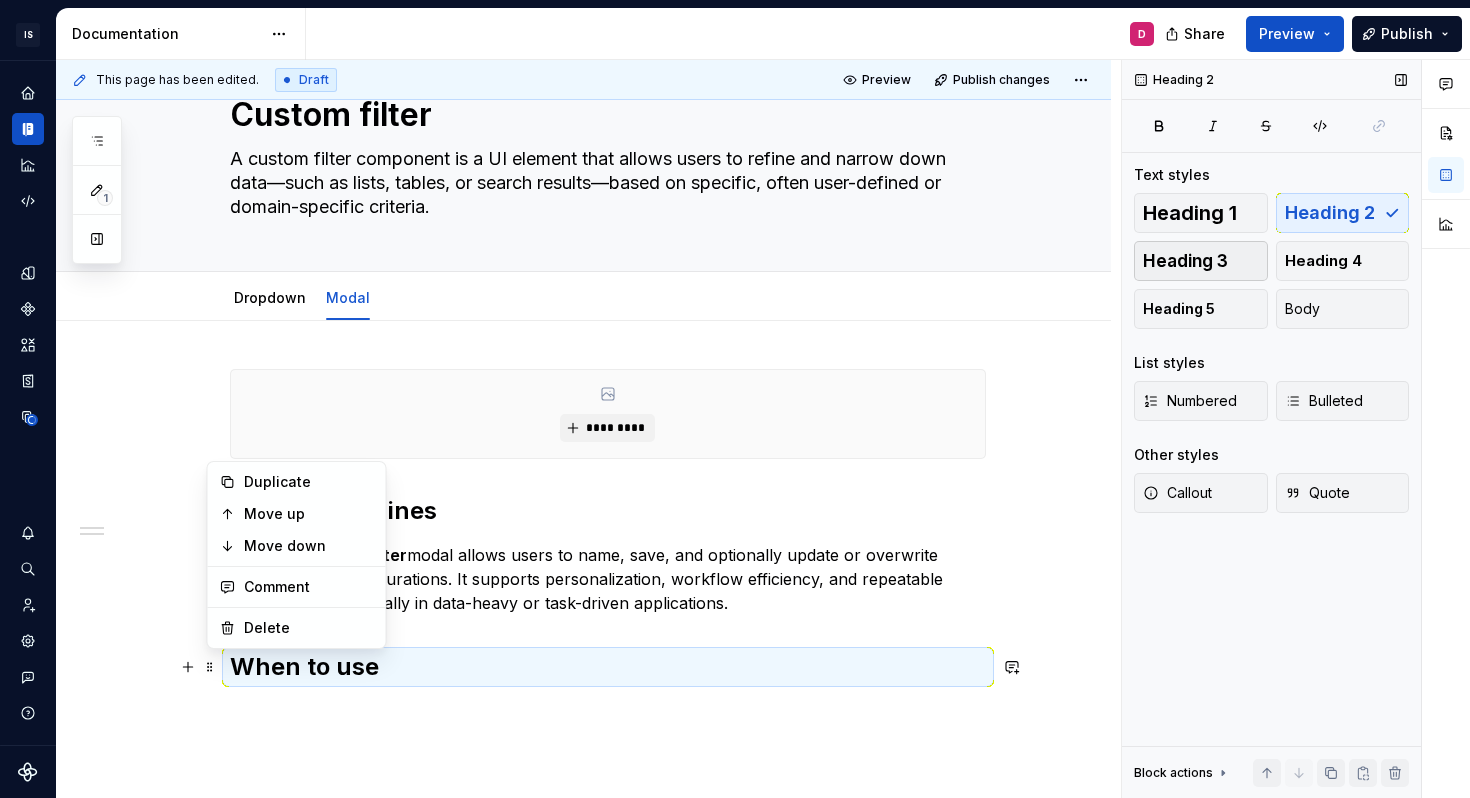 click on "Heading 3" at bounding box center (1185, 261) 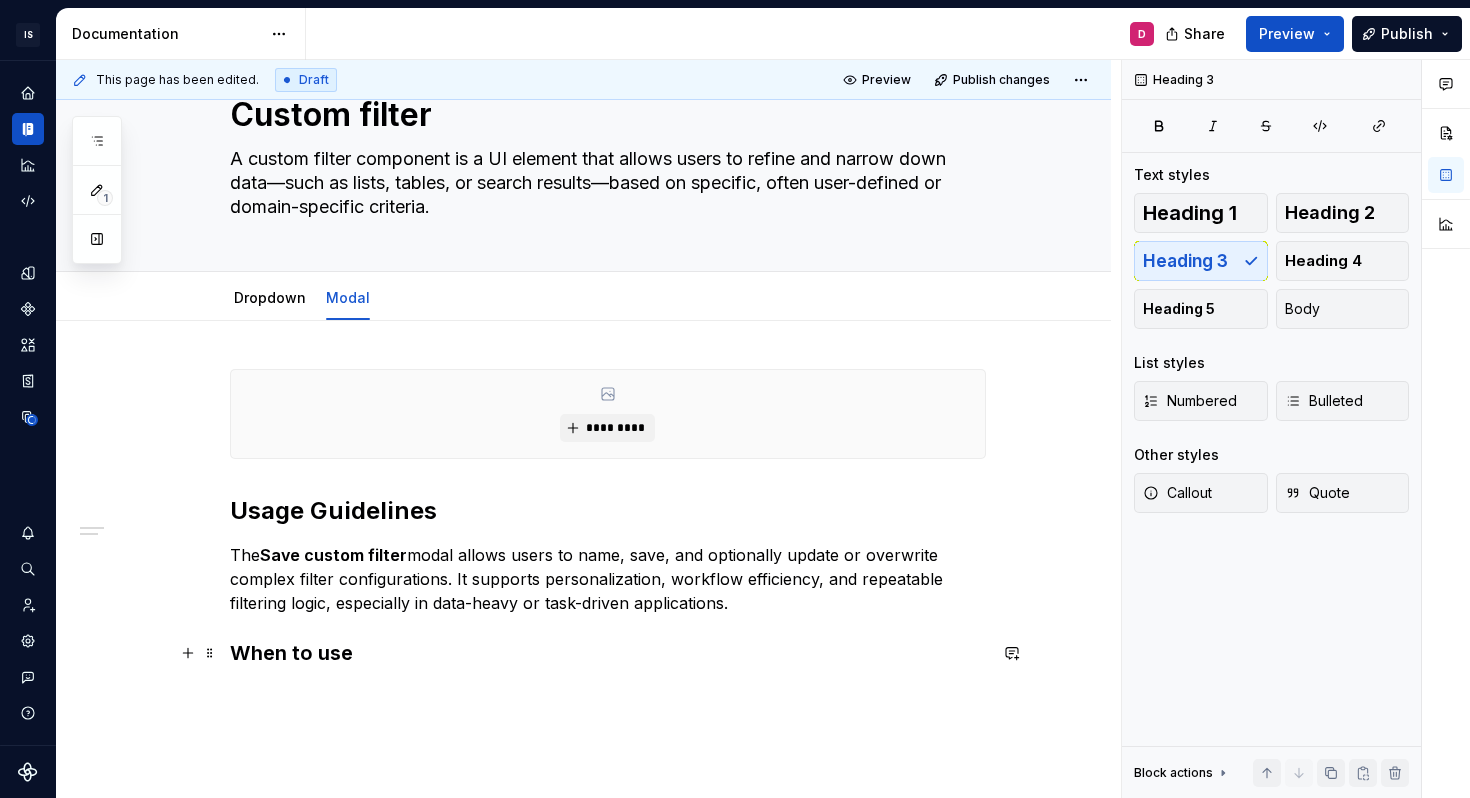 click on "When to use" at bounding box center [608, 653] 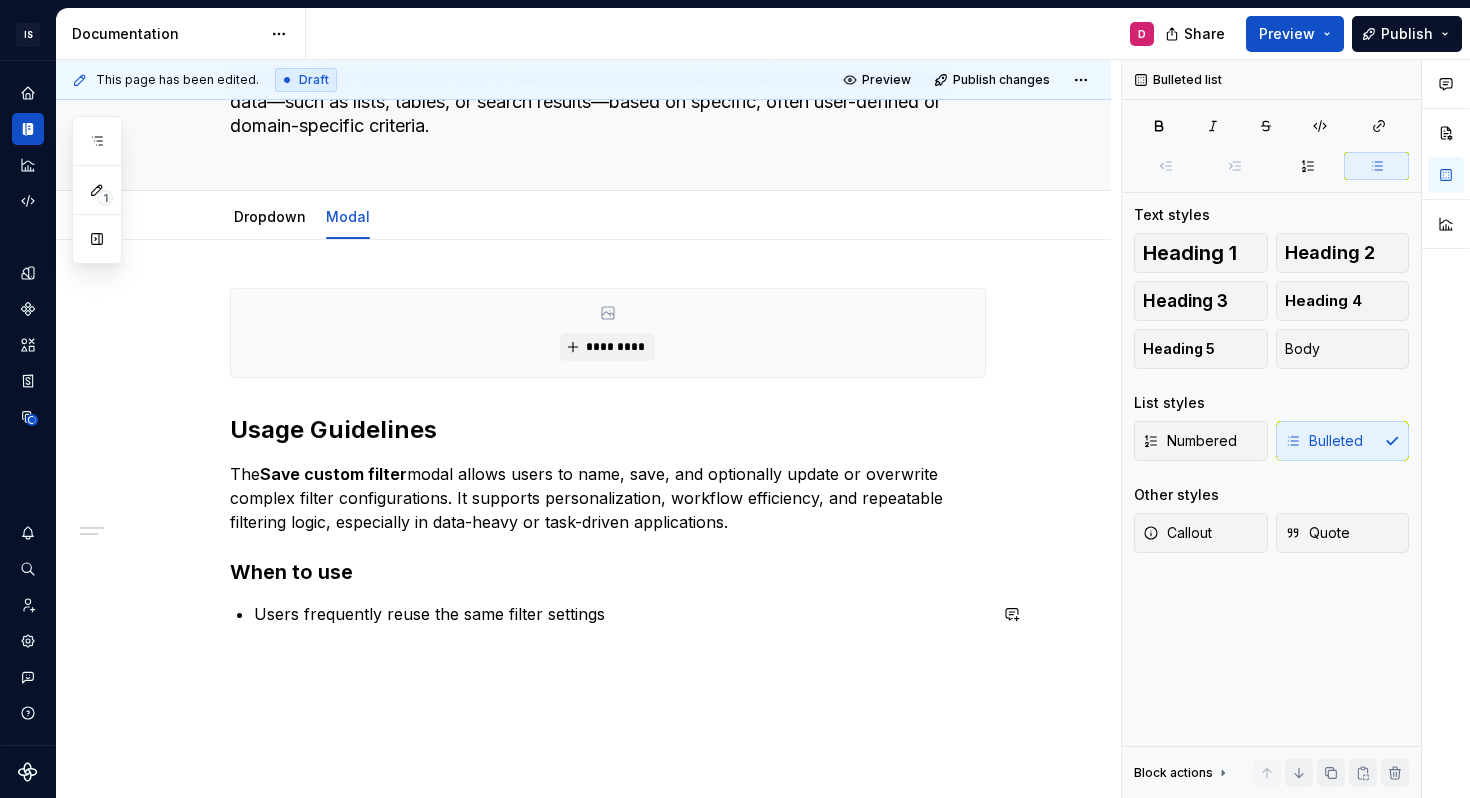 scroll, scrollTop: 174, scrollLeft: 0, axis: vertical 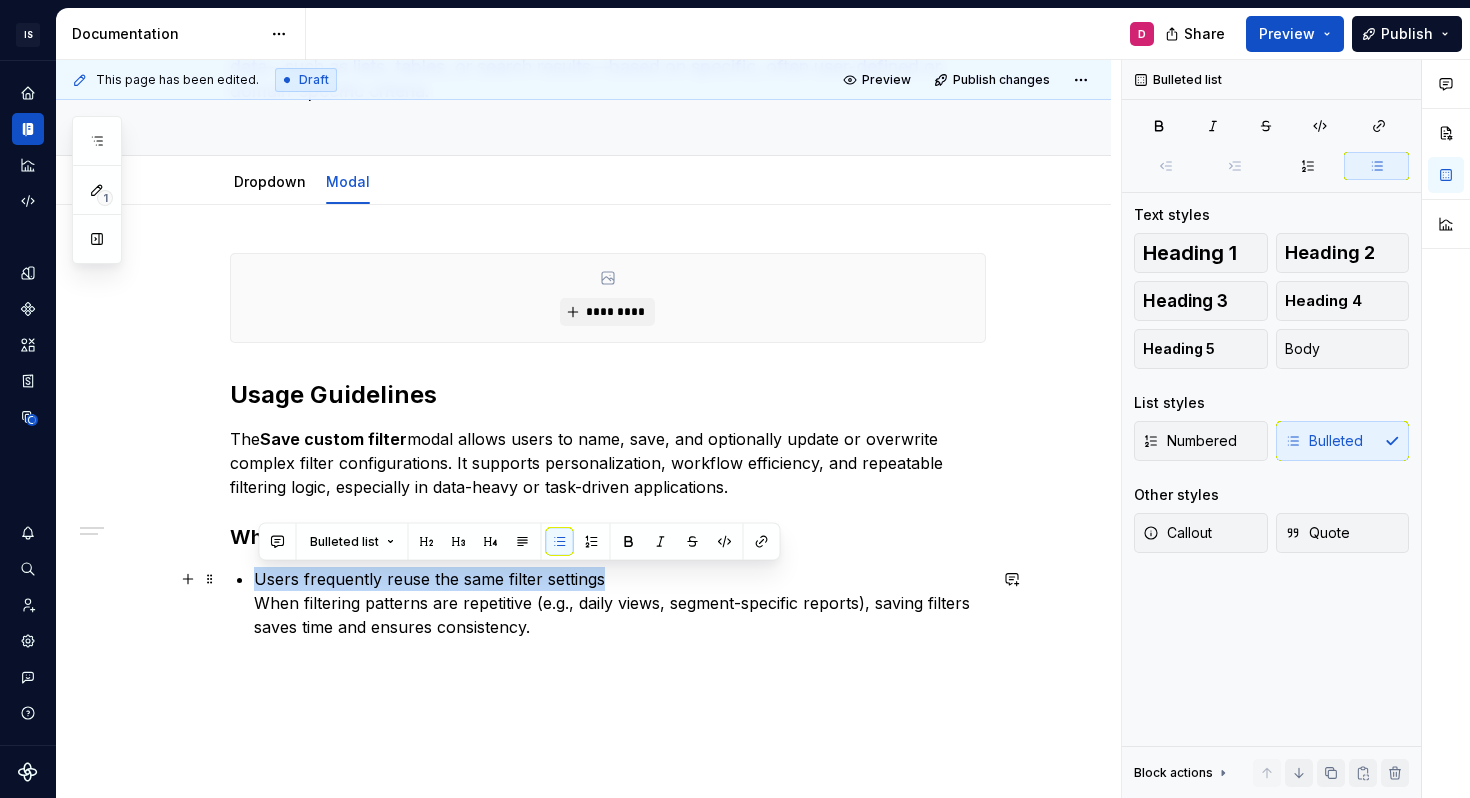 drag, startPoint x: 620, startPoint y: 577, endPoint x: 262, endPoint y: 577, distance: 358 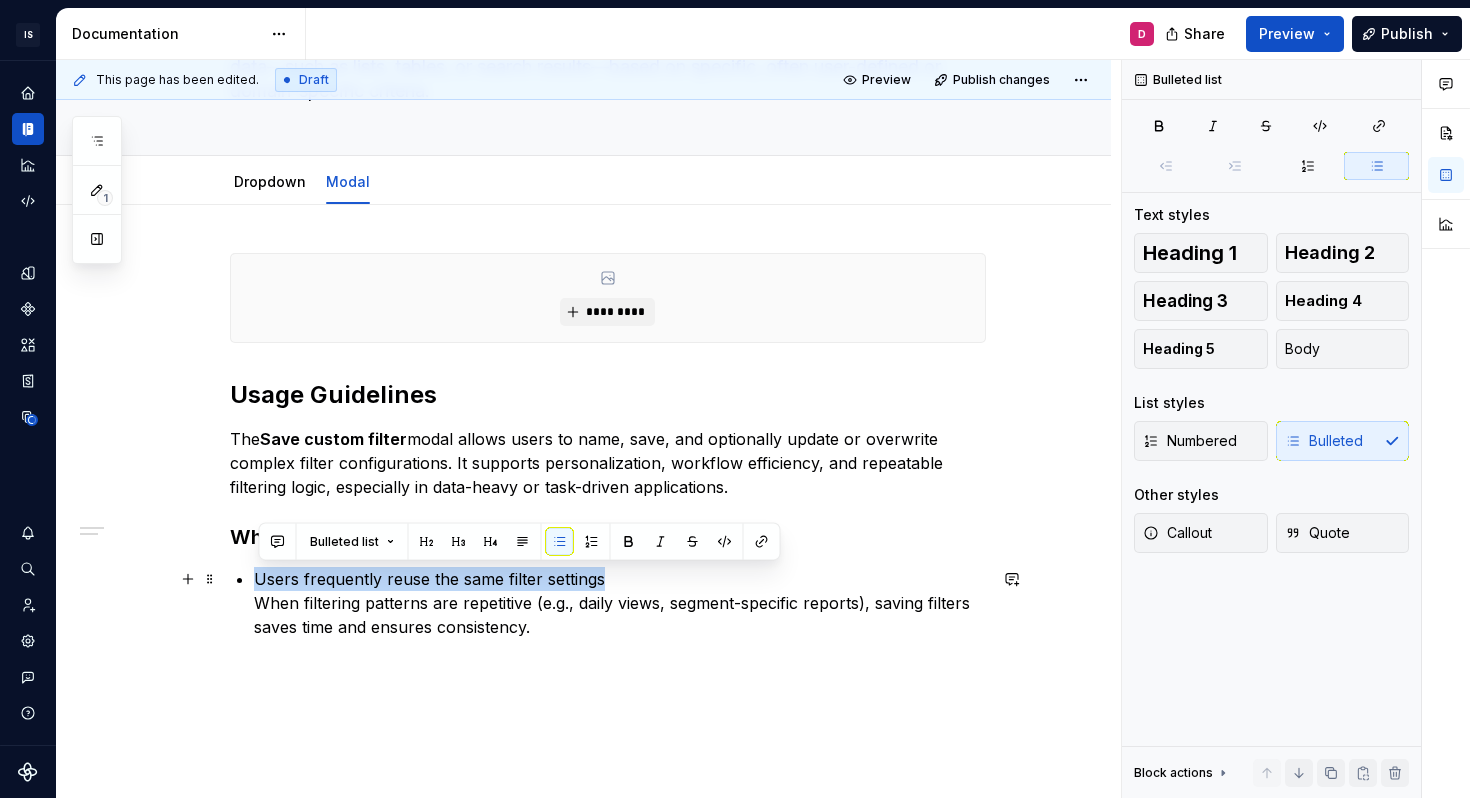 click on "Users frequently reuse the same filter settings When filtering patterns are repetitive (e.g., daily views, segment-specific reports), saving filters saves time and ensures consistency." at bounding box center [620, 603] 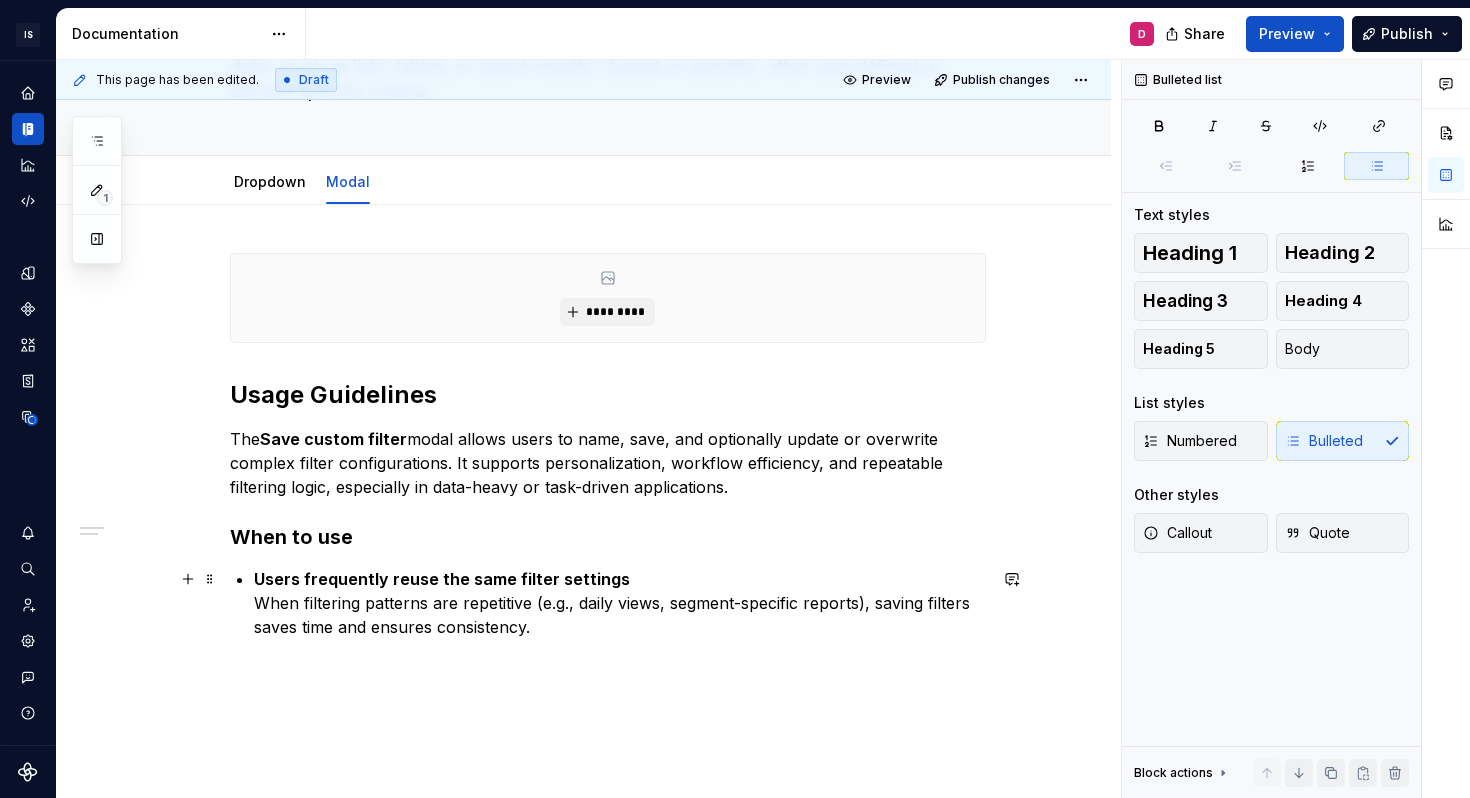click on "Users frequently reuse the same filter settings When filtering patterns are repetitive (e.g., daily views, segment-specific reports), saving filters saves time and ensures consistency." at bounding box center [620, 603] 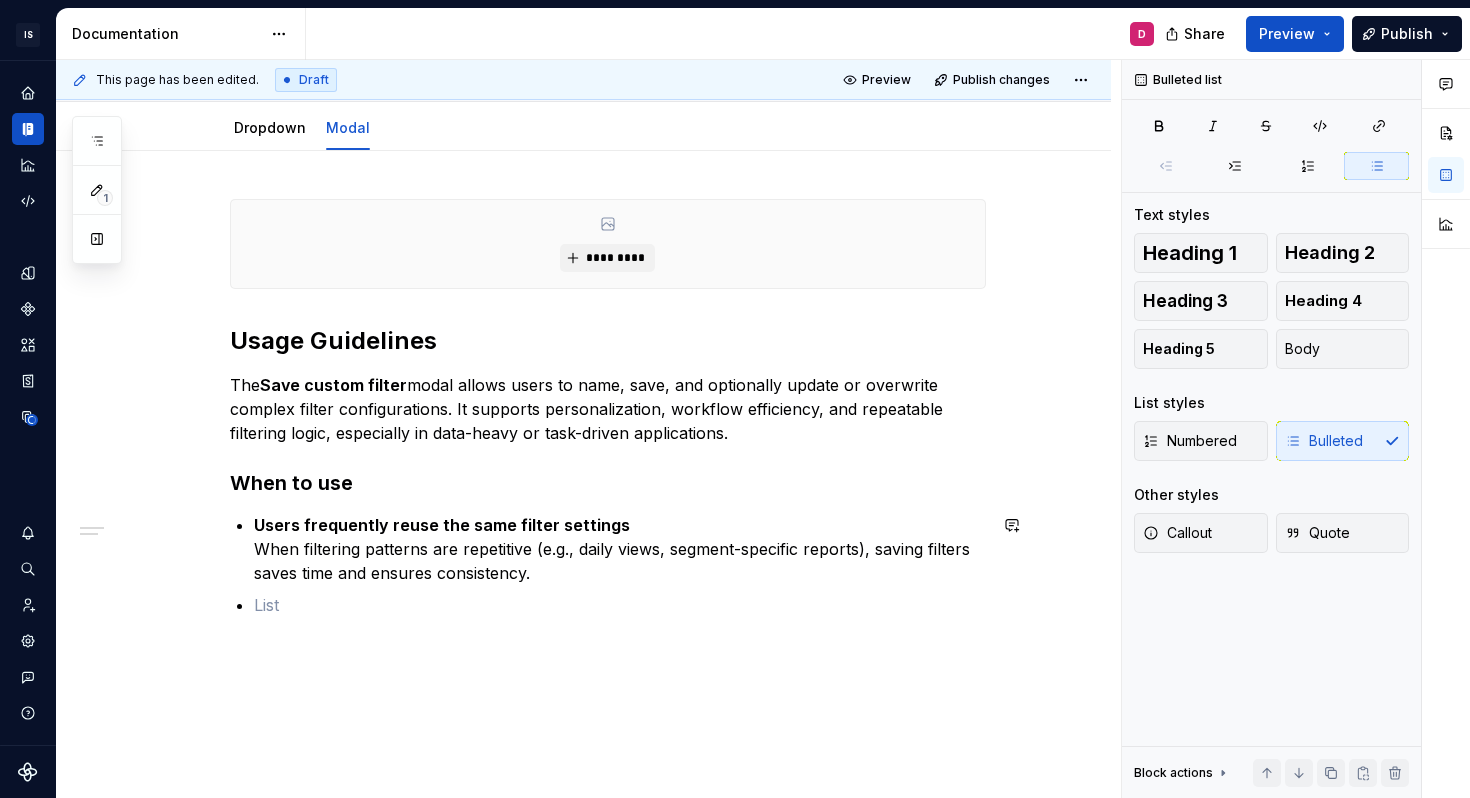 scroll, scrollTop: 249, scrollLeft: 0, axis: vertical 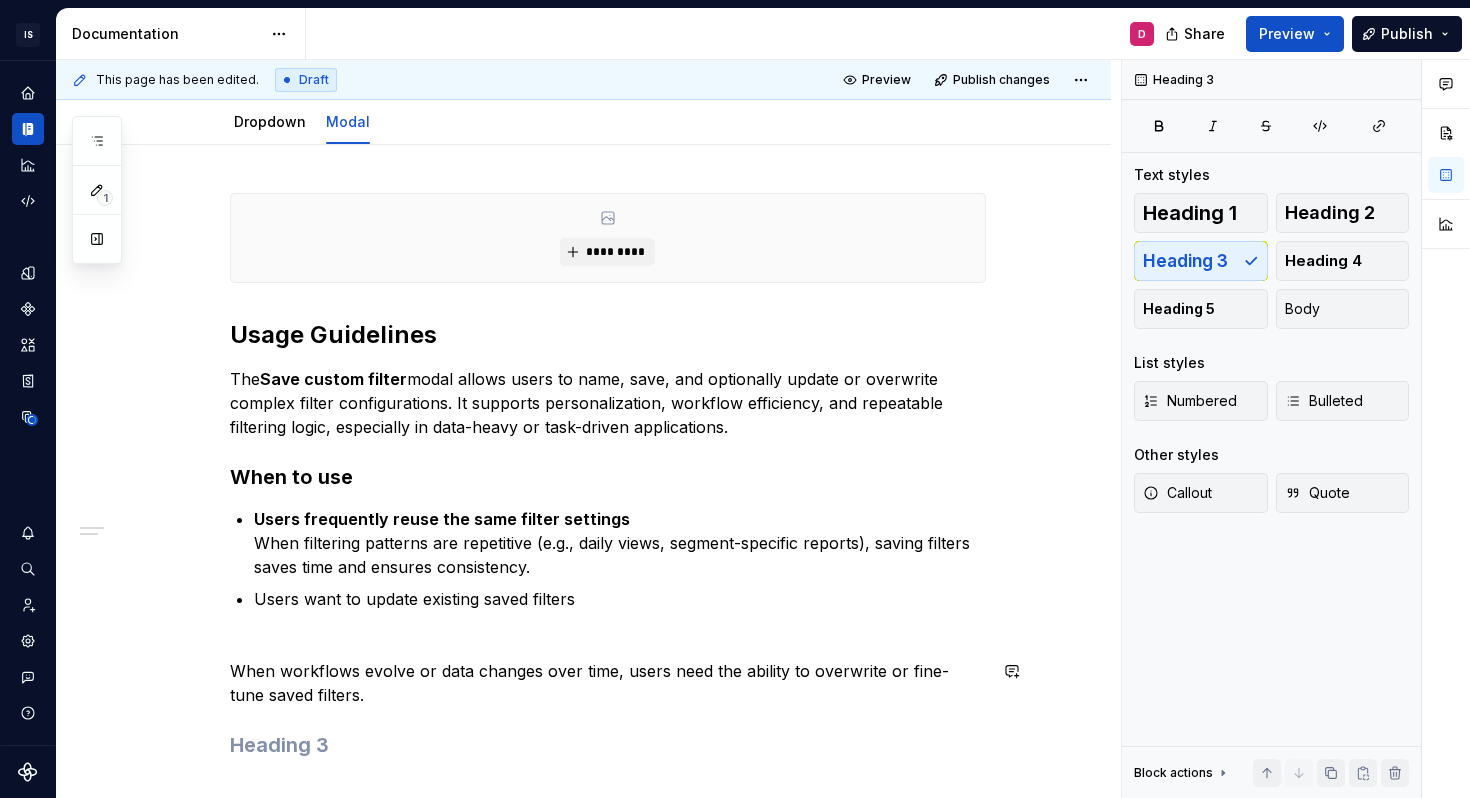 click on "********* Usage Guidelines The  Save custom filter  modal allows users to name, save, and optionally update or overwrite complex filter configurations. It supports personalization, workflow efficiency, and repeatable filtering logic, especially in data-heavy or task-driven applications. When to use  Users frequently reuse the same filter settings When filtering patterns are repetitive (e.g., daily views, segment-specific reports), saving filters saves time and ensures consistency. Users want to update existing saved filters When workflows evolve or data changes over time, users need the ability to overwrite or fine-tune saved filters." at bounding box center [608, 476] 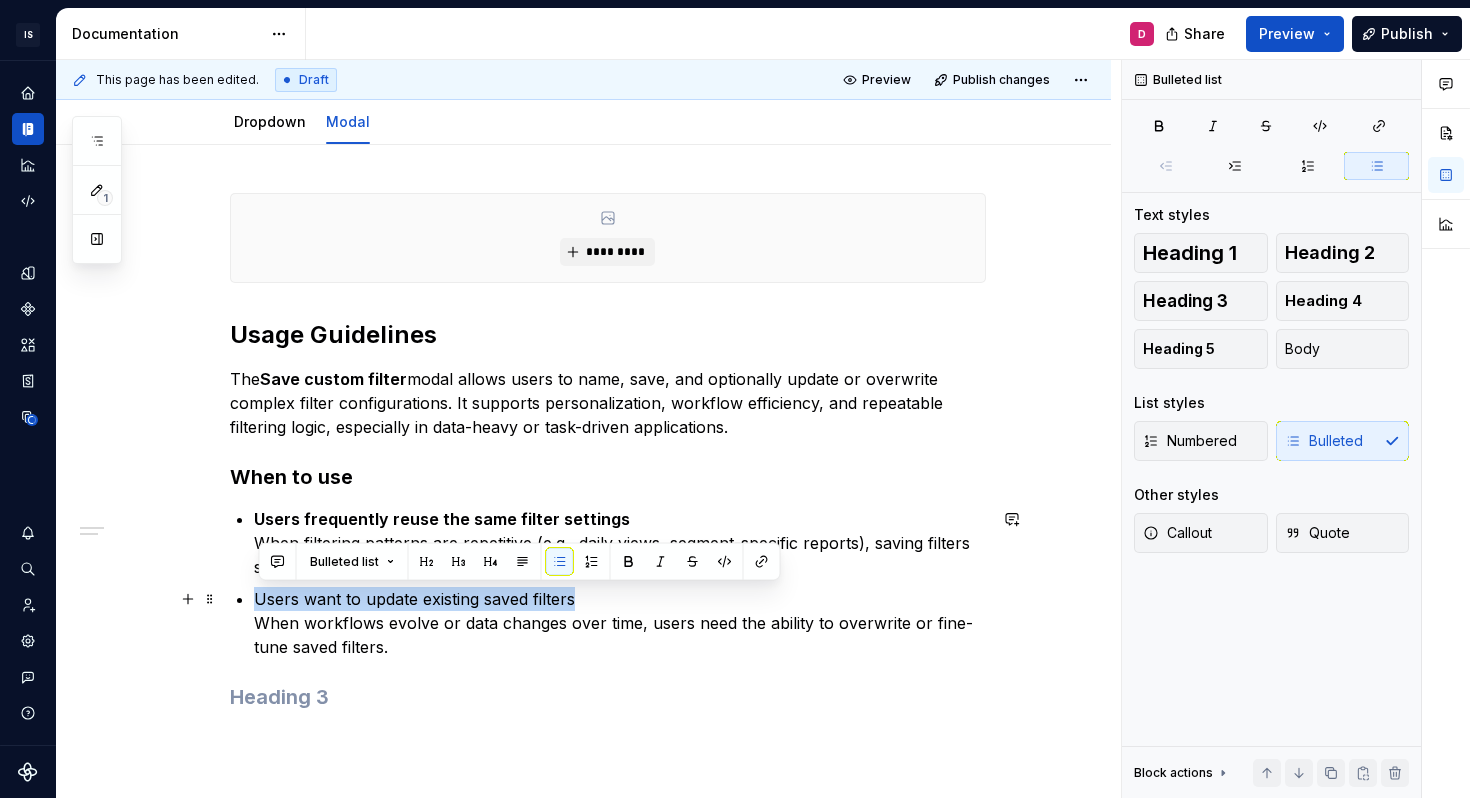 drag, startPoint x: 589, startPoint y: 599, endPoint x: 248, endPoint y: 597, distance: 341.00586 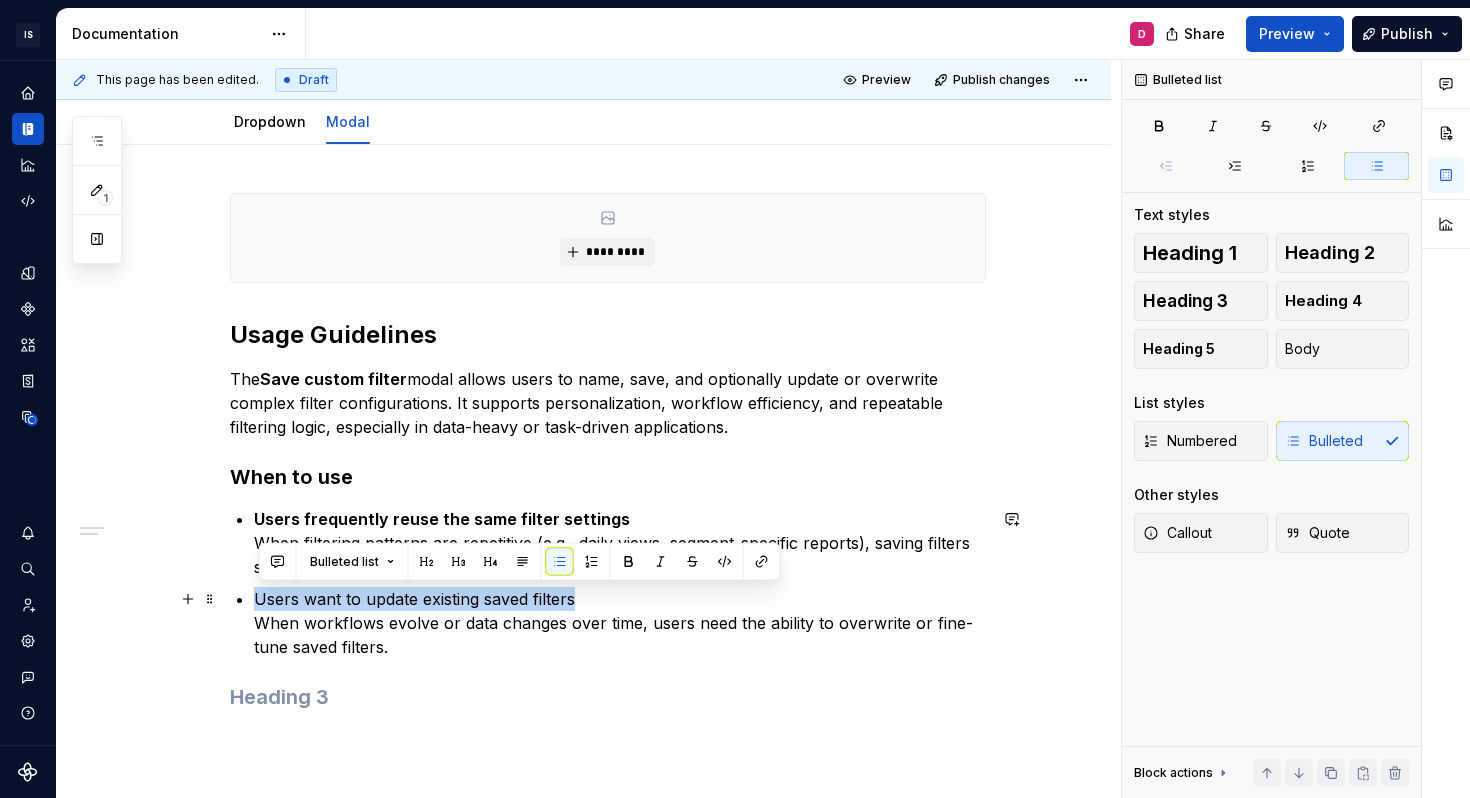 click on "Users want to update existing saved filters When workflows evolve or data changes over time, users need the ability to overwrite or fine-tune saved filters." at bounding box center (620, 623) 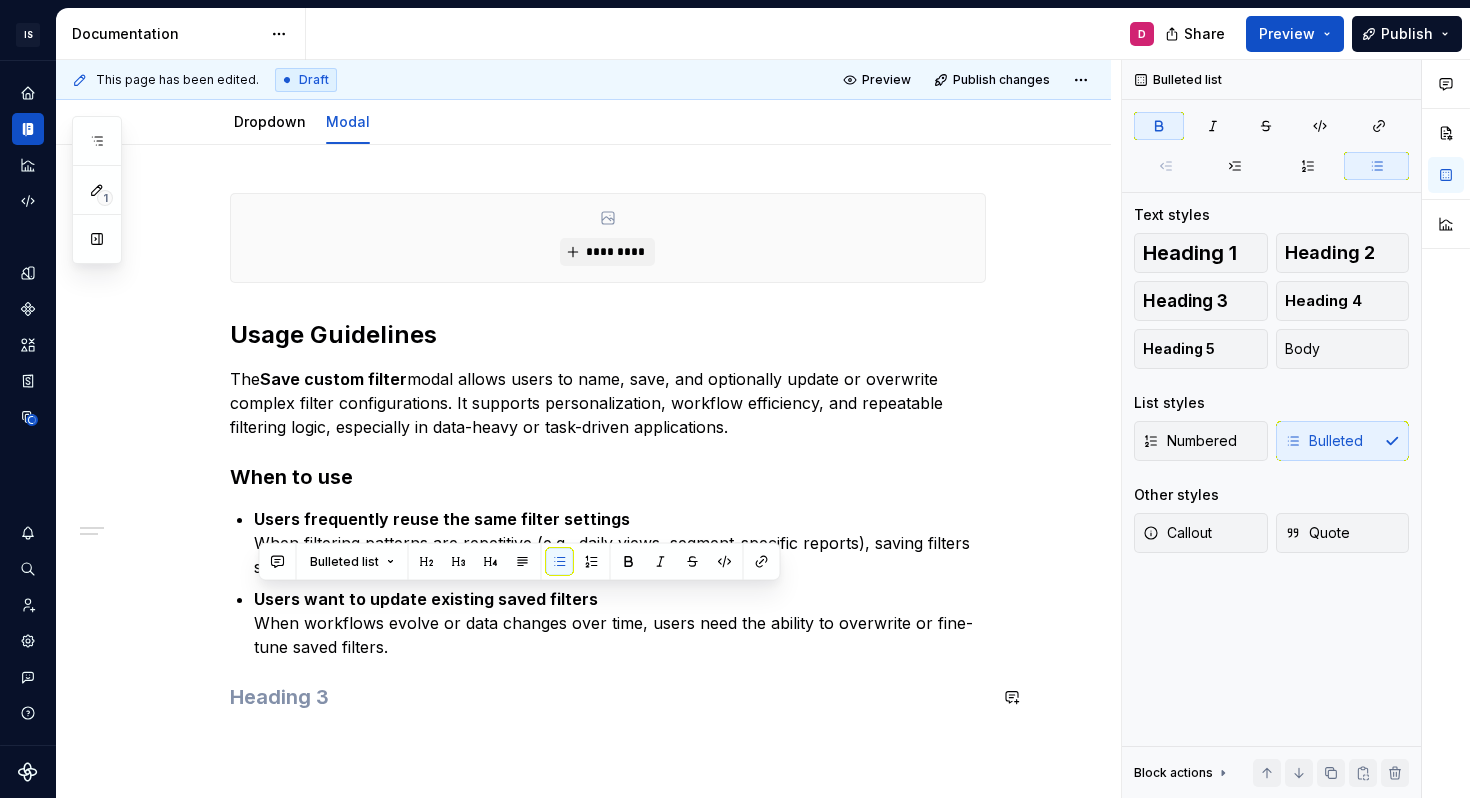 click on "********* Usage Guidelines The  Save custom filter  modal allows users to name, save, and optionally update or overwrite complex filter configurations. It supports personalization, workflow efficiency, and repeatable filtering logic, especially in data-heavy or task-driven applications. When to use  Users frequently reuse the same filter settings When filtering patterns are repetitive (e.g., daily views, segment-specific reports), saving filters saves time and ensures consistency. Users want to update existing saved filters When workflows evolve or data changes over time, users need the ability to overwrite or fine-tune saved filters." at bounding box center (608, 452) 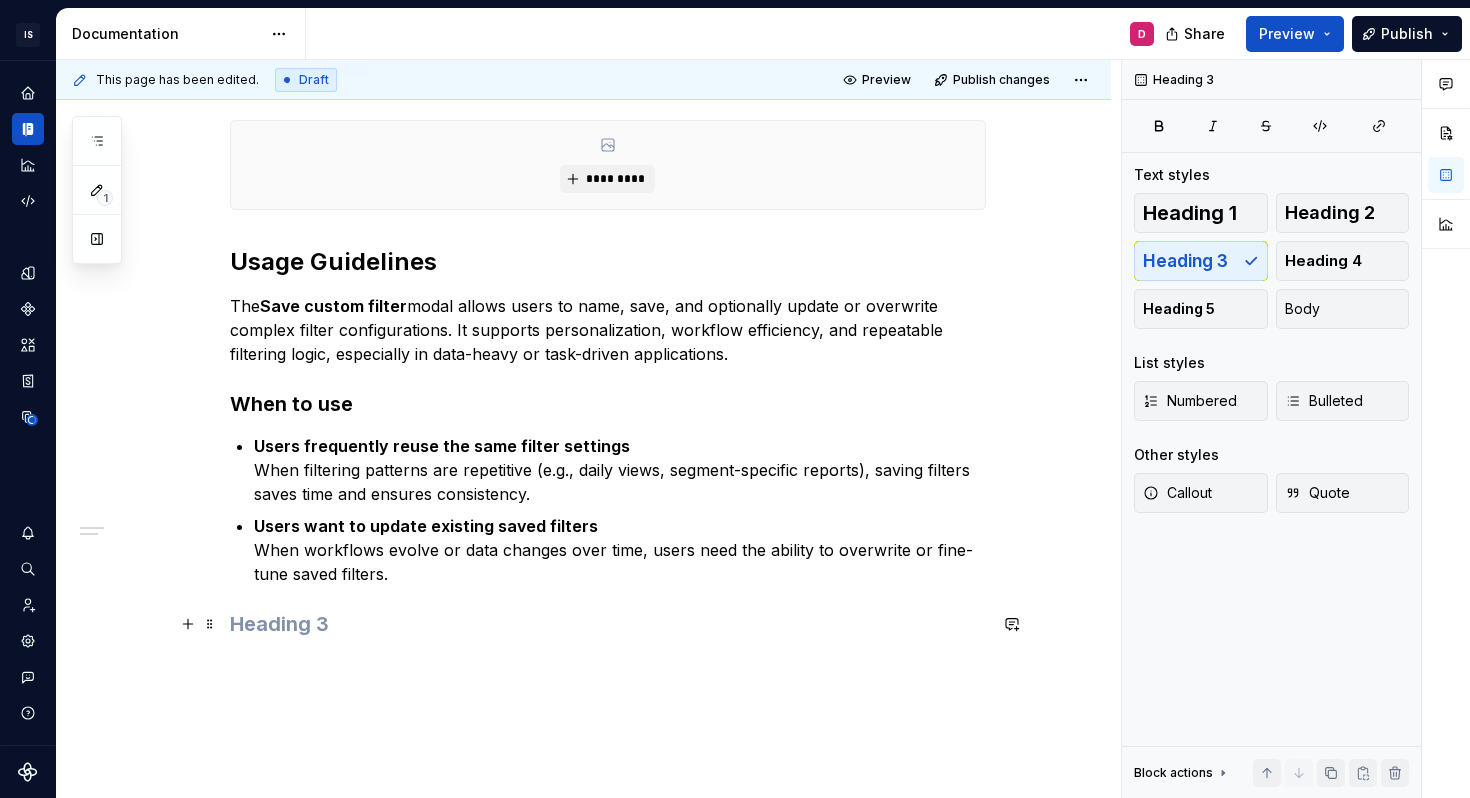scroll, scrollTop: 326, scrollLeft: 0, axis: vertical 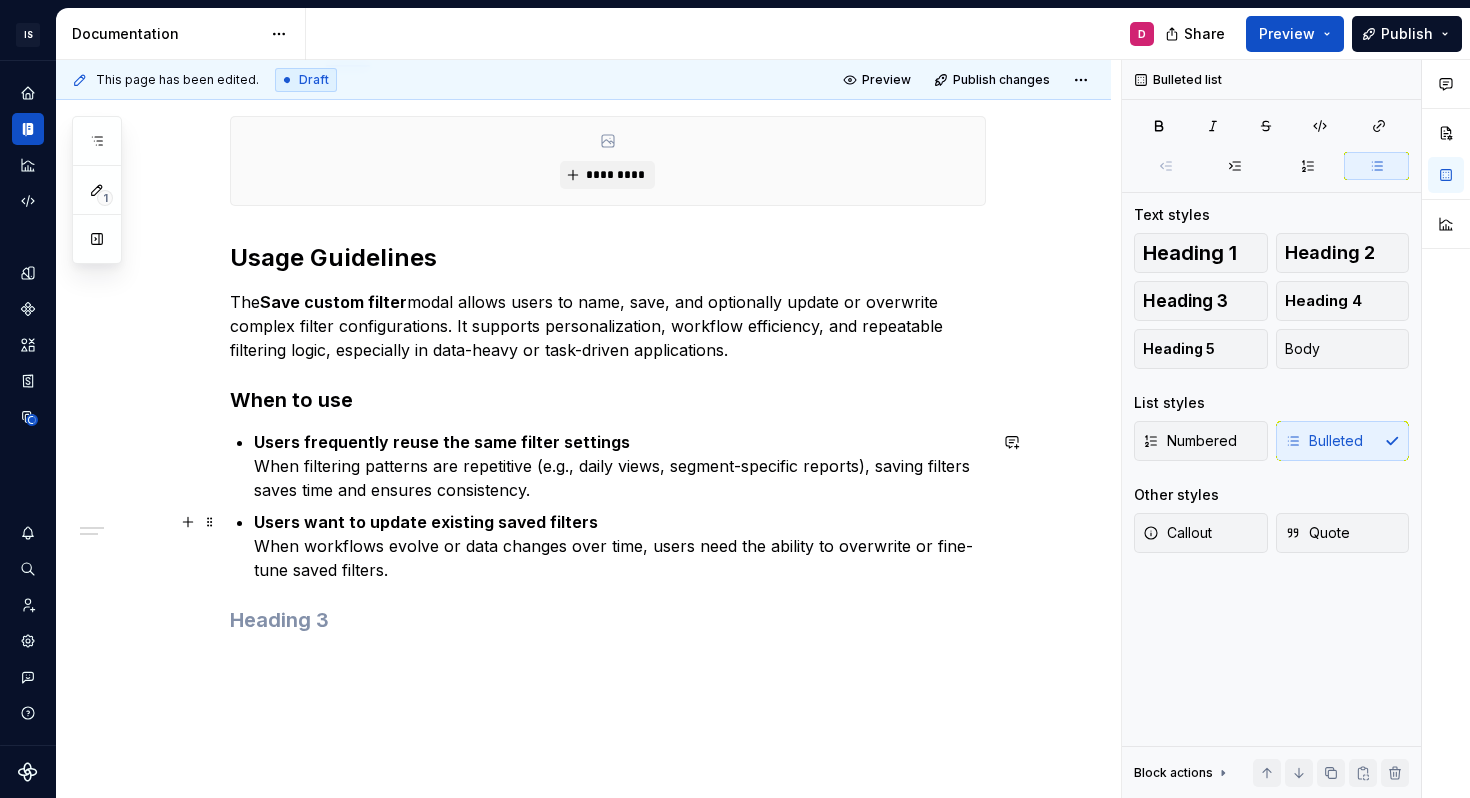 click on "Users want to update existing saved filters When workflows evolve or data changes over time, users need the ability to overwrite or fine-tune saved filters." at bounding box center [620, 546] 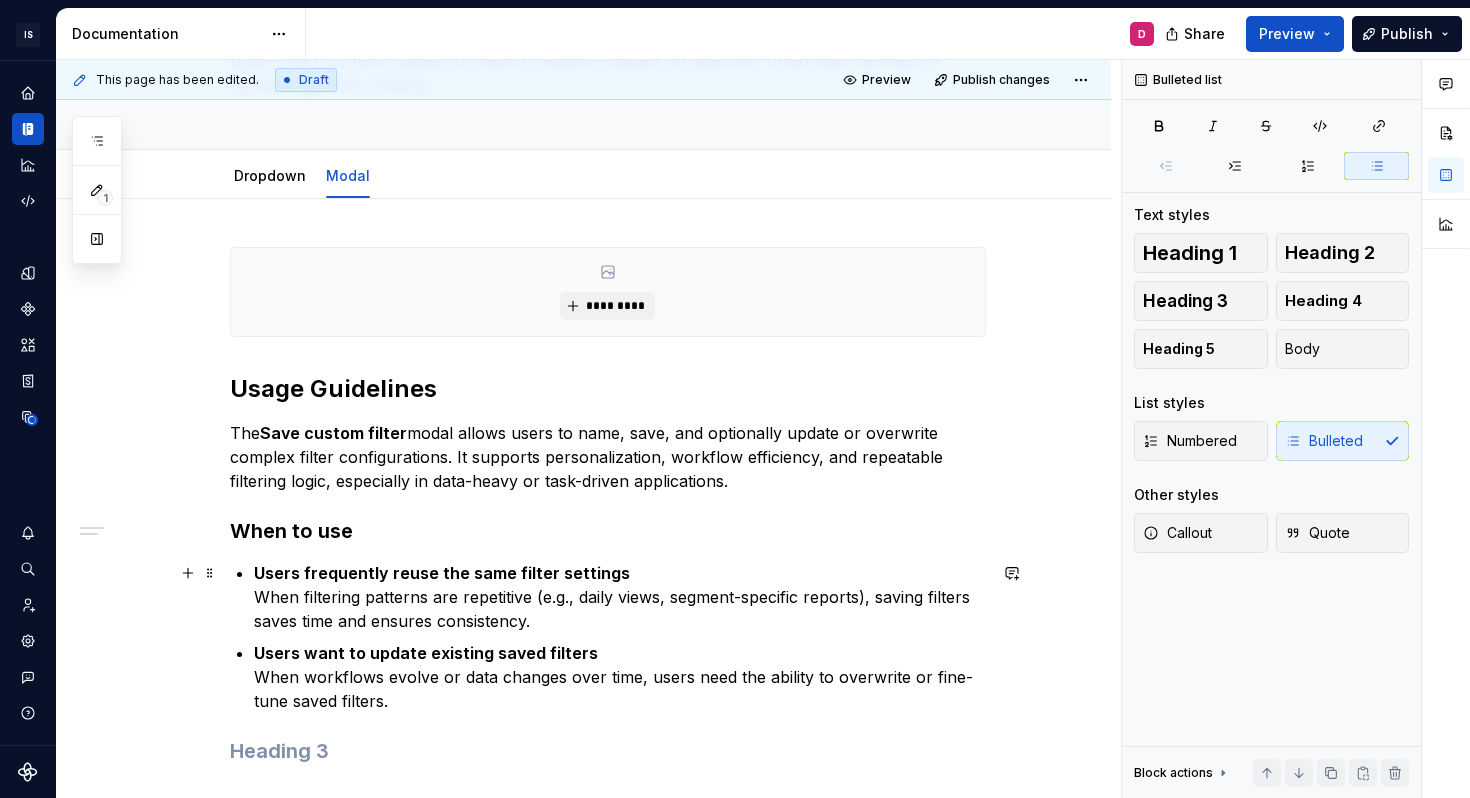 scroll, scrollTop: 316, scrollLeft: 0, axis: vertical 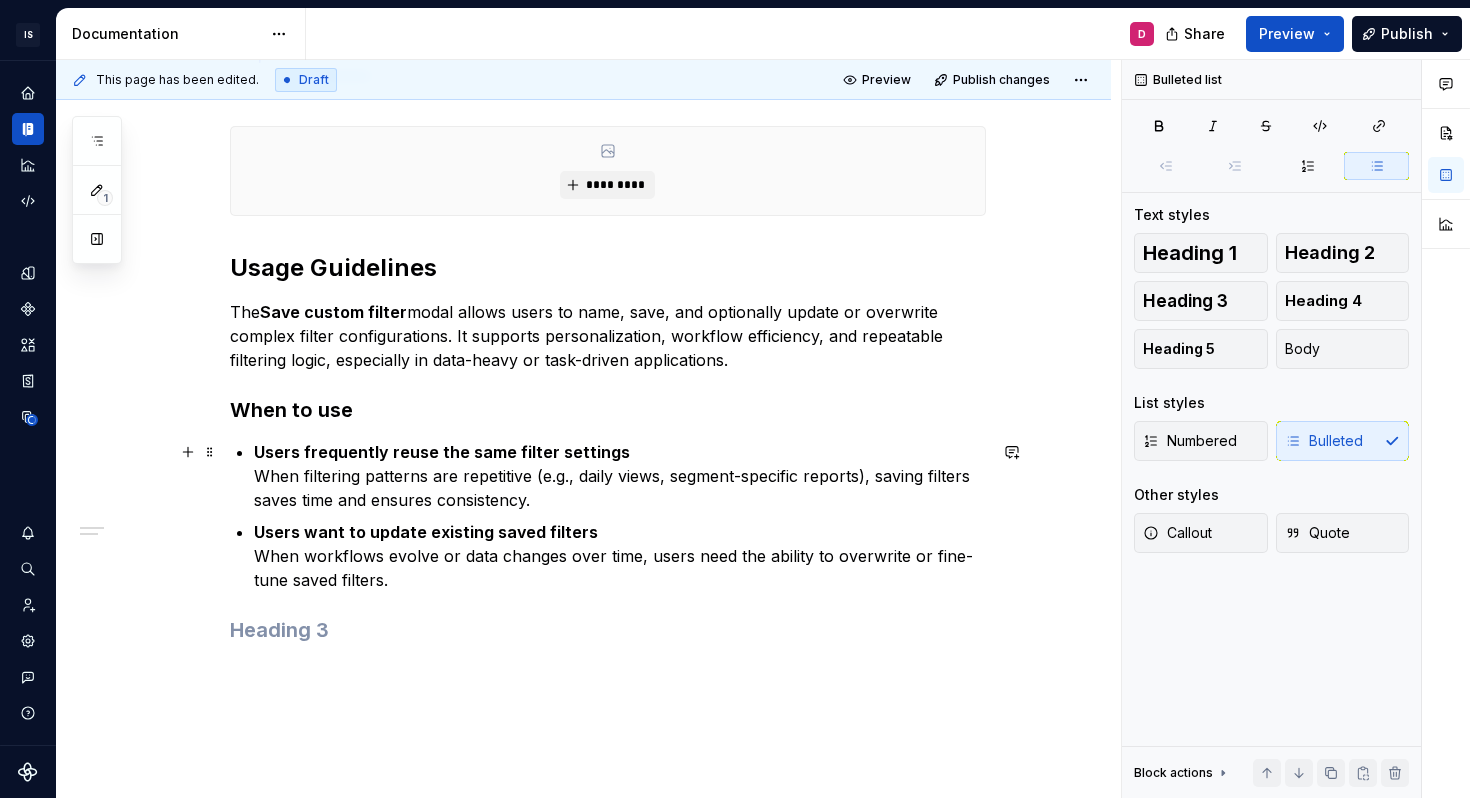 click on "Users frequently reuse the same filter settings When filtering patterns are repetitive (e.g., daily views, segment-specific reports), saving filters saves time and ensures consistency." at bounding box center [620, 476] 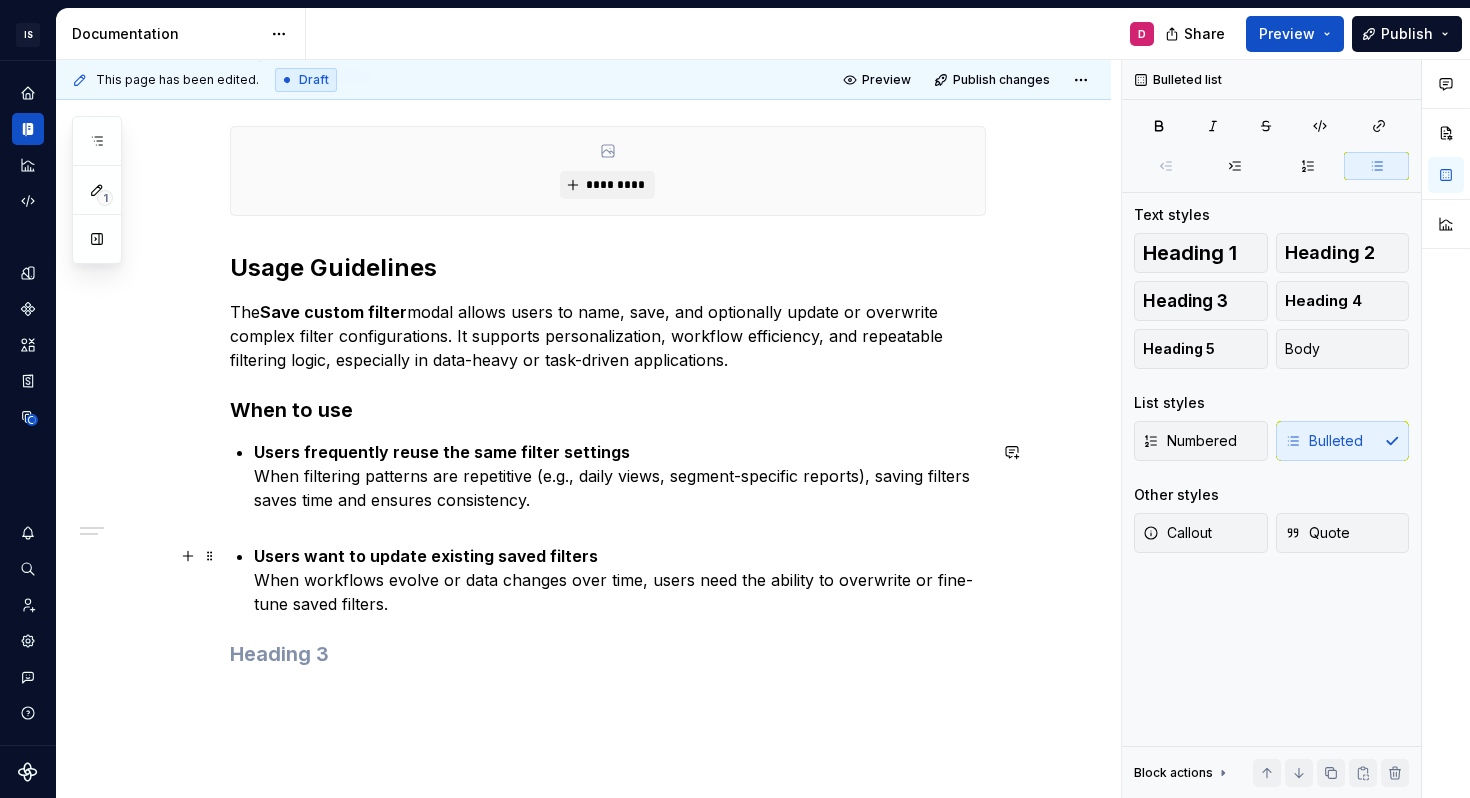 click on "Users want to update existing saved filters When workflows evolve or data changes over time, users need the ability to overwrite or fine-tune saved filters." at bounding box center (620, 580) 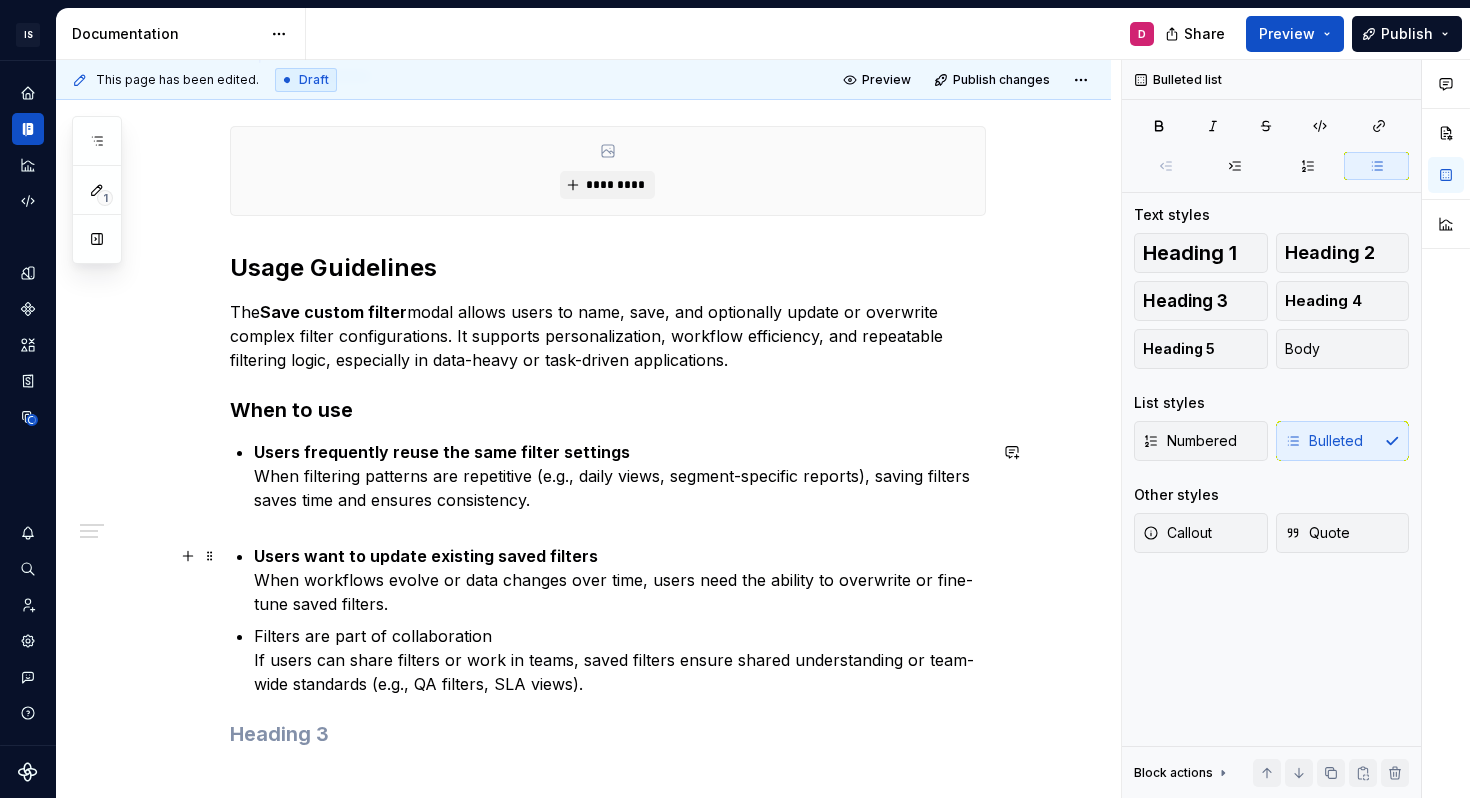 click on "Users want to update existing saved filters When workflows evolve or data changes over time, users need the ability to overwrite or fine-tune saved filters." at bounding box center [620, 580] 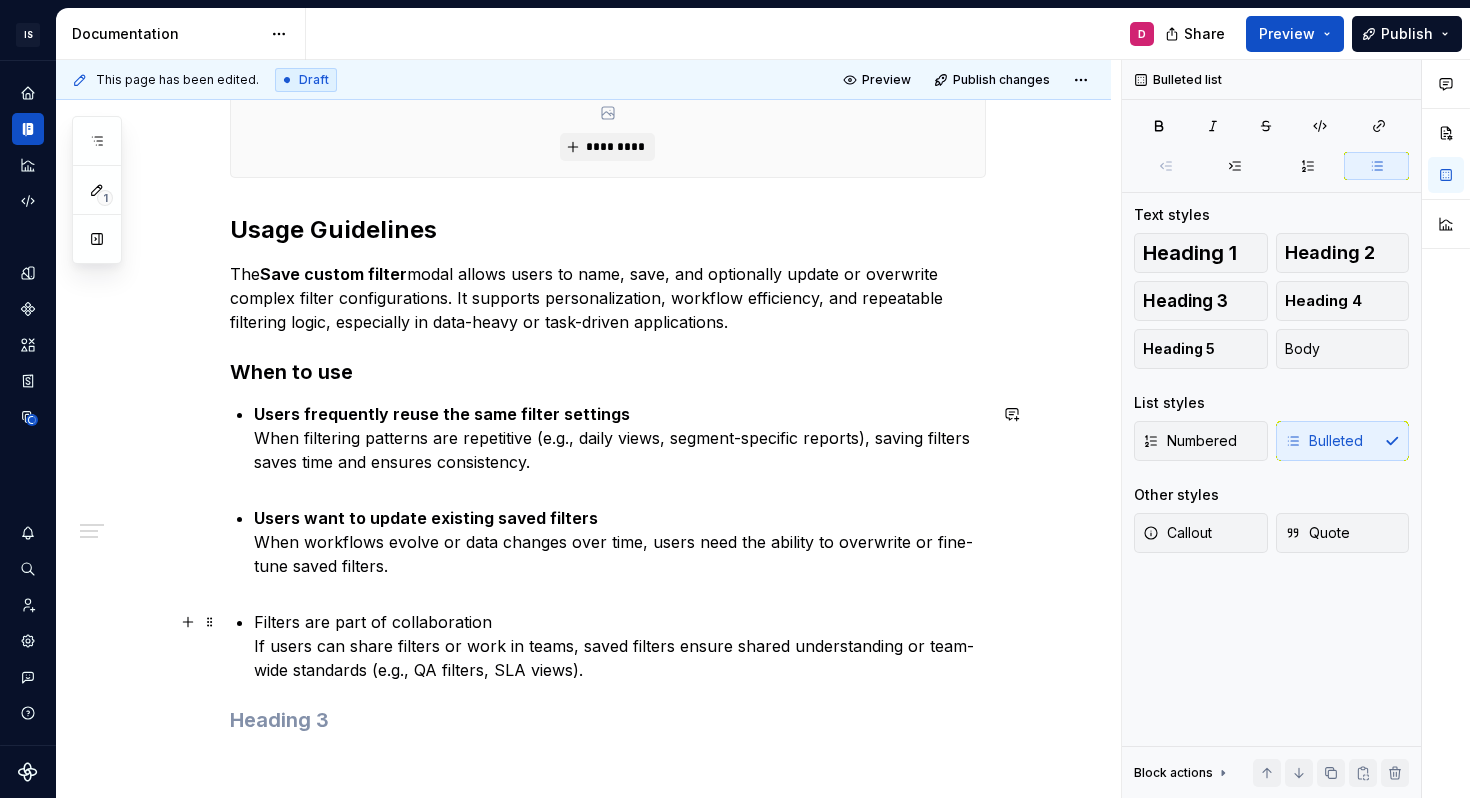 scroll, scrollTop: 365, scrollLeft: 0, axis: vertical 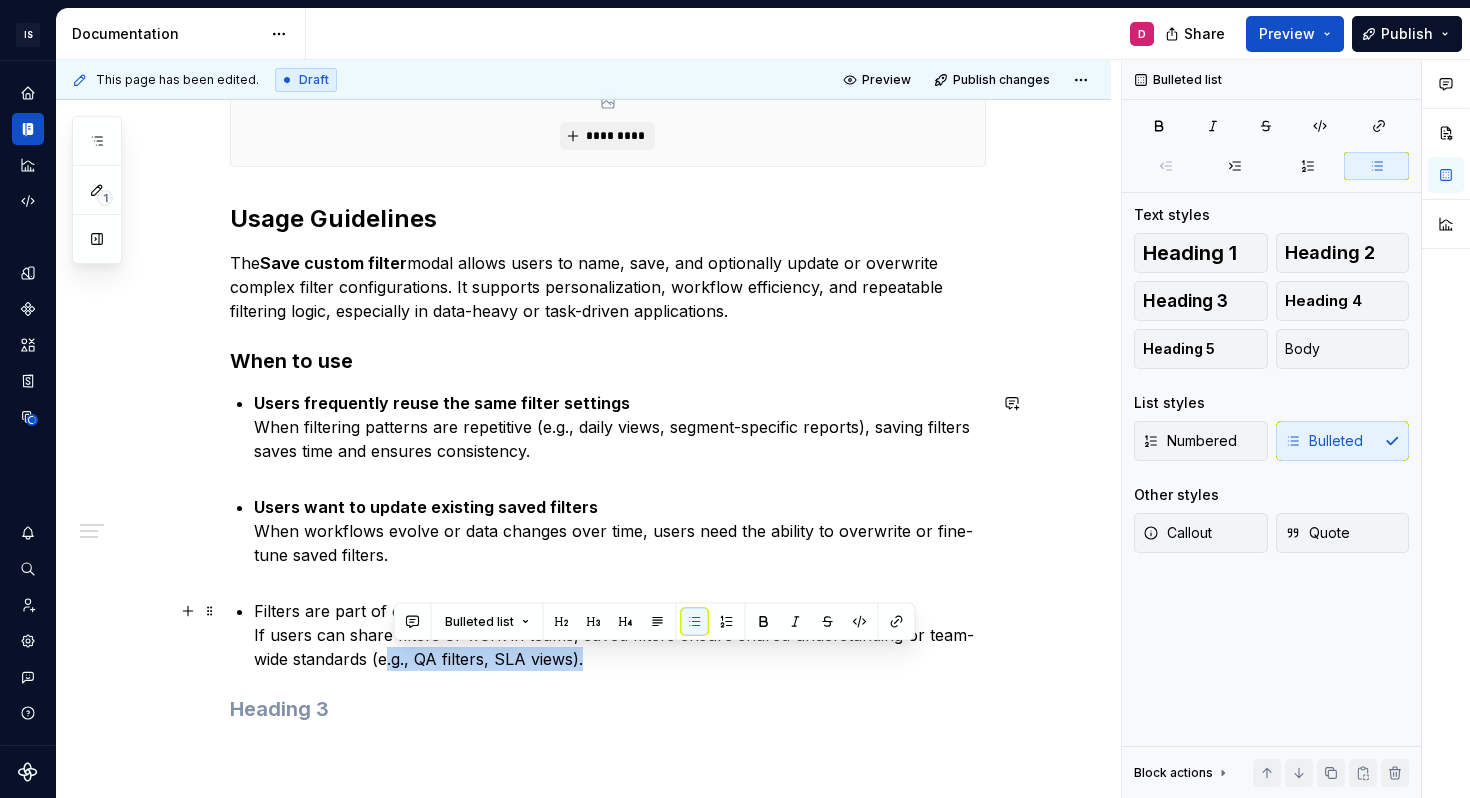 drag, startPoint x: 605, startPoint y: 657, endPoint x: 390, endPoint y: 656, distance: 215.00232 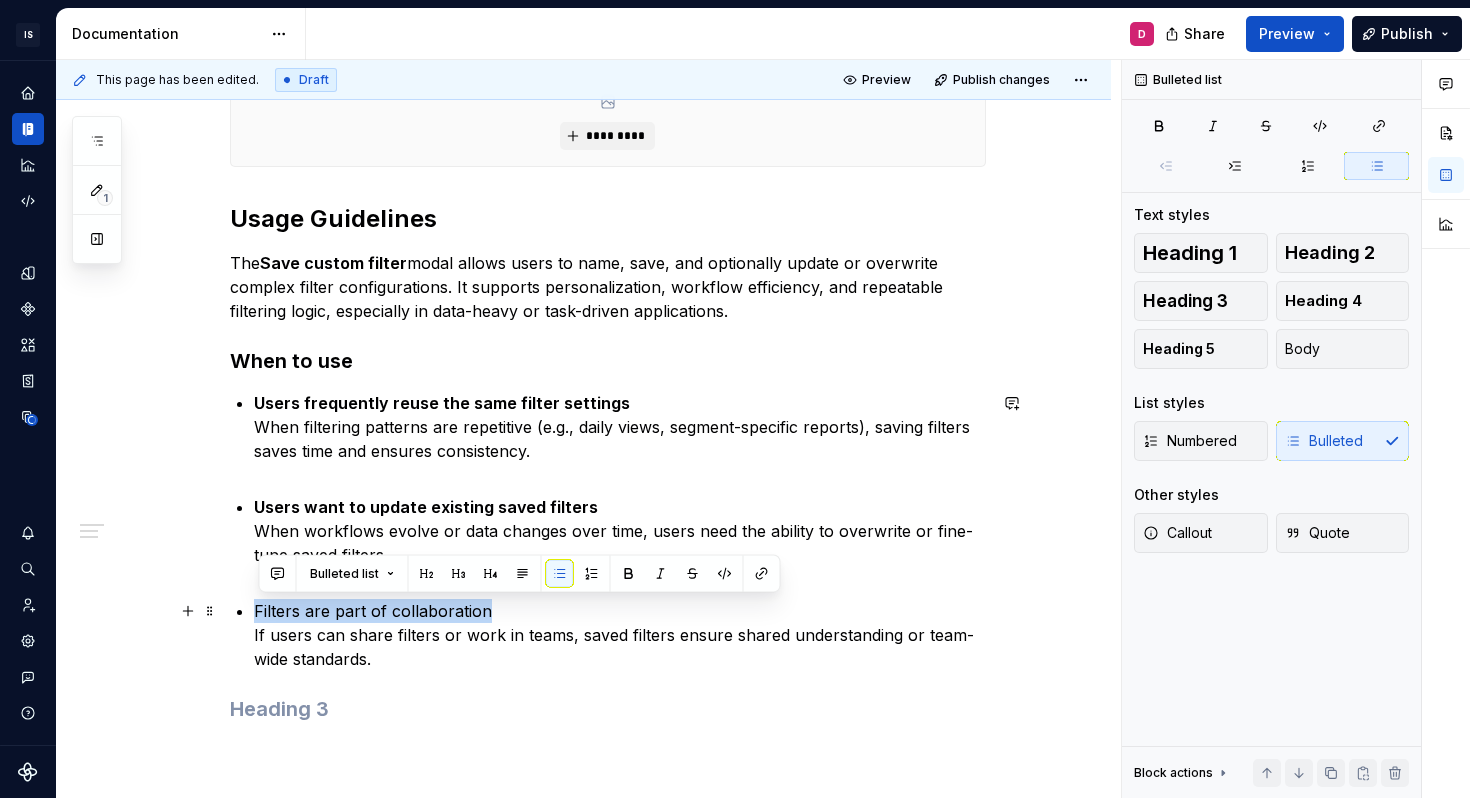 drag, startPoint x: 501, startPoint y: 612, endPoint x: 259, endPoint y: 607, distance: 242.05165 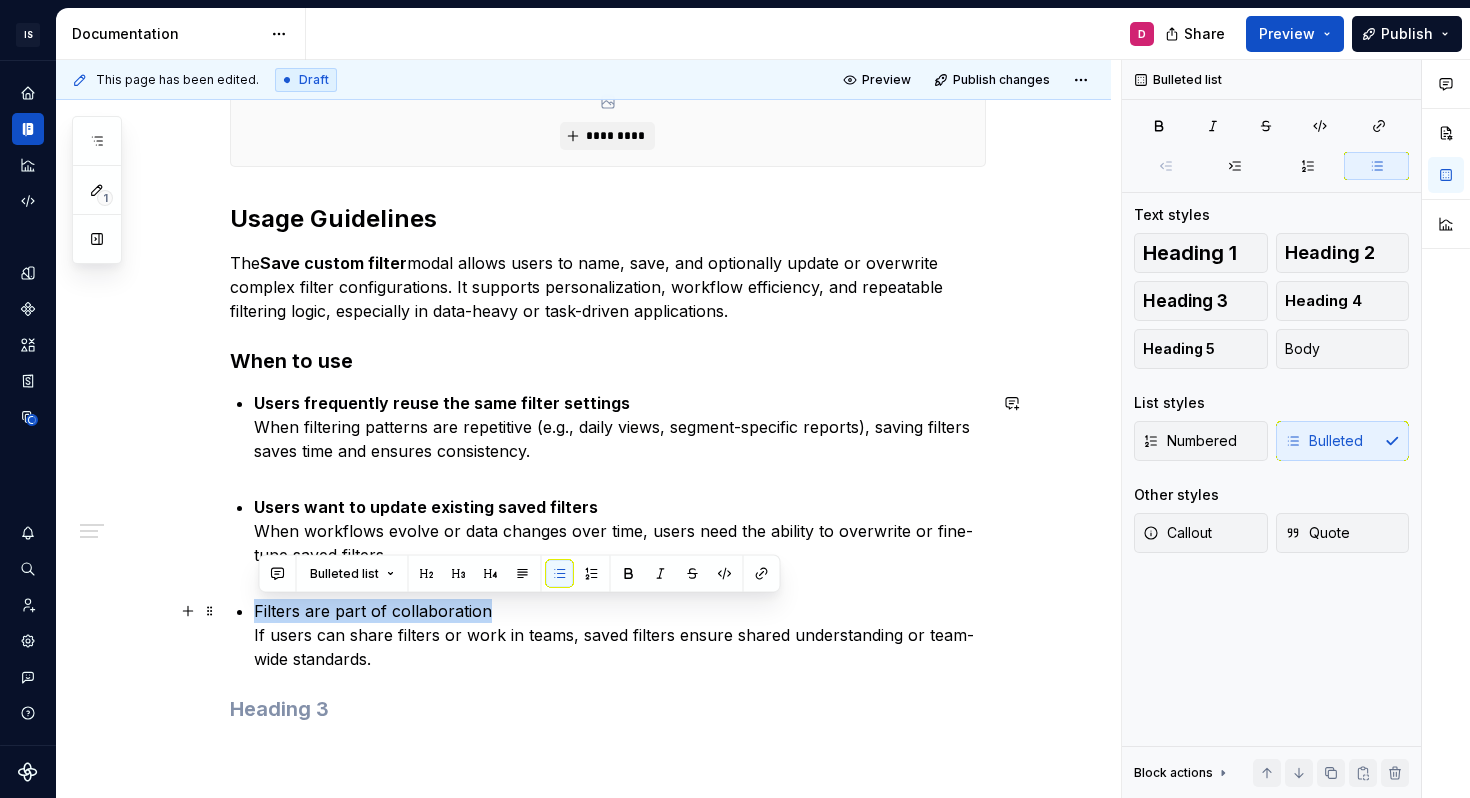 click on "Filters are part of collaboration If users can share filters or work in teams, saved filters ensure shared understanding or team-wide standards." at bounding box center [620, 635] 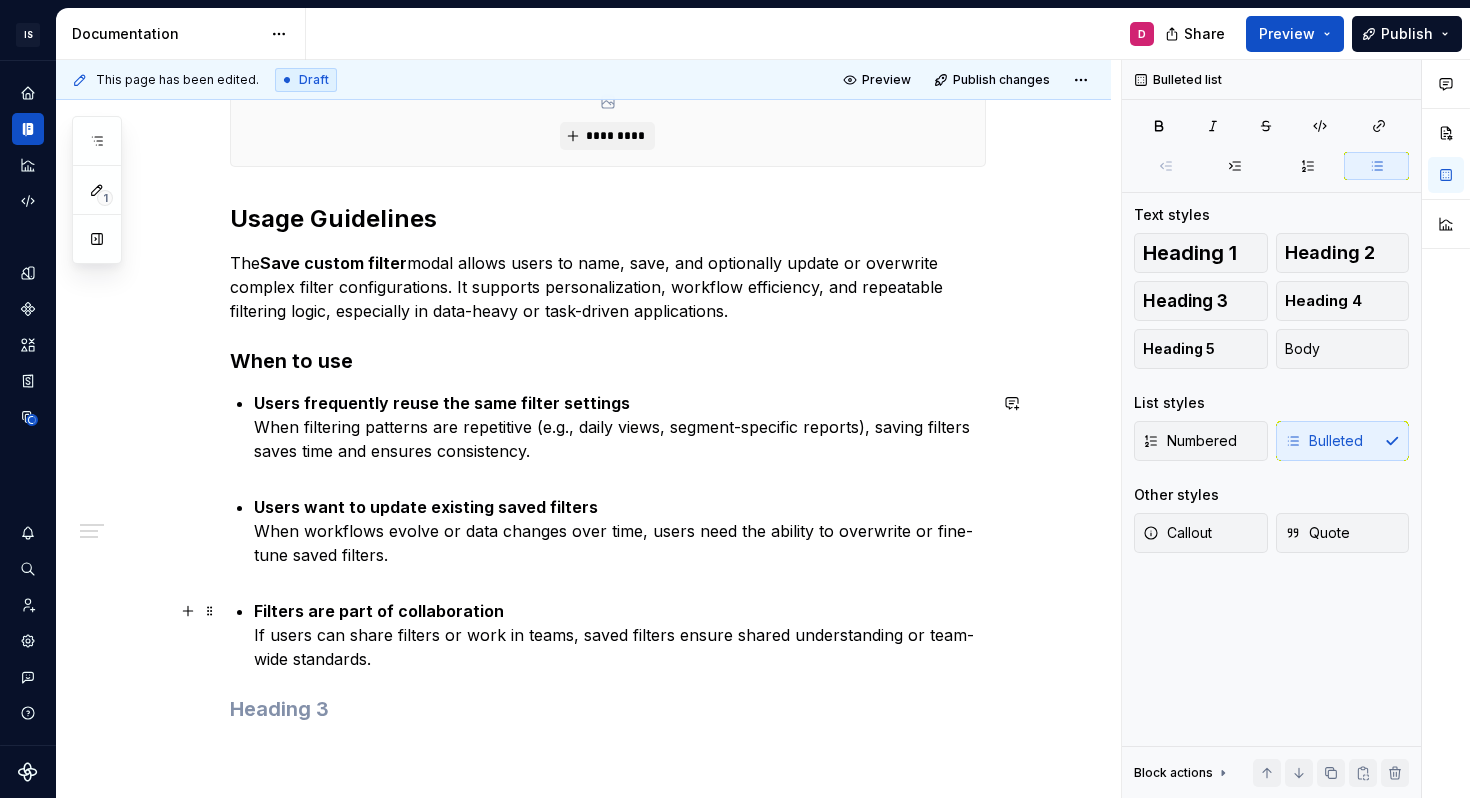click on "Filters are part of collaboration If users can share filters or work in teams, saved filters ensure shared understanding or team-wide standards." at bounding box center [620, 635] 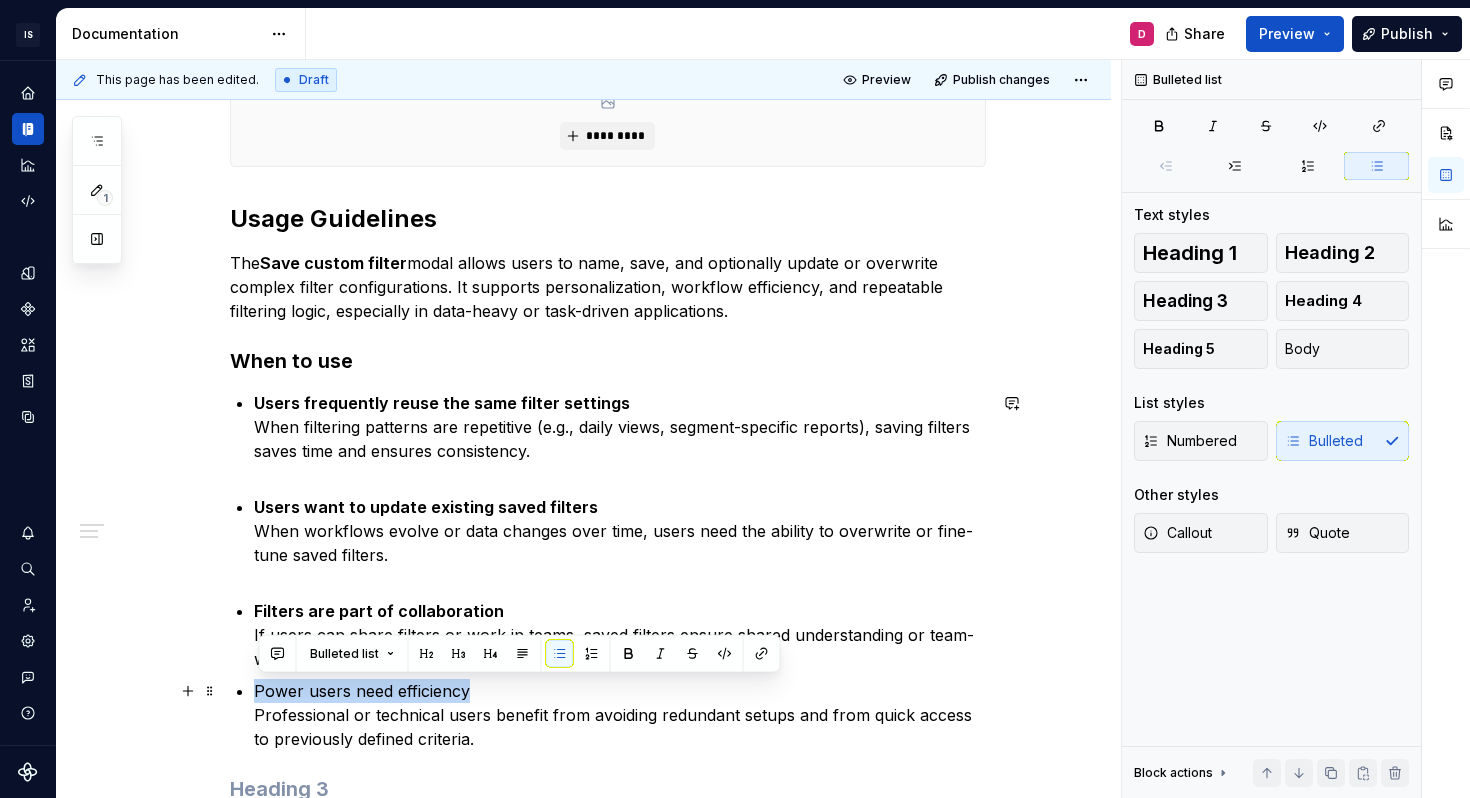 drag, startPoint x: 492, startPoint y: 684, endPoint x: 261, endPoint y: 684, distance: 231 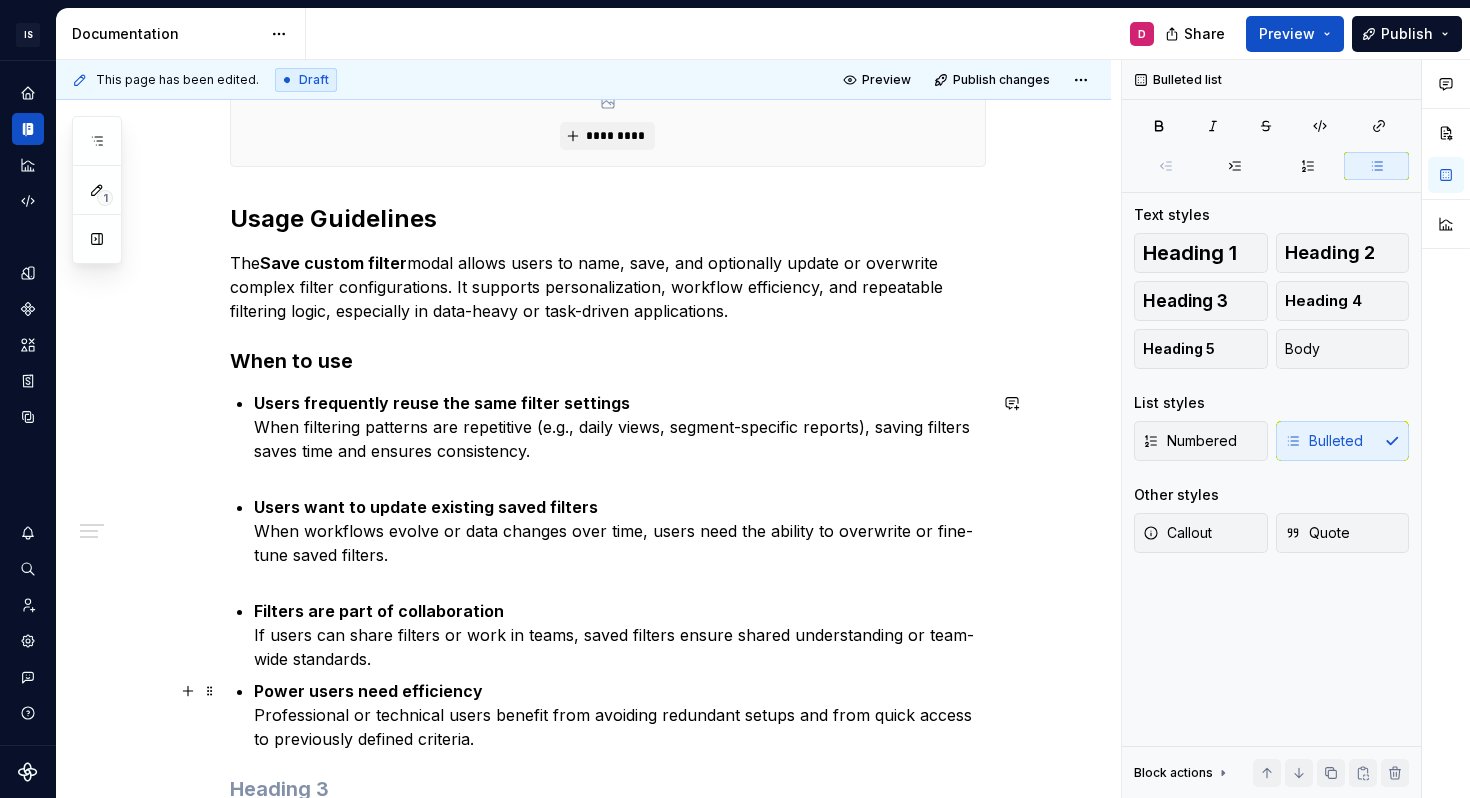 click on "Power users need efficiency Professional or technical users benefit from avoiding redundant setups and from quick access to previously defined criteria." at bounding box center [620, 715] 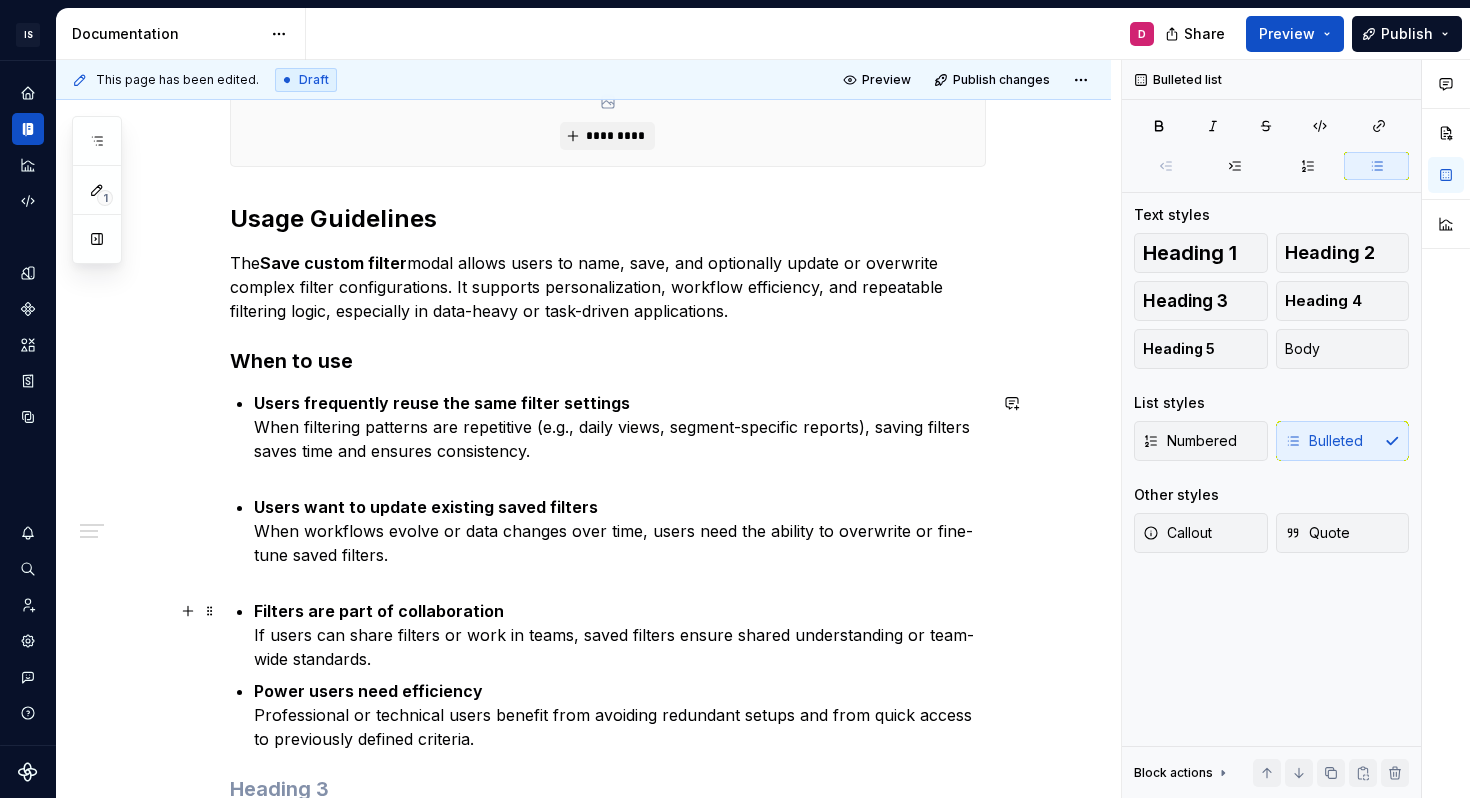 click on "Filters are part of collaboration If users can share filters or work in teams, saved filters ensure shared understanding or team-wide standards." at bounding box center (620, 635) 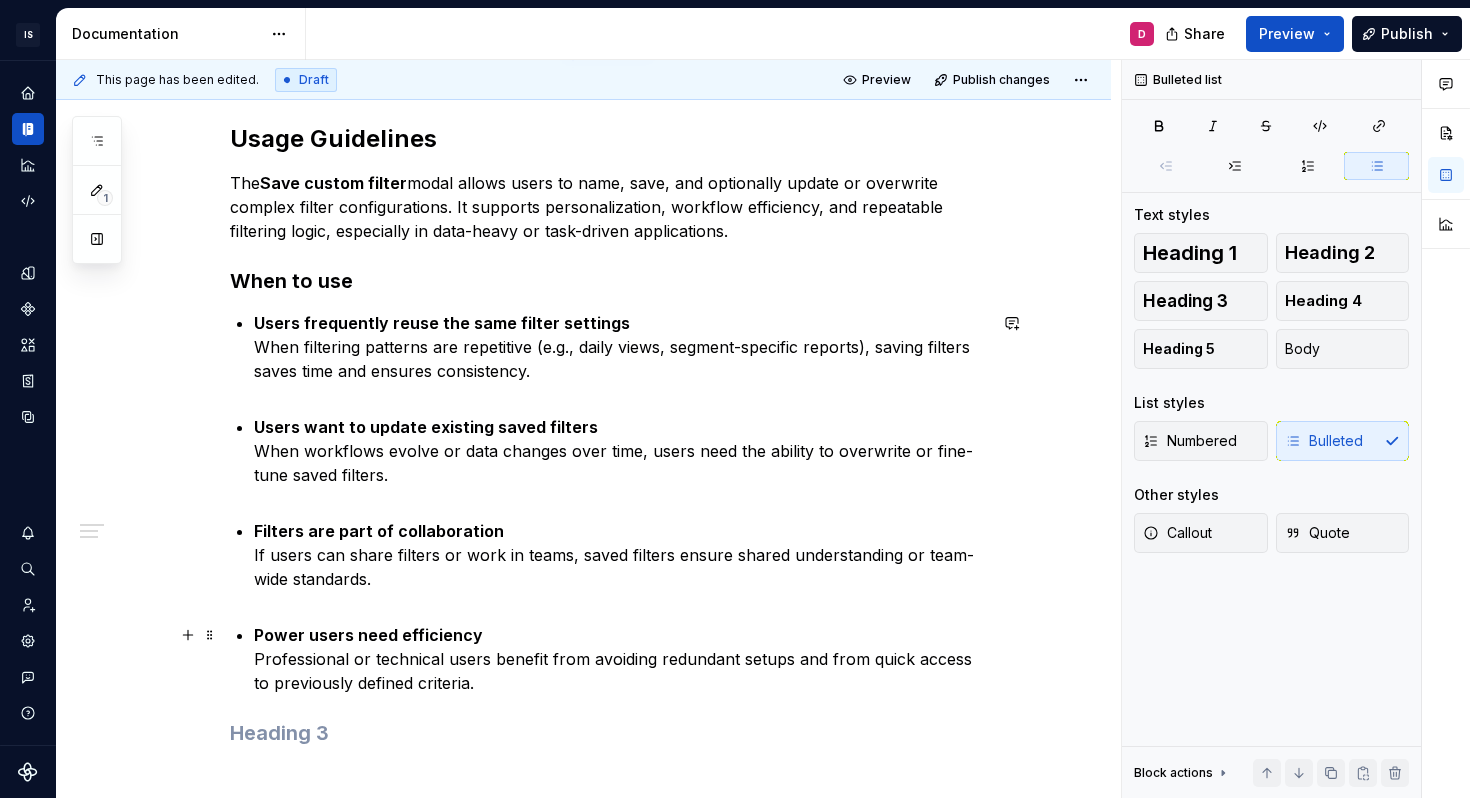 scroll, scrollTop: 477, scrollLeft: 0, axis: vertical 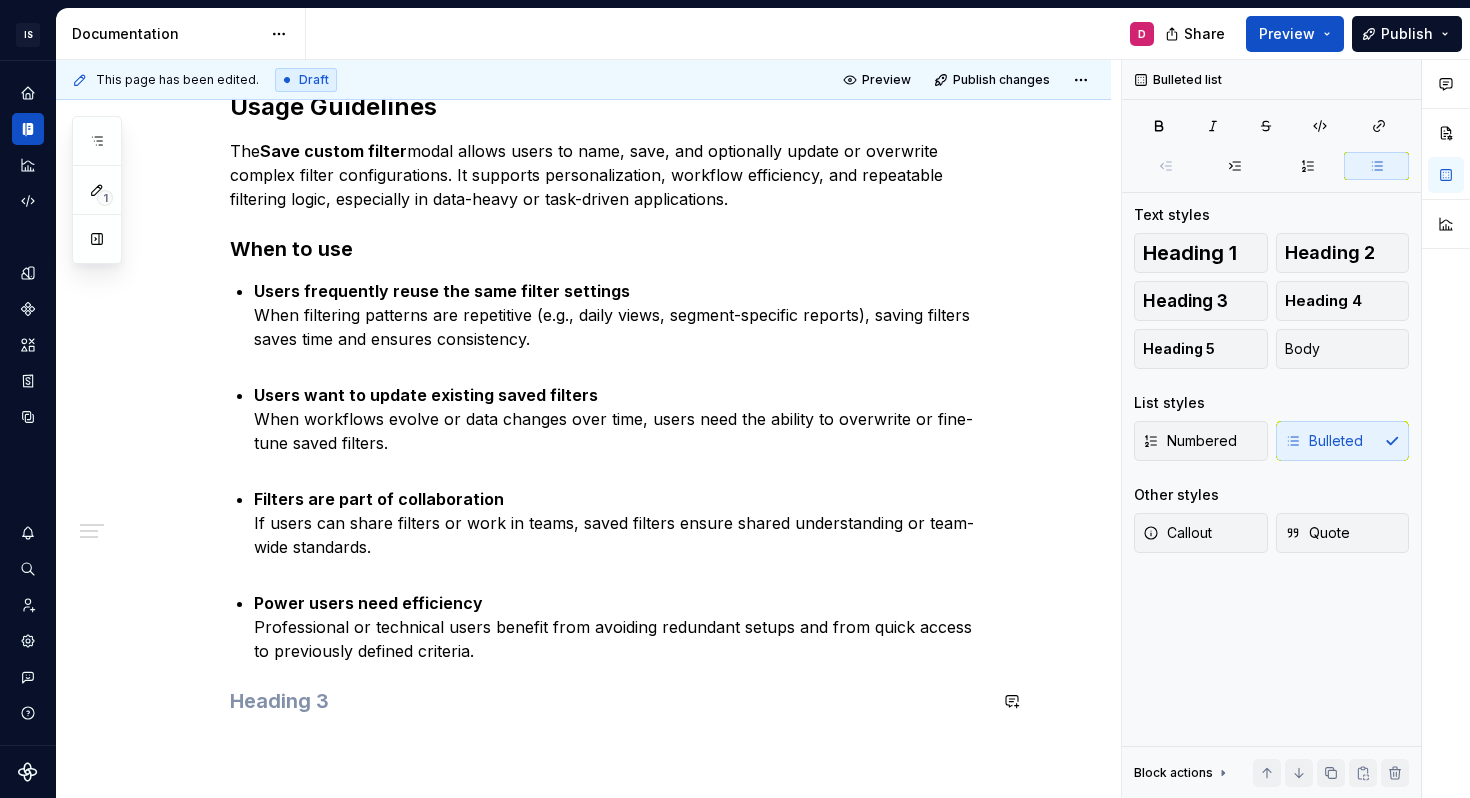 click at bounding box center (608, 701) 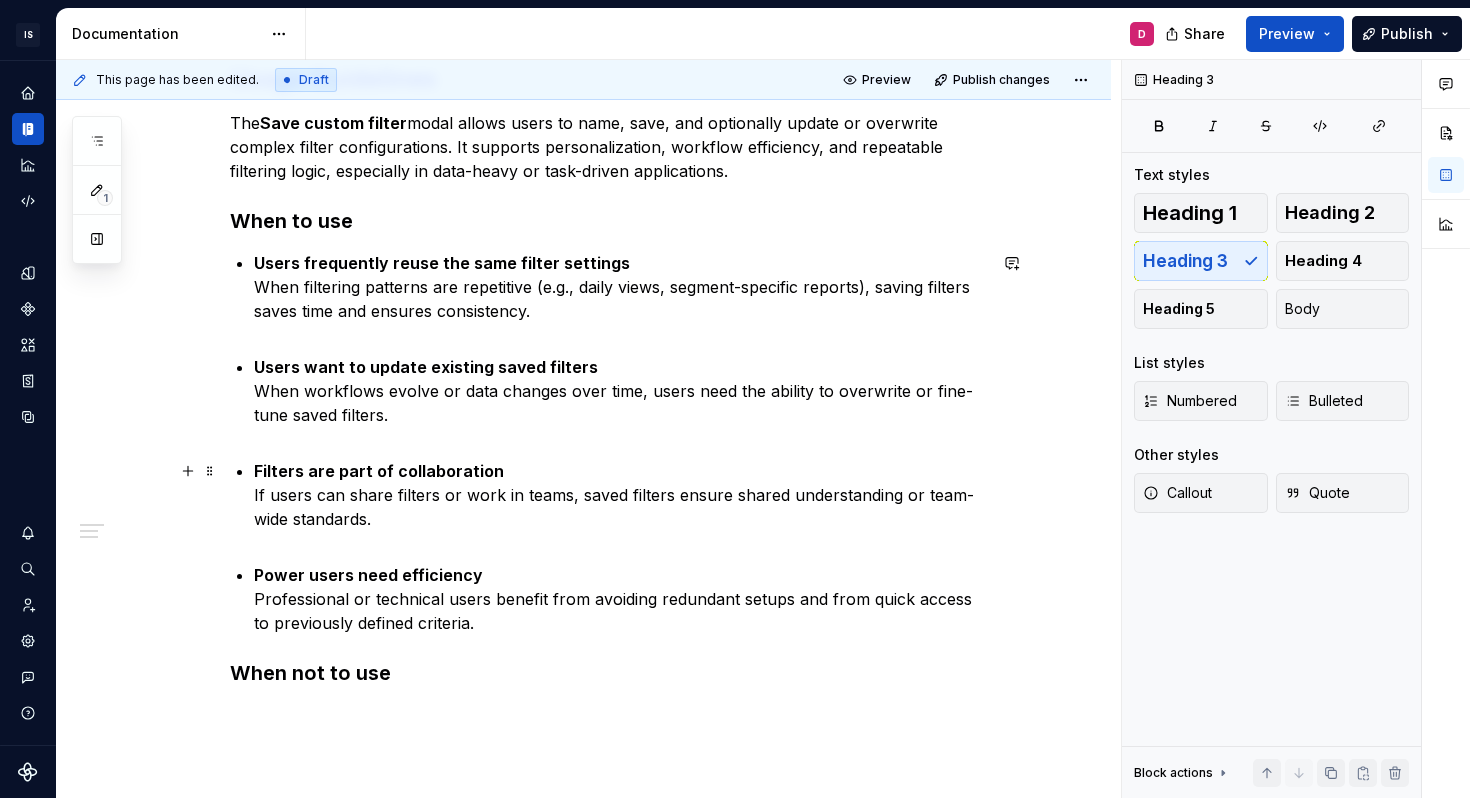 scroll, scrollTop: 500, scrollLeft: 0, axis: vertical 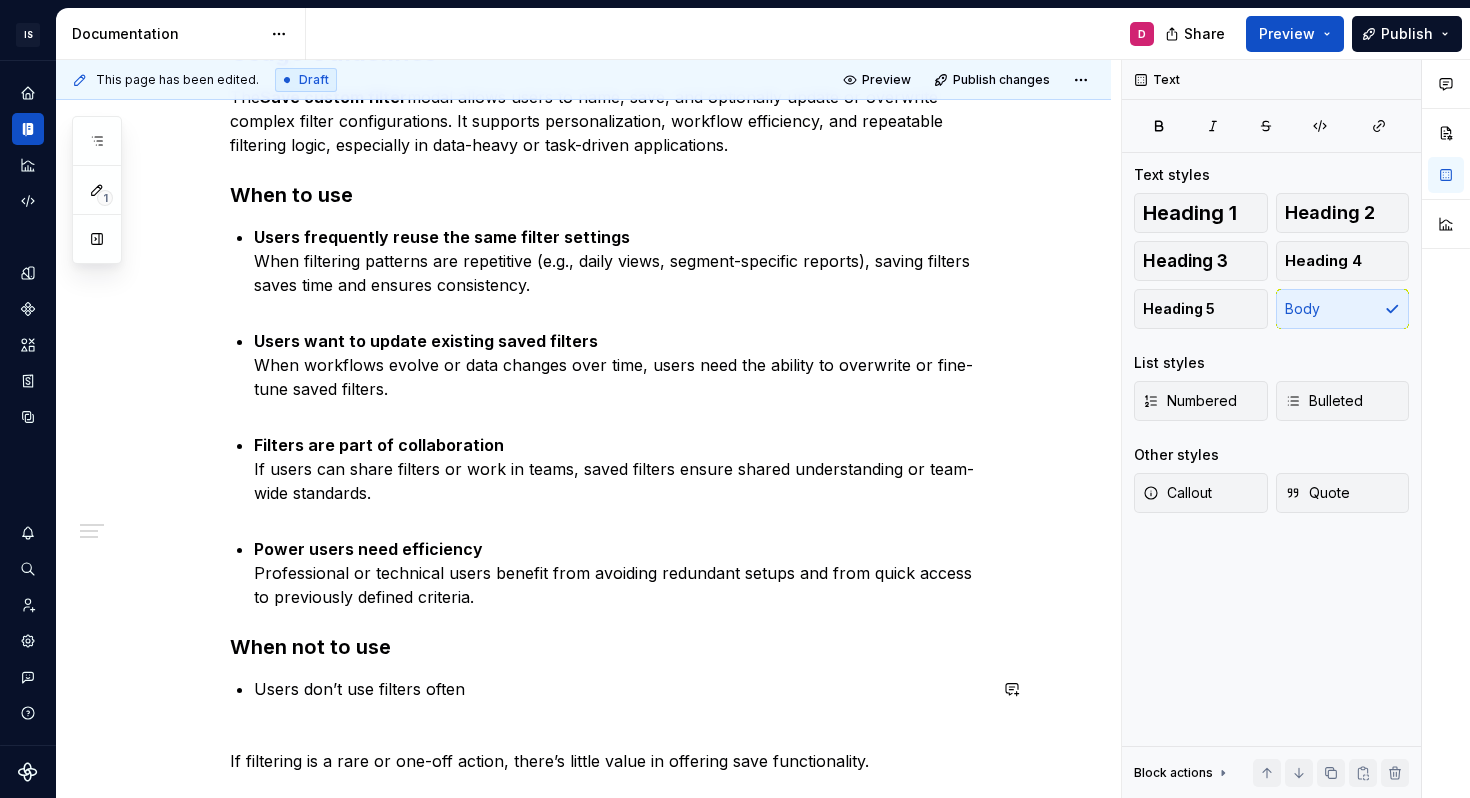 click on "********* Usage Guidelines The  Save custom filter  modal allows users to name, save, and optionally update or overwrite complex filter configurations. It supports personalization, workflow efficiency, and repeatable filtering logic, especially in data-heavy or task-driven applications. When to use  Users frequently reuse the same filter settings When filtering patterns are repetitive (e.g., daily views, segment-specific reports), saving filters saves time and ensures consistency. Users want to update existing saved filters When workflows evolve or data changes over time, users need the ability to overwrite or fine-tune saved filters. Filters are part of collaboration If users can share filters or work in teams, saved filters ensure shared understanding or team-wide standards.  Power users need efficiency Professional or technical users benefit from avoiding redundant setups and from quick access to previously defined criteria. When not to use  Users don’t use filters often" at bounding box center (608, 368) 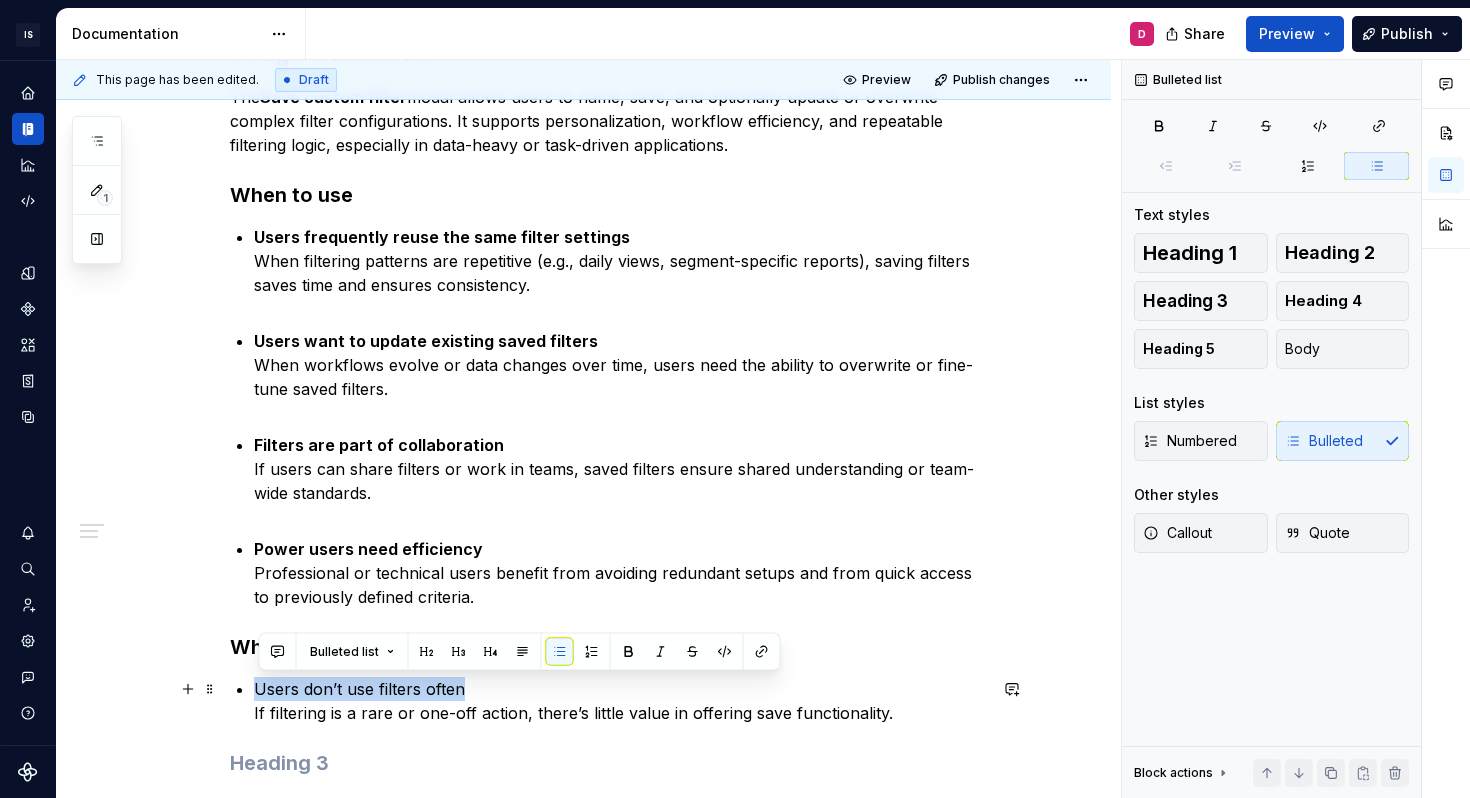 drag, startPoint x: 490, startPoint y: 684, endPoint x: 253, endPoint y: 679, distance: 237.05273 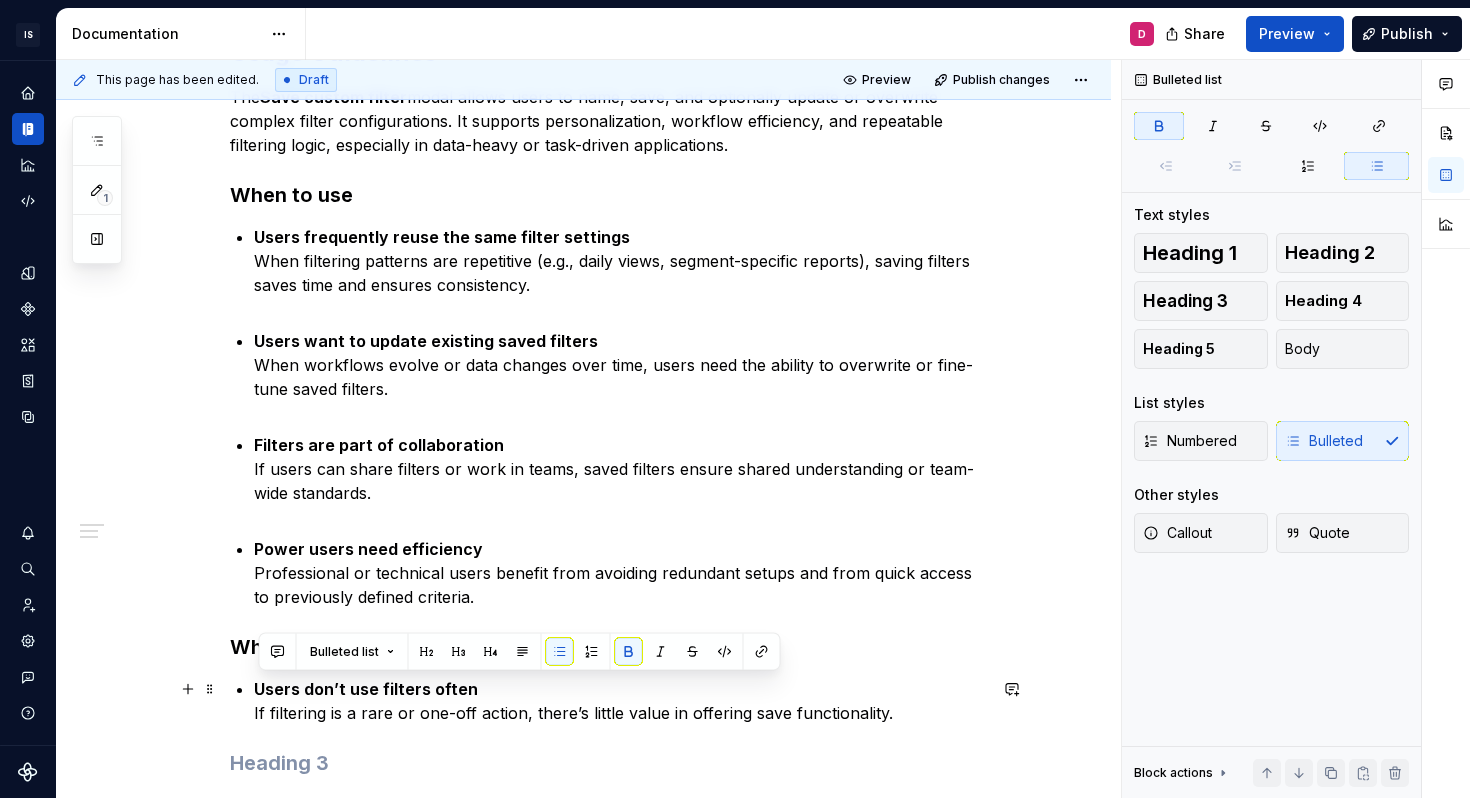 click on "Users don’t use filters often If filtering is a rare or one-off action, there’s little value in offering save functionality." at bounding box center (620, 701) 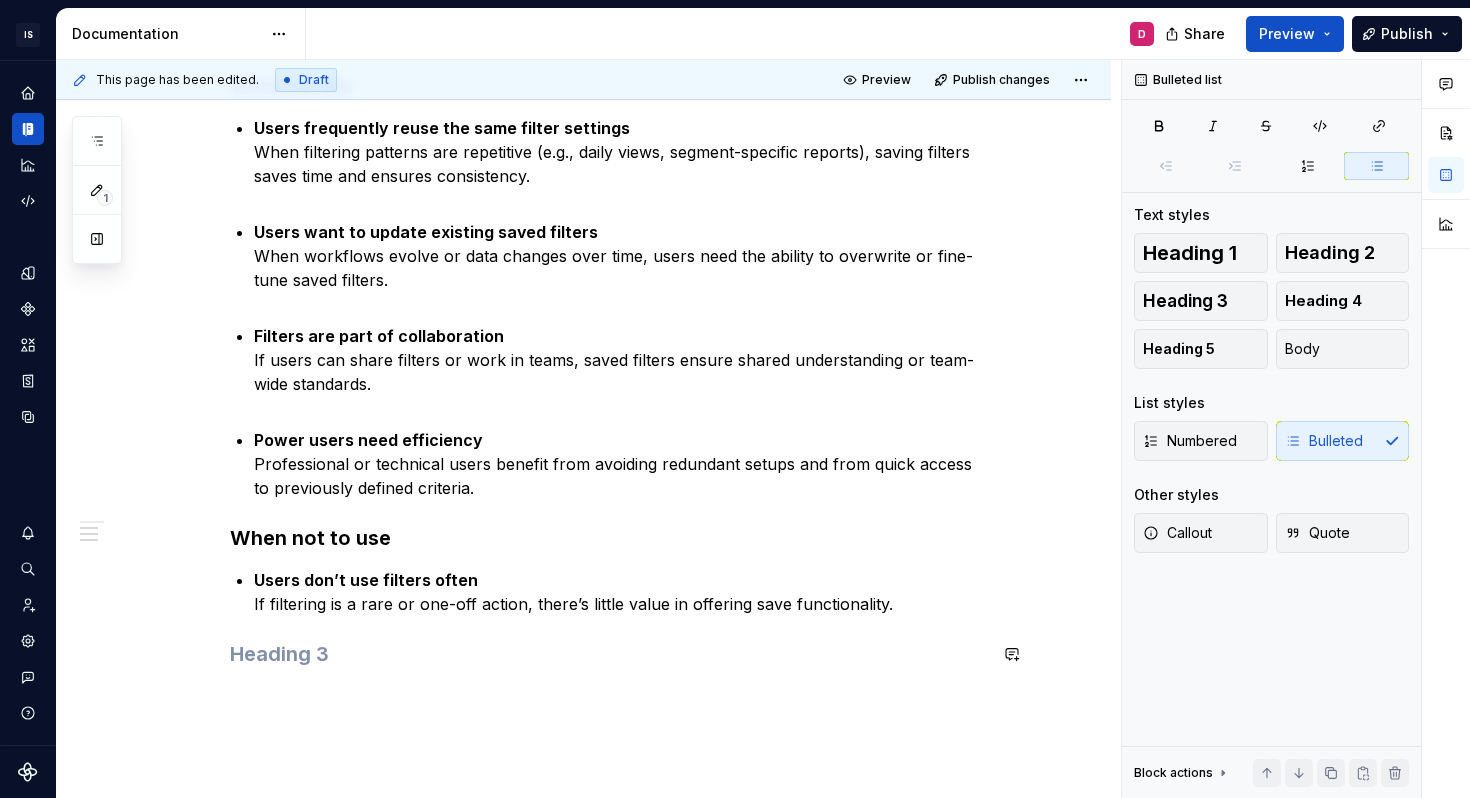 scroll, scrollTop: 646, scrollLeft: 0, axis: vertical 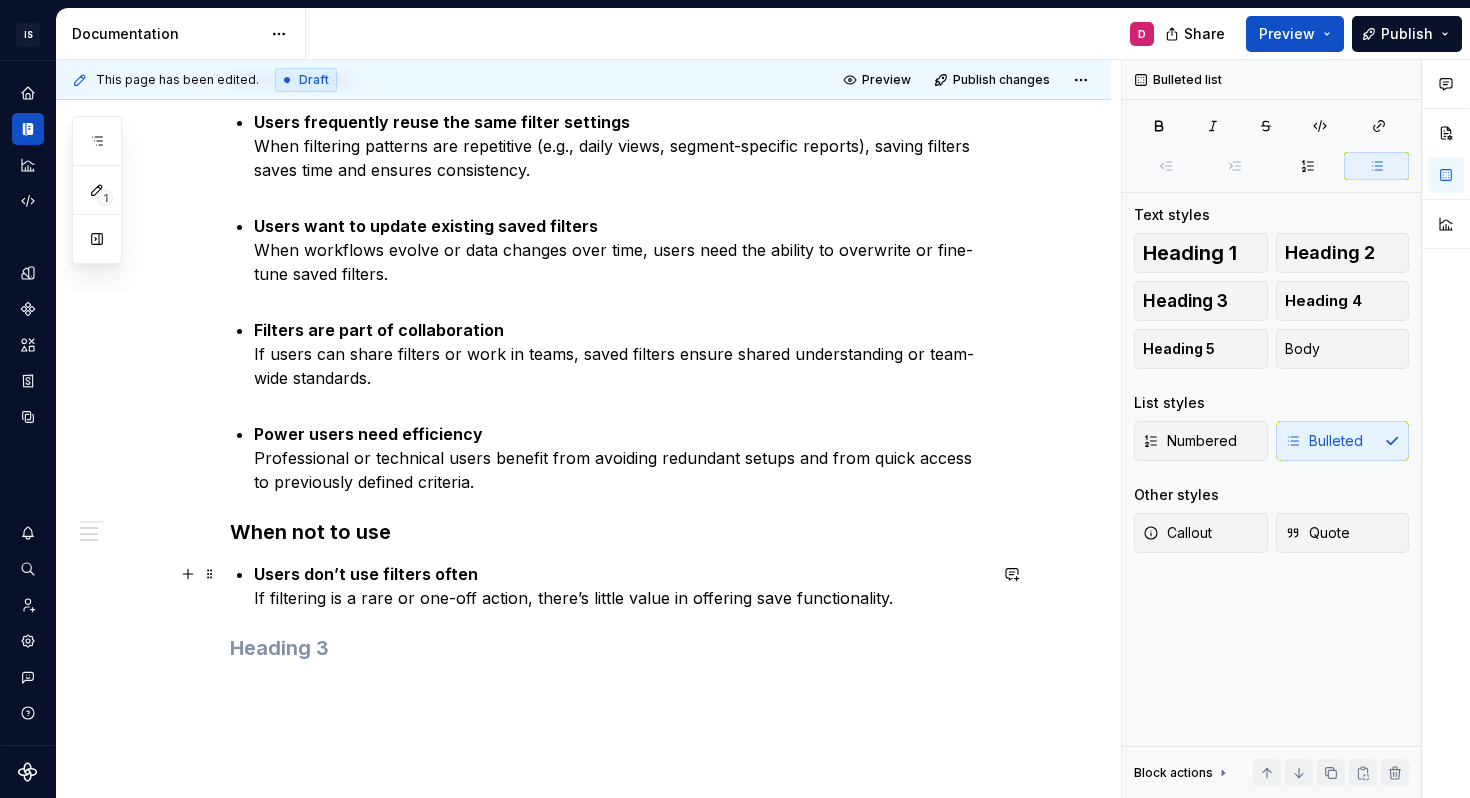 click on "Users don’t use filters often If filtering is a rare or one-off action, there’s little value in offering save functionality." at bounding box center [620, 586] 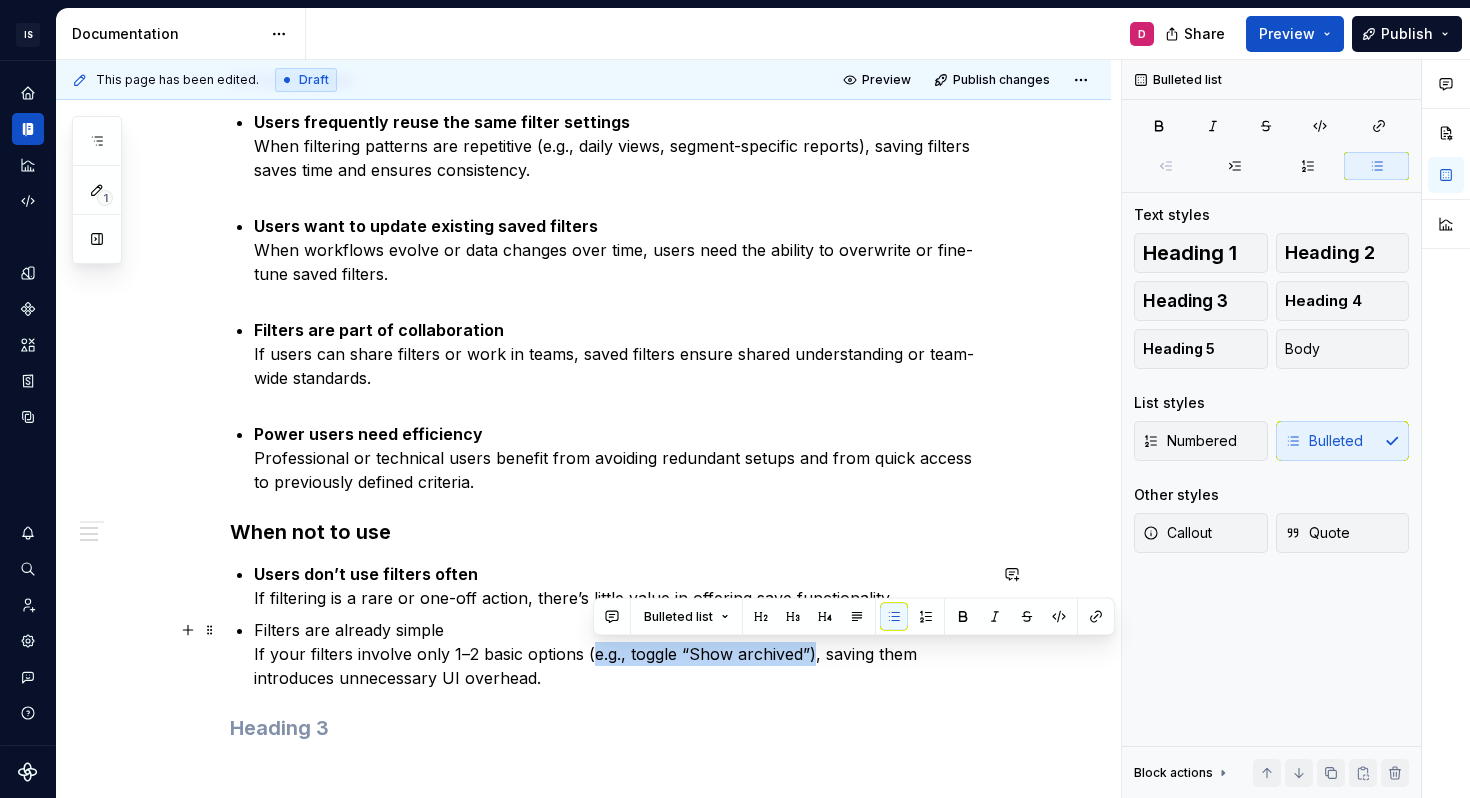 drag, startPoint x: 814, startPoint y: 653, endPoint x: 594, endPoint y: 647, distance: 220.0818 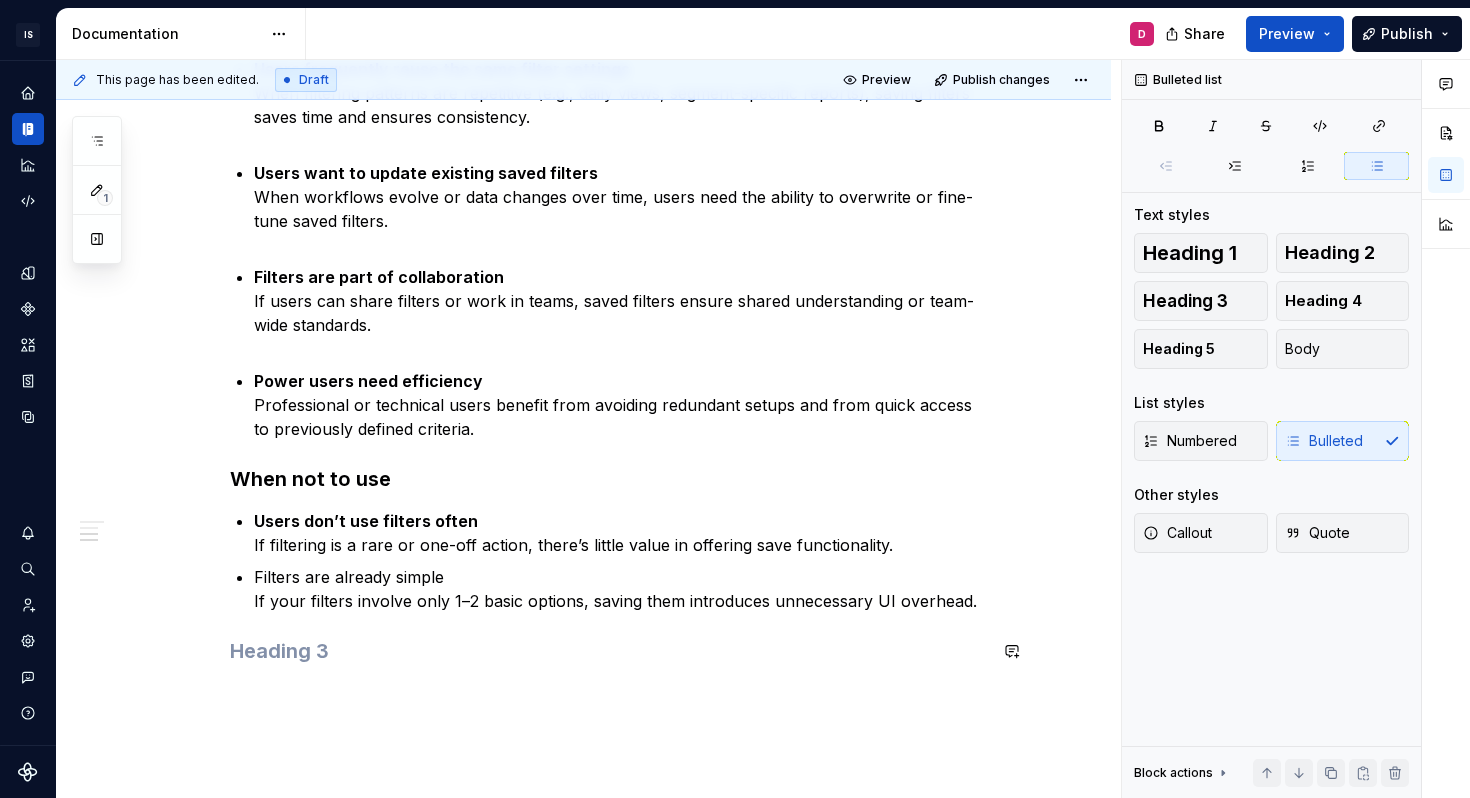 scroll, scrollTop: 698, scrollLeft: 0, axis: vertical 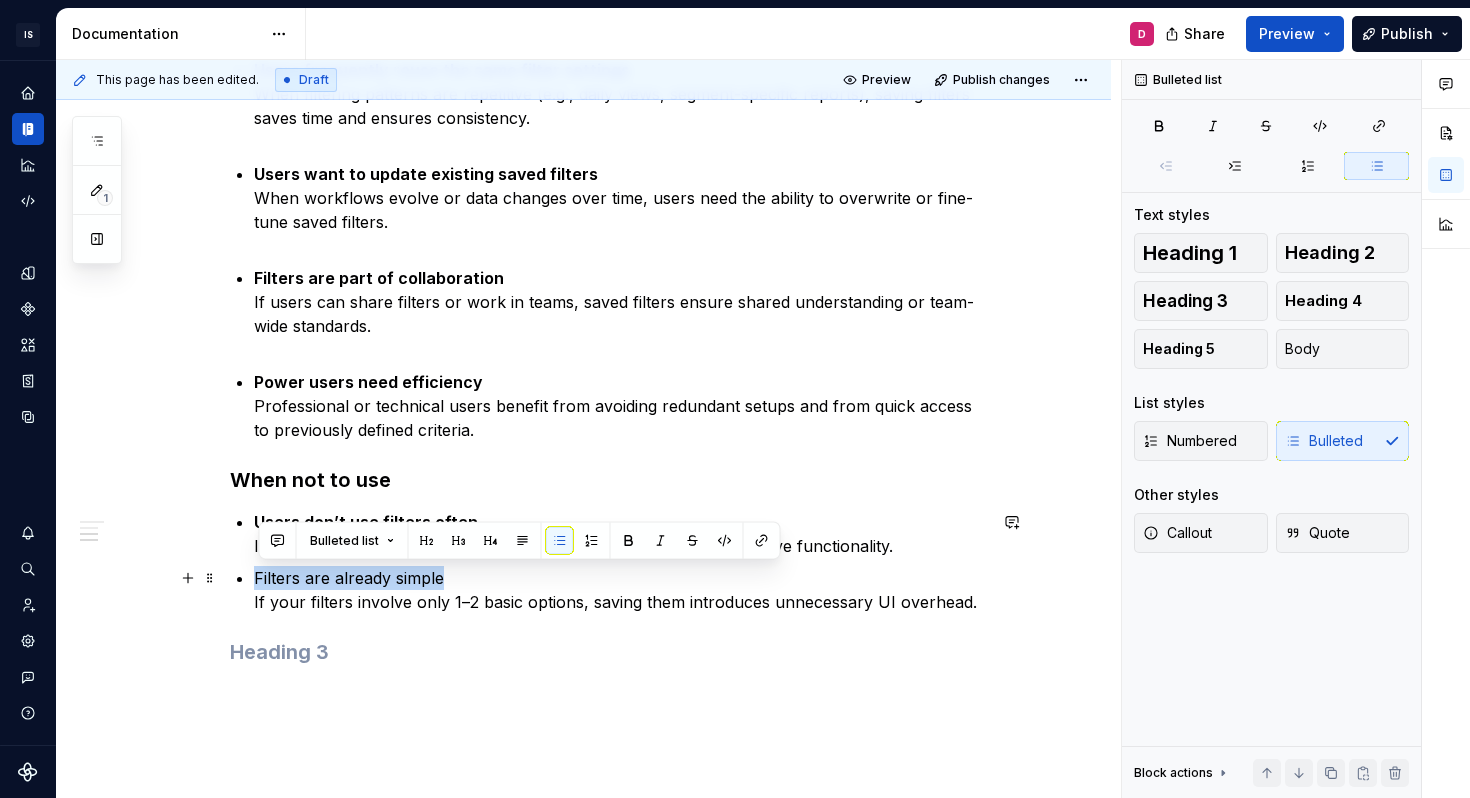 drag, startPoint x: 454, startPoint y: 580, endPoint x: 260, endPoint y: 572, distance: 194.16487 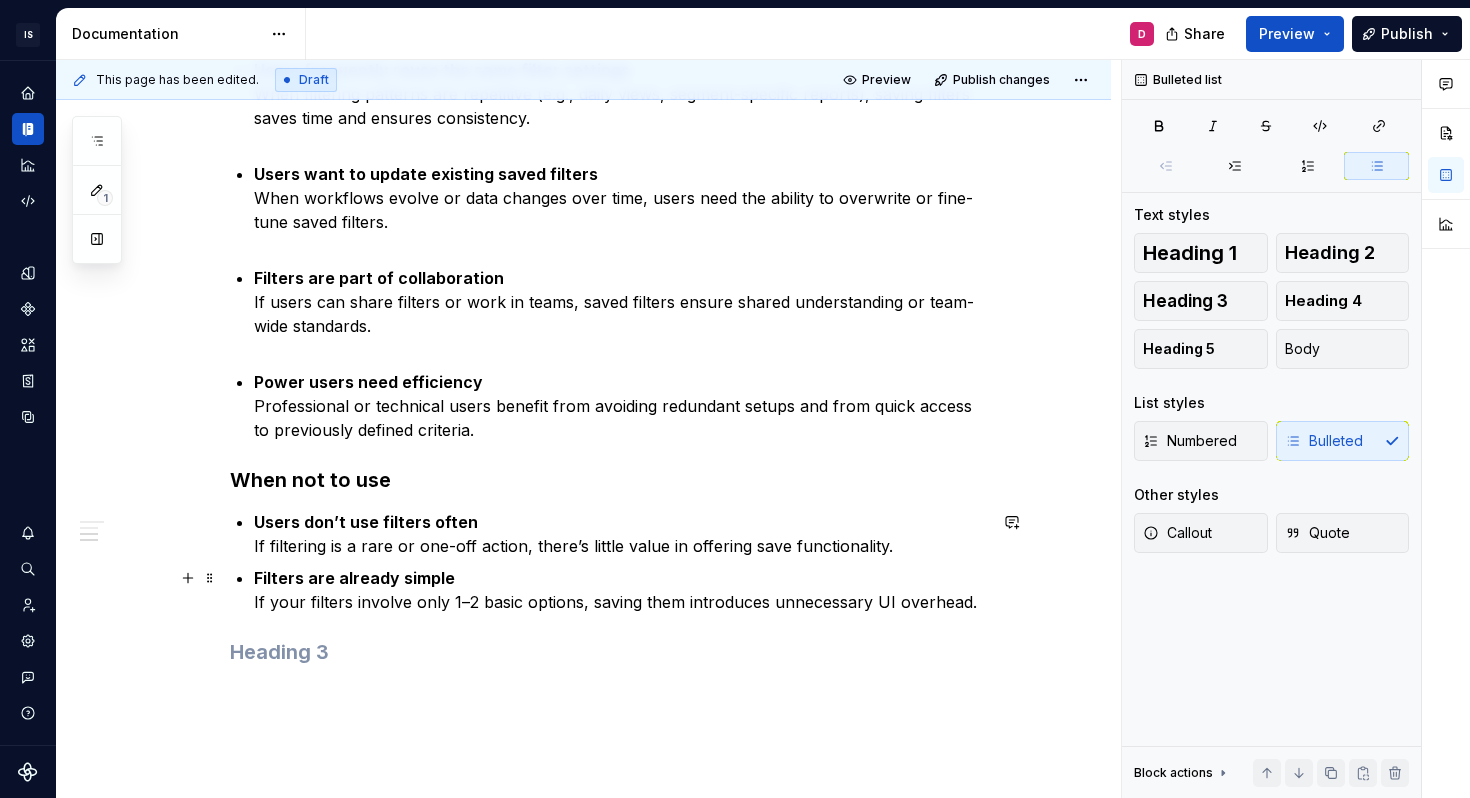 click on "Filters are already simple If your filters involve only 1–2 basic options, saving them introduces unnecessary UI overhead." at bounding box center (620, 590) 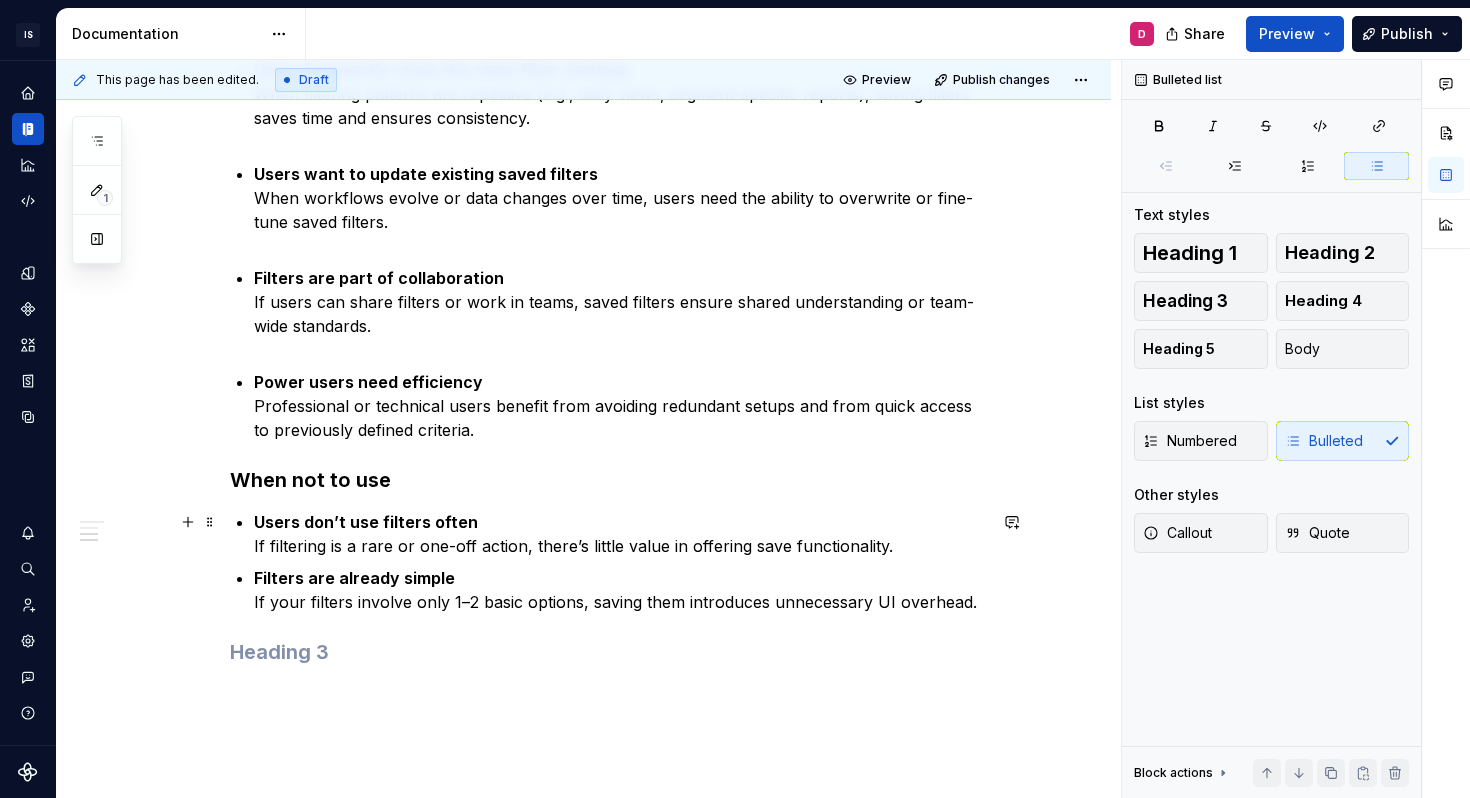 click on "Users don’t use filters often If filtering is a rare or one-off action, there’s little value in offering save functionality." at bounding box center (620, 534) 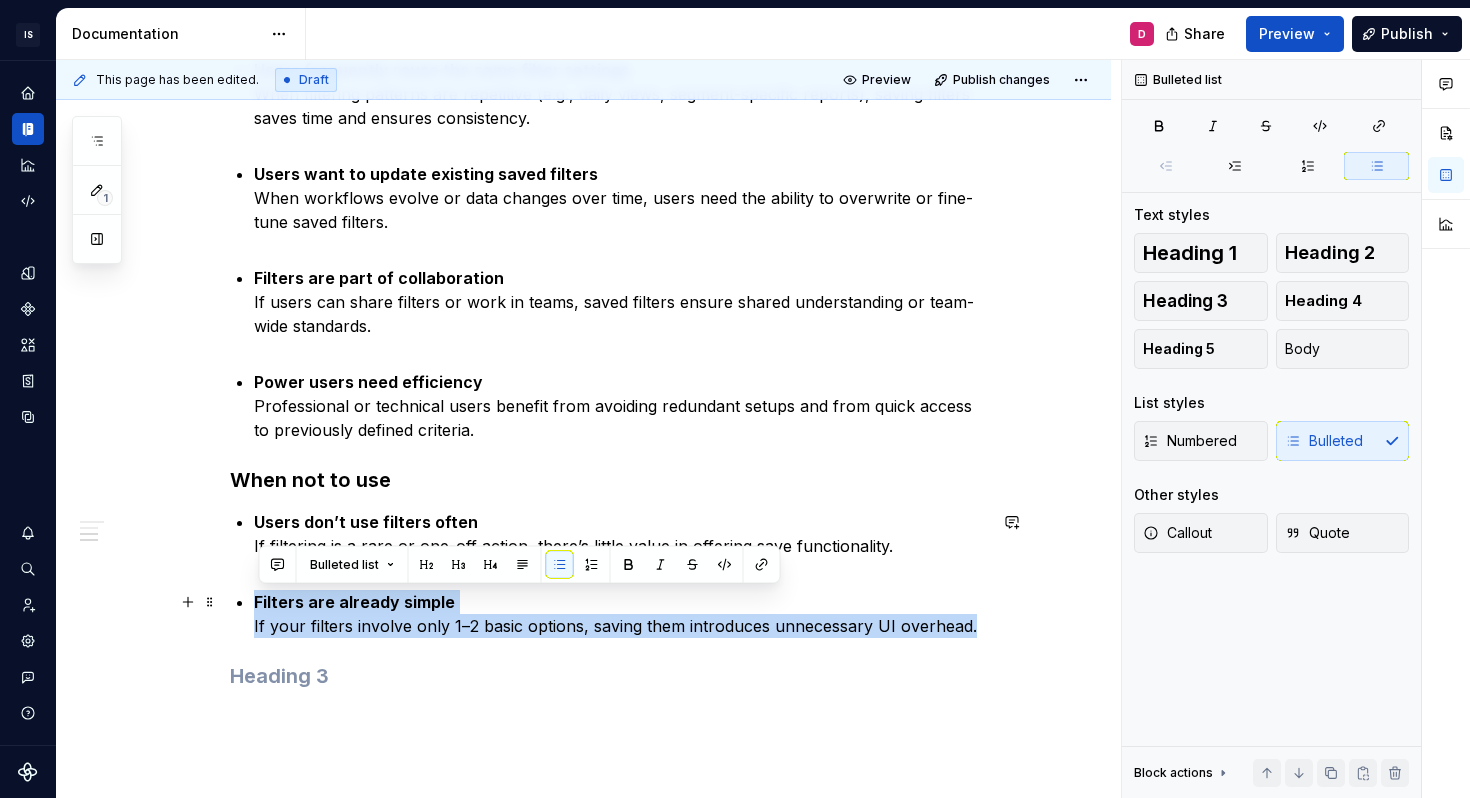 drag, startPoint x: 257, startPoint y: 598, endPoint x: 986, endPoint y: 634, distance: 729.88837 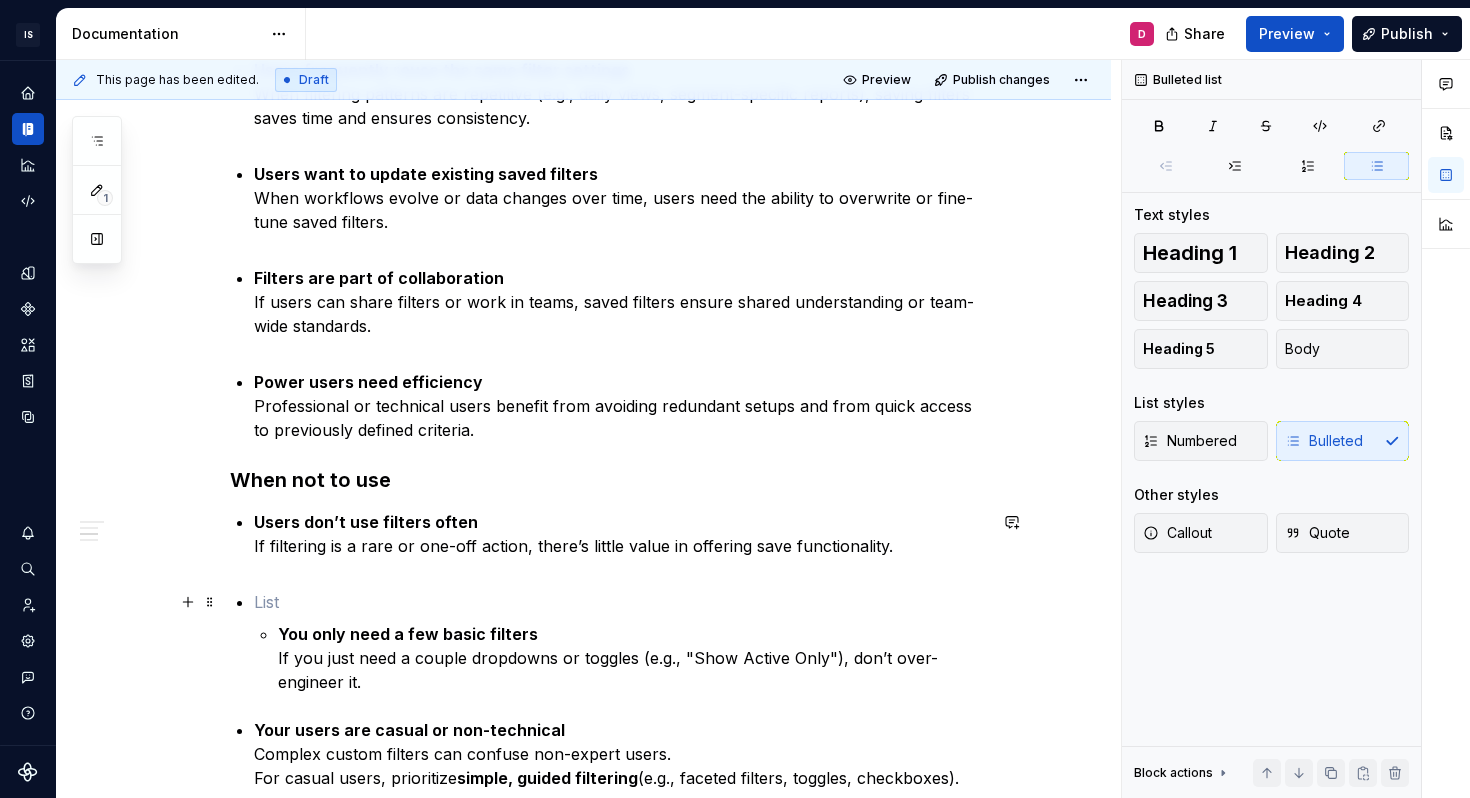 click at bounding box center [620, 602] 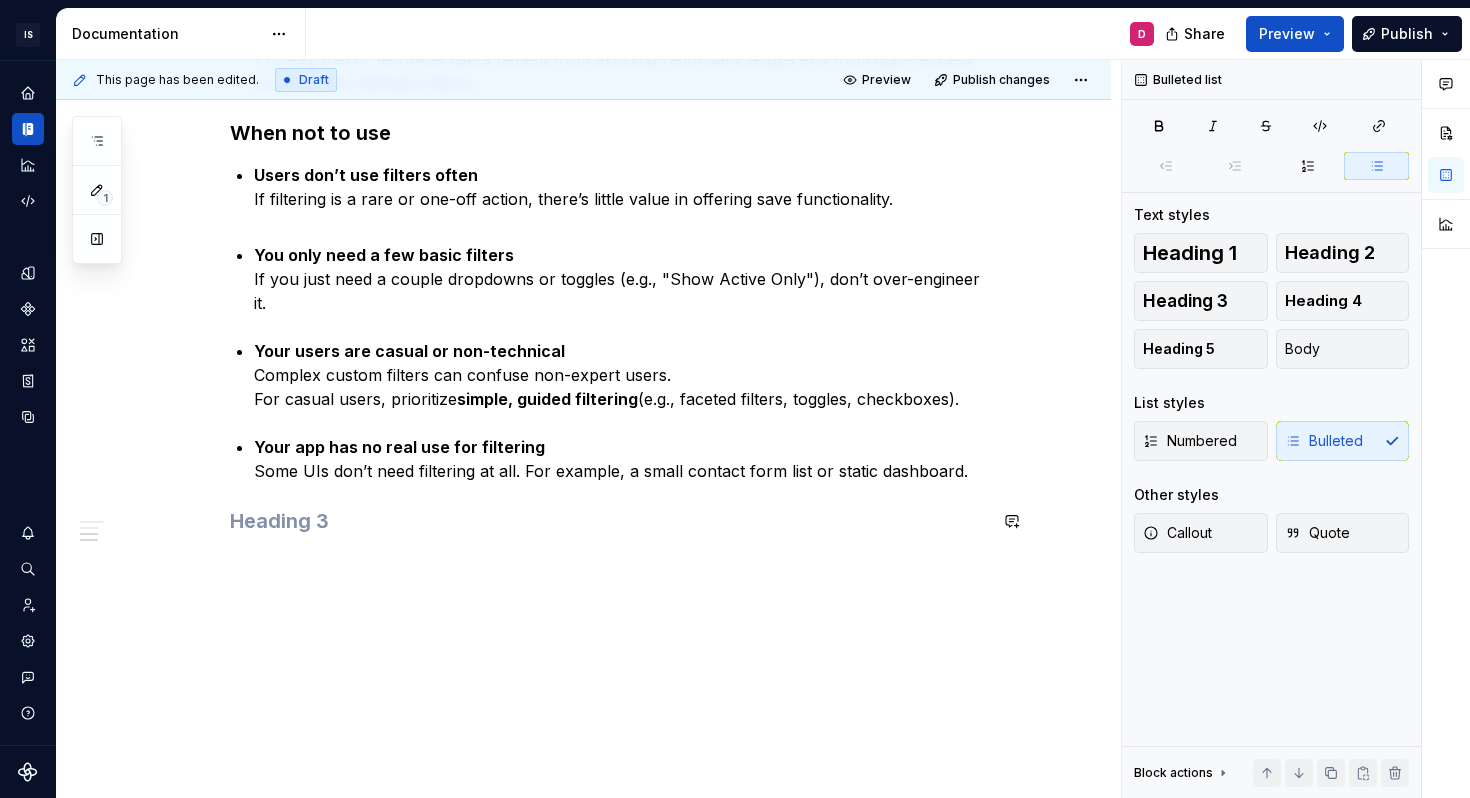 scroll, scrollTop: 1044, scrollLeft: 0, axis: vertical 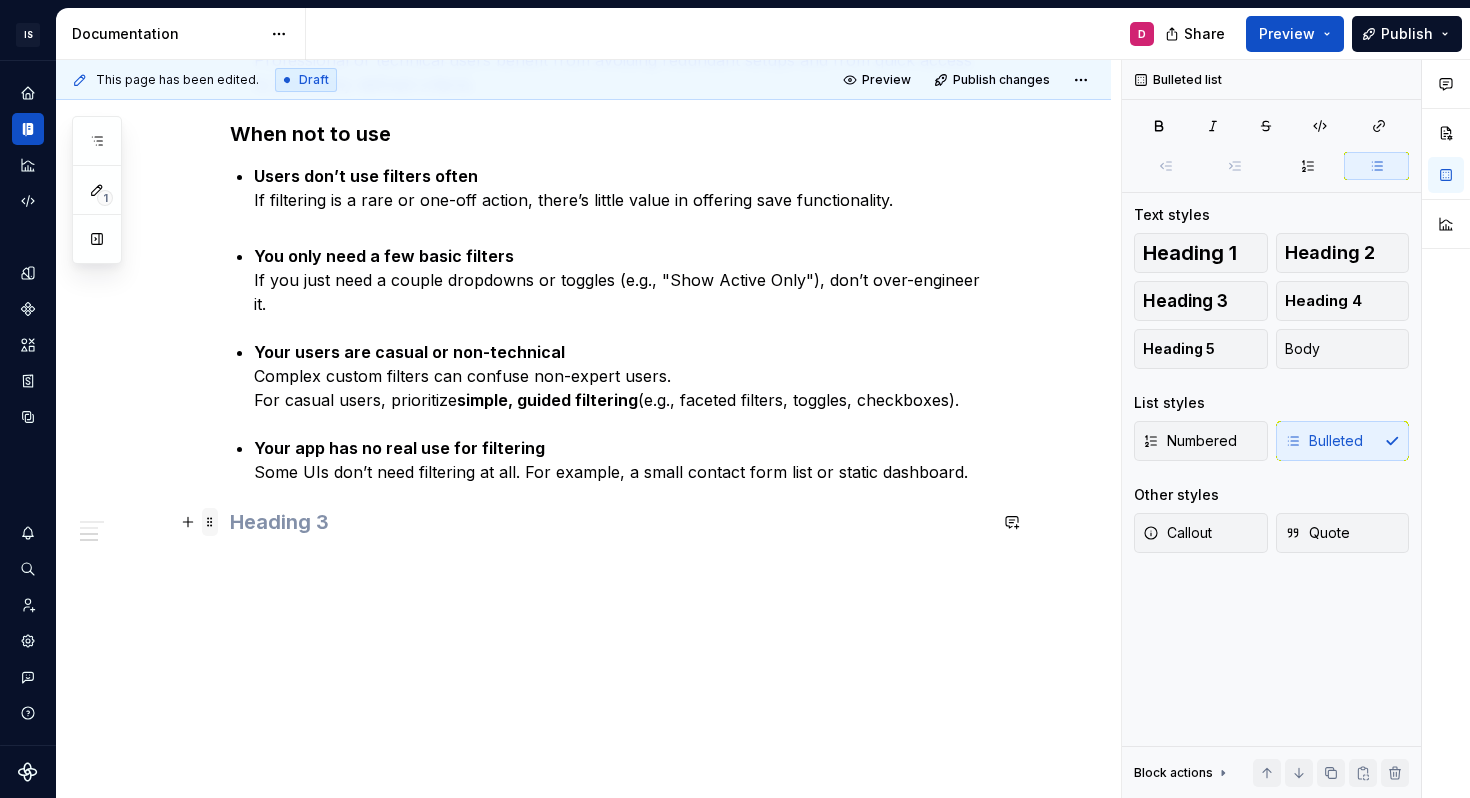 click at bounding box center (210, 522) 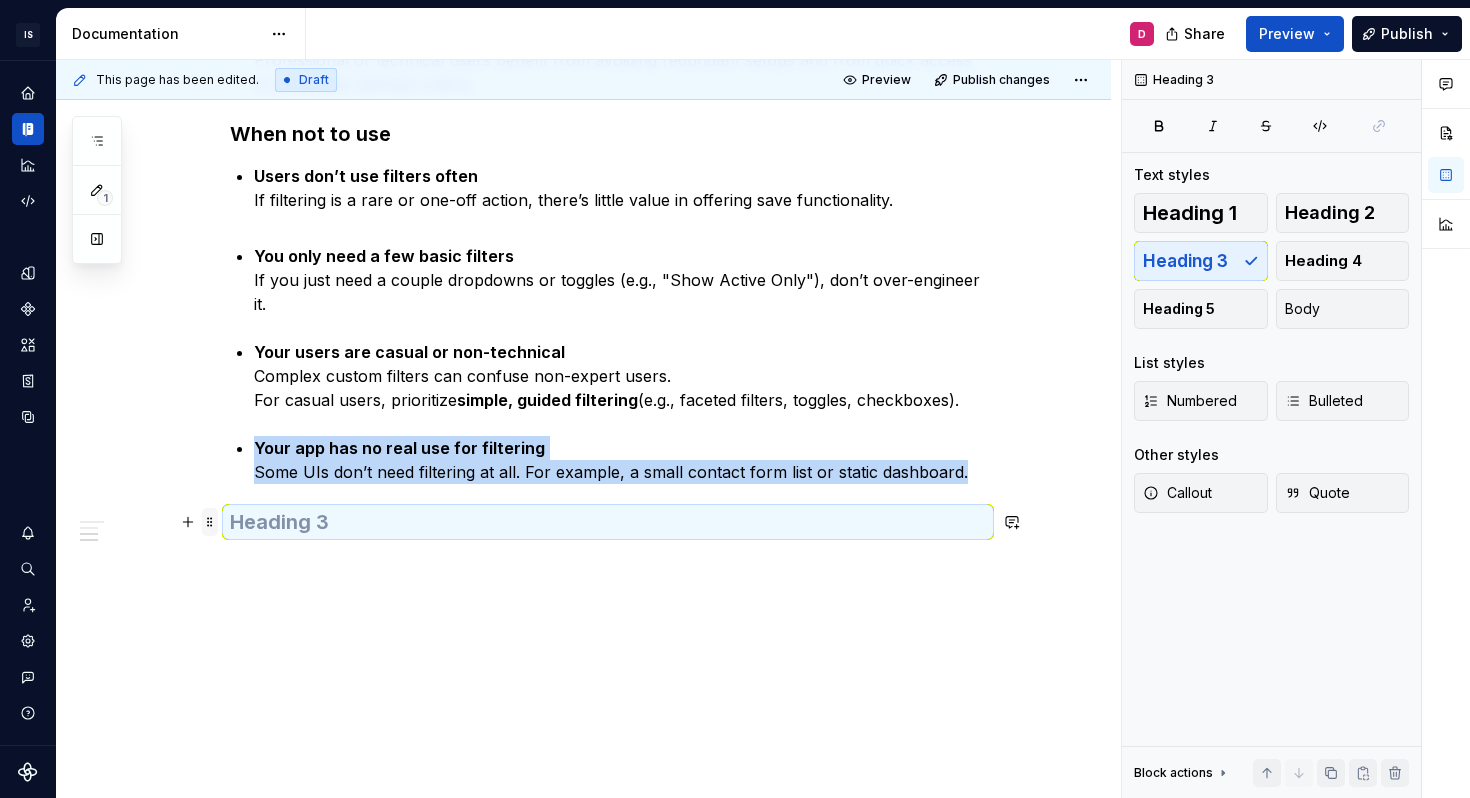 click at bounding box center [210, 522] 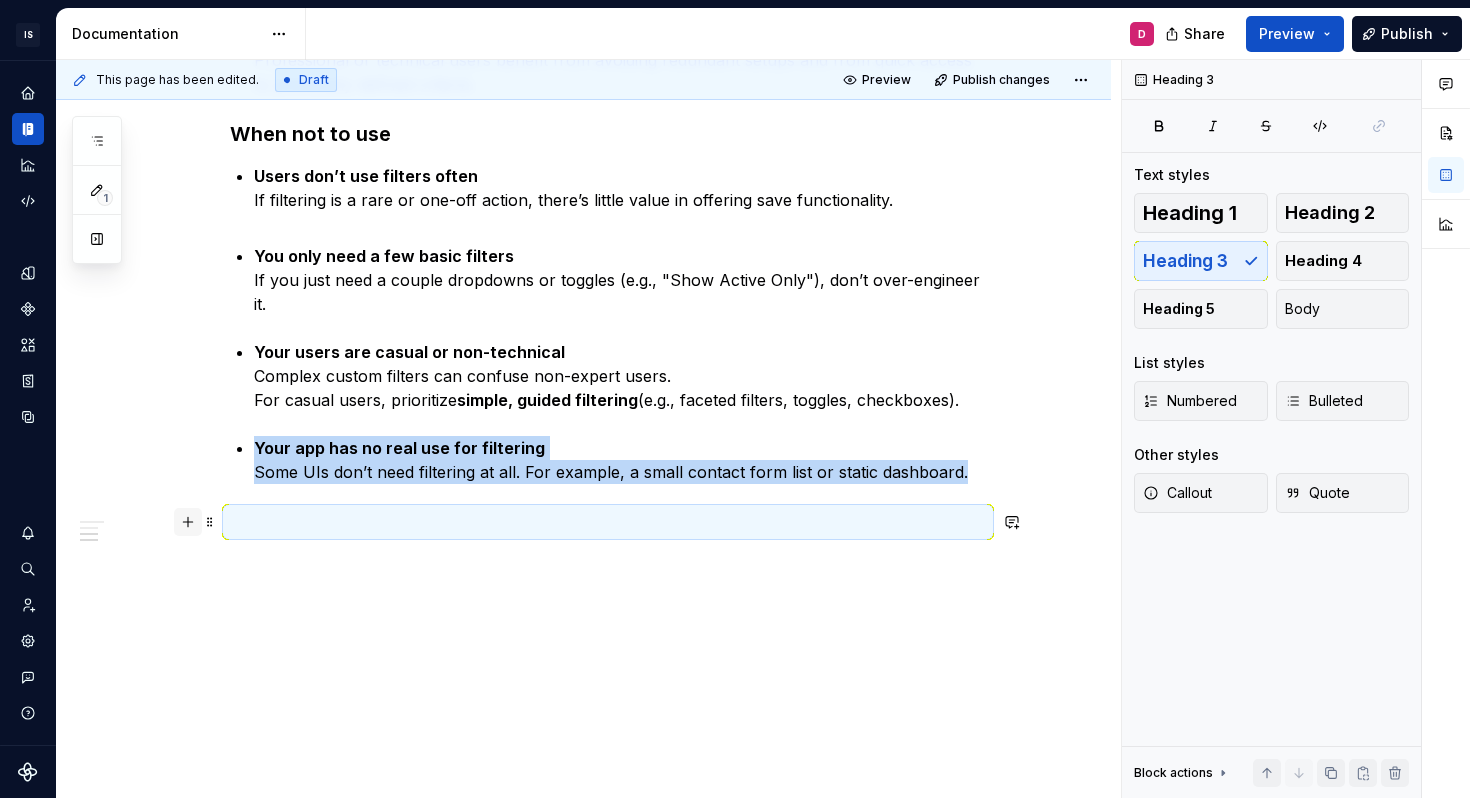 click at bounding box center [188, 522] 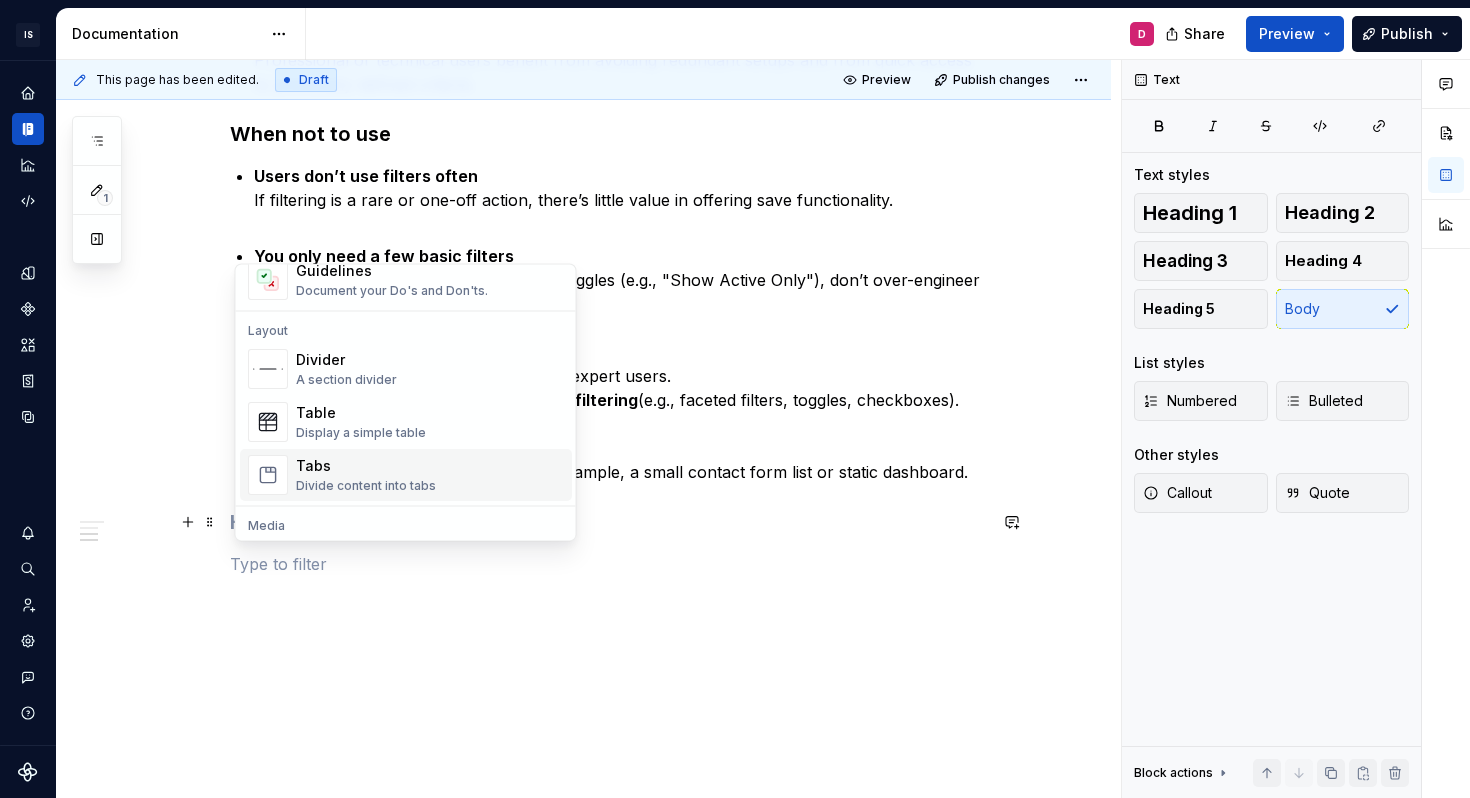 scroll, scrollTop: 616, scrollLeft: 0, axis: vertical 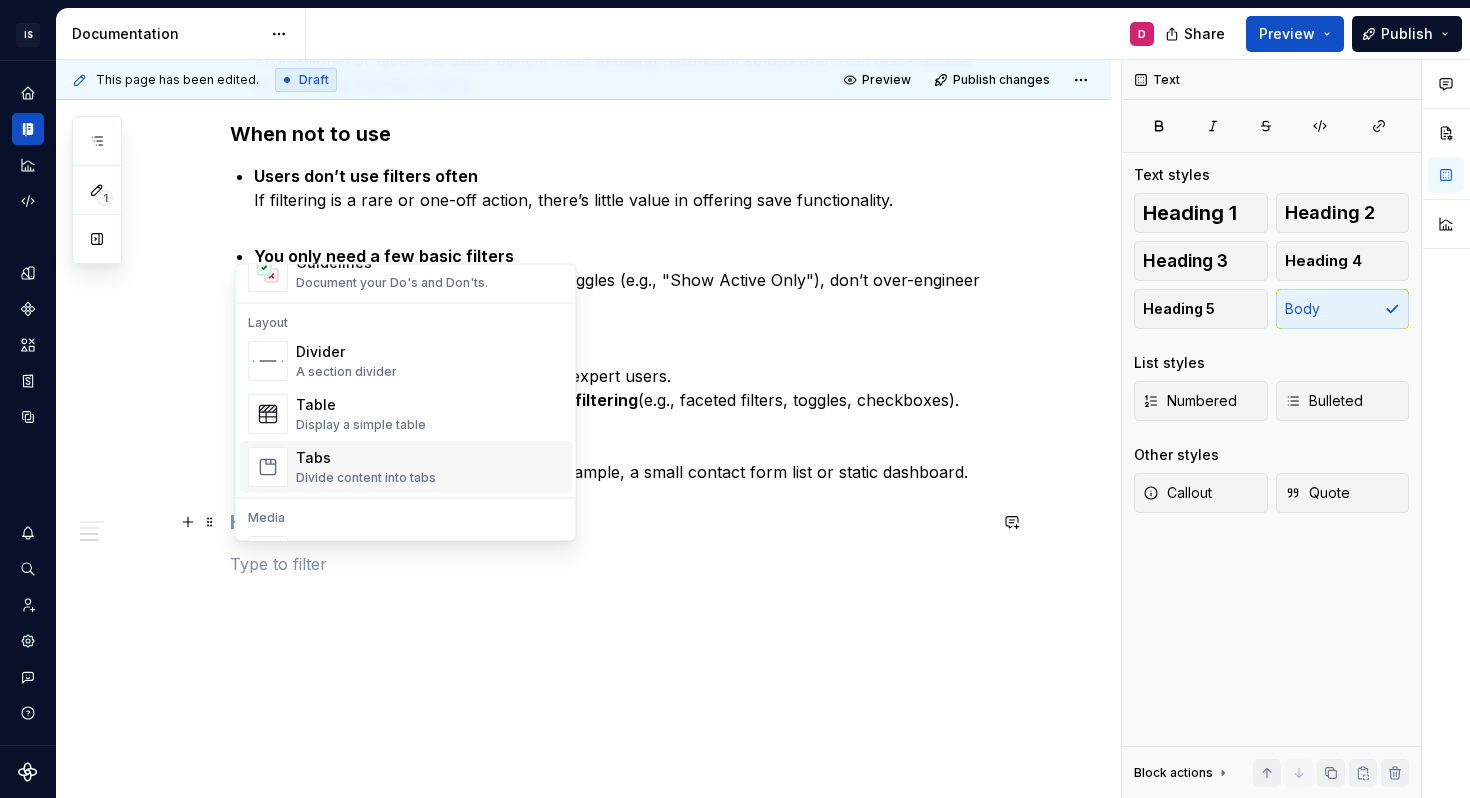 click on "Divide content into tabs" at bounding box center (366, 479) 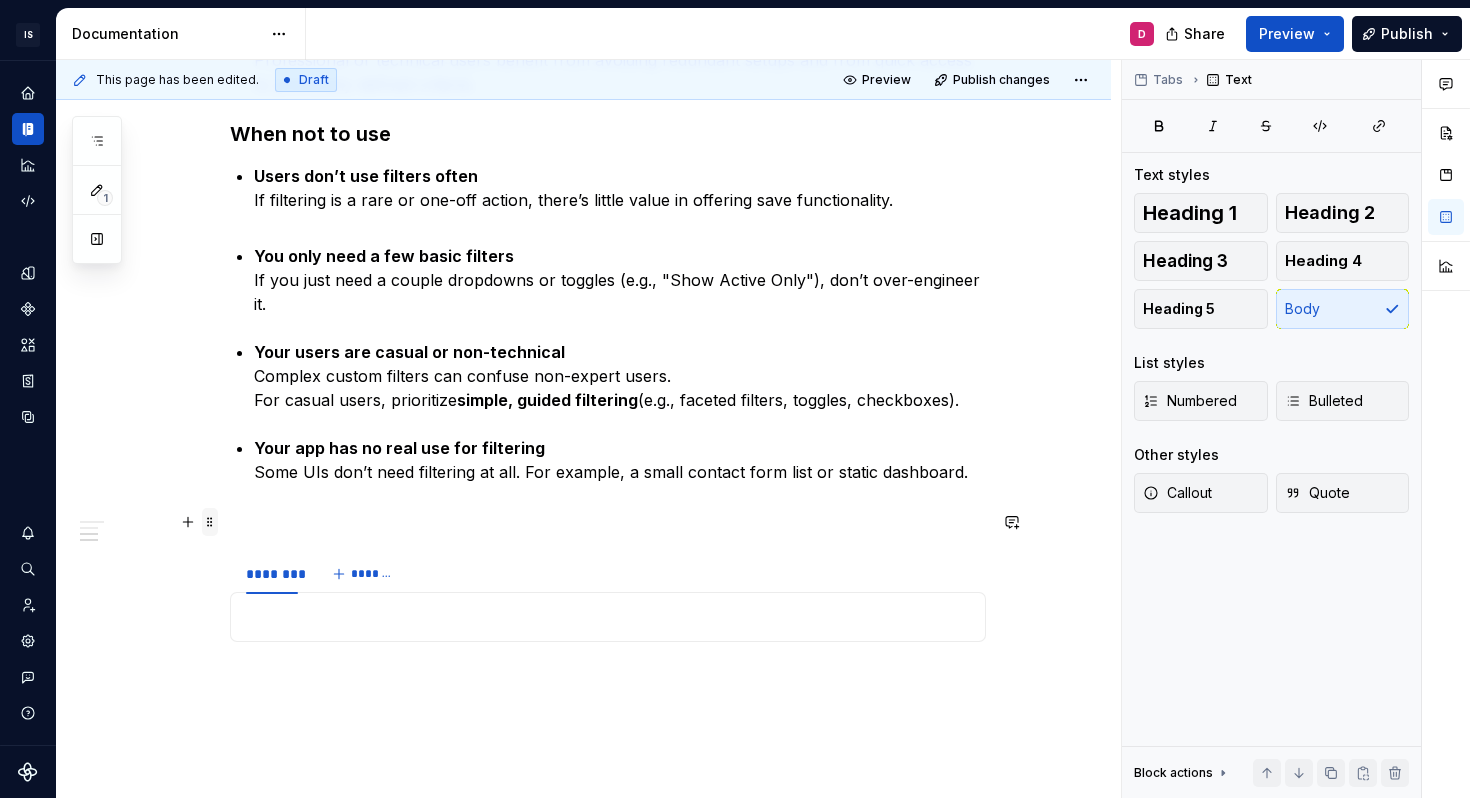 click at bounding box center [210, 522] 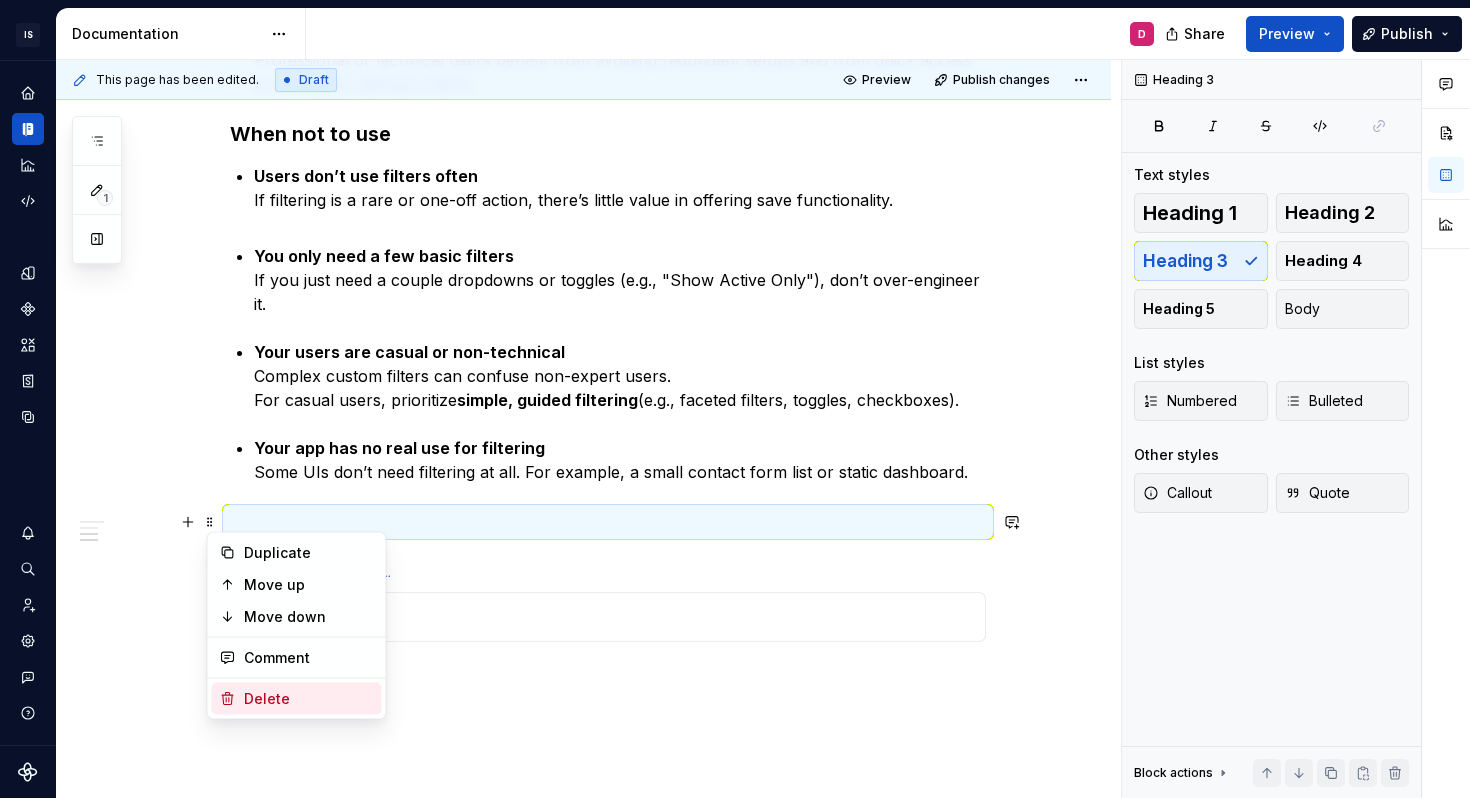 click on "Delete" at bounding box center [309, 699] 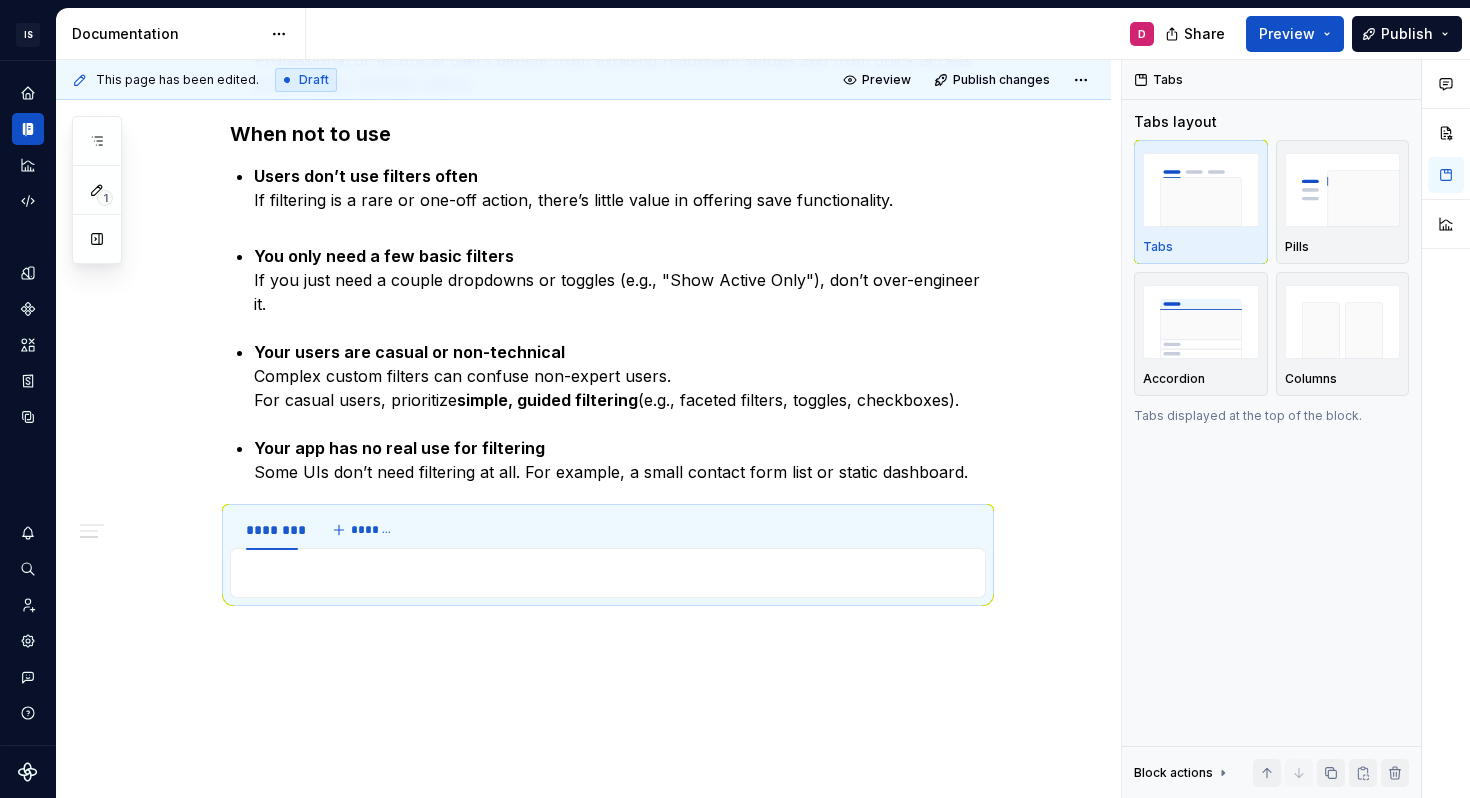 type on "*" 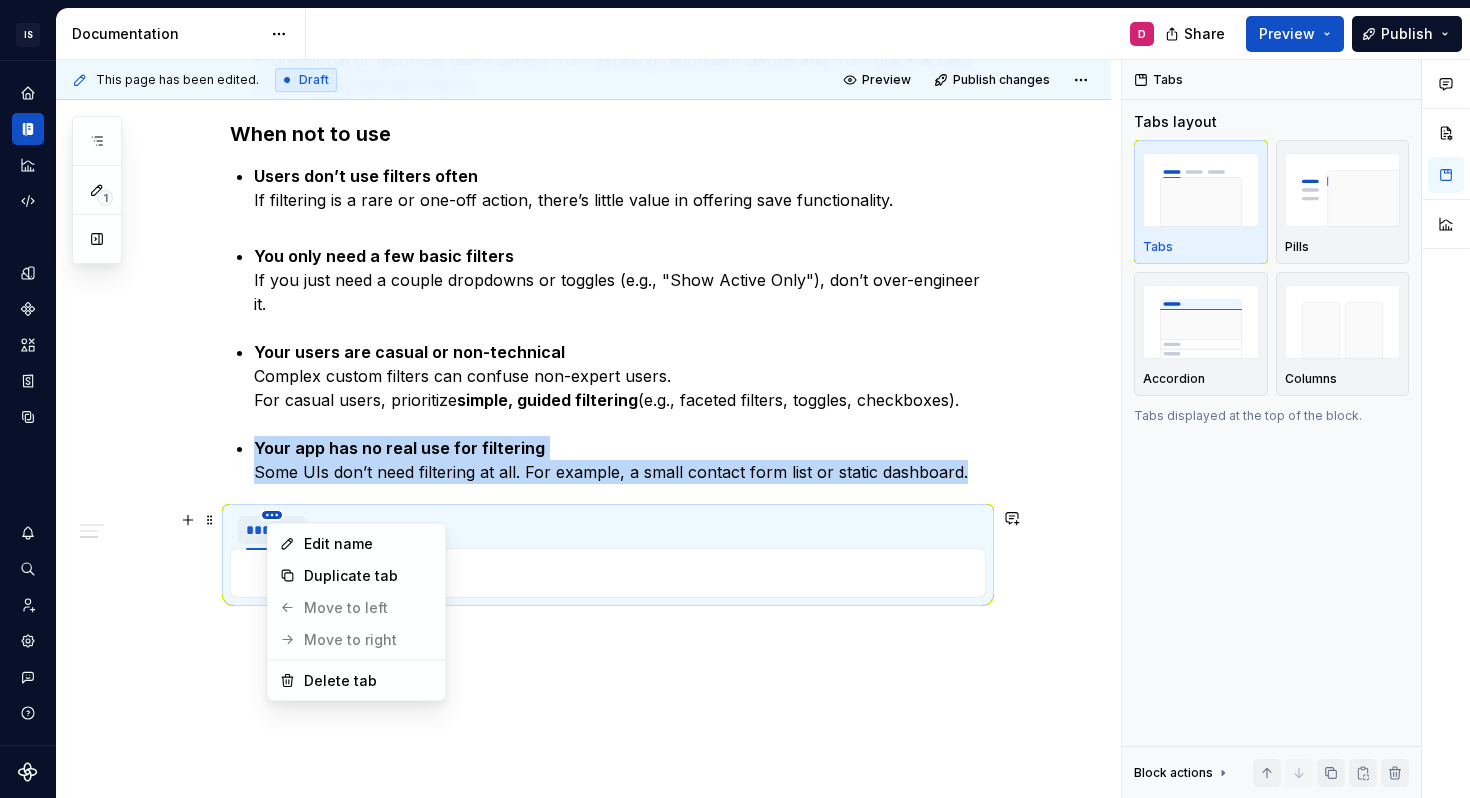 click on "IS Xeelo X D Design system data Documentation D Share Preview Publish 1 Pages Add
Accessibility guide for tree Page tree.
Navigate the tree with the arrow keys. Common tree hotkeys apply. Further keybindings are available:
enter to execute primary action on focused item
f2 to start renaming the focused item
escape to abort renaming an item
control+d to start dragging selected items
Welcome to Xeelo X Design System! Foundations Design tokens Typography Color Color system Base color palettes Content Voice and Tone Writing Grammar Overflow content Naming convention Components Properties Features and properties Overview Properties Anatomic Show parts Accessibility Content Markup Keyboard Images Components Compositions Forms Custom filter Dropdown D Modal D Changes Compositions / Custom filter  /  Modal Upgrade to Enterprise to turn on approval workflow View edited pages by status when selecting which pages to publish. Learn more Contact us" at bounding box center [735, 399] 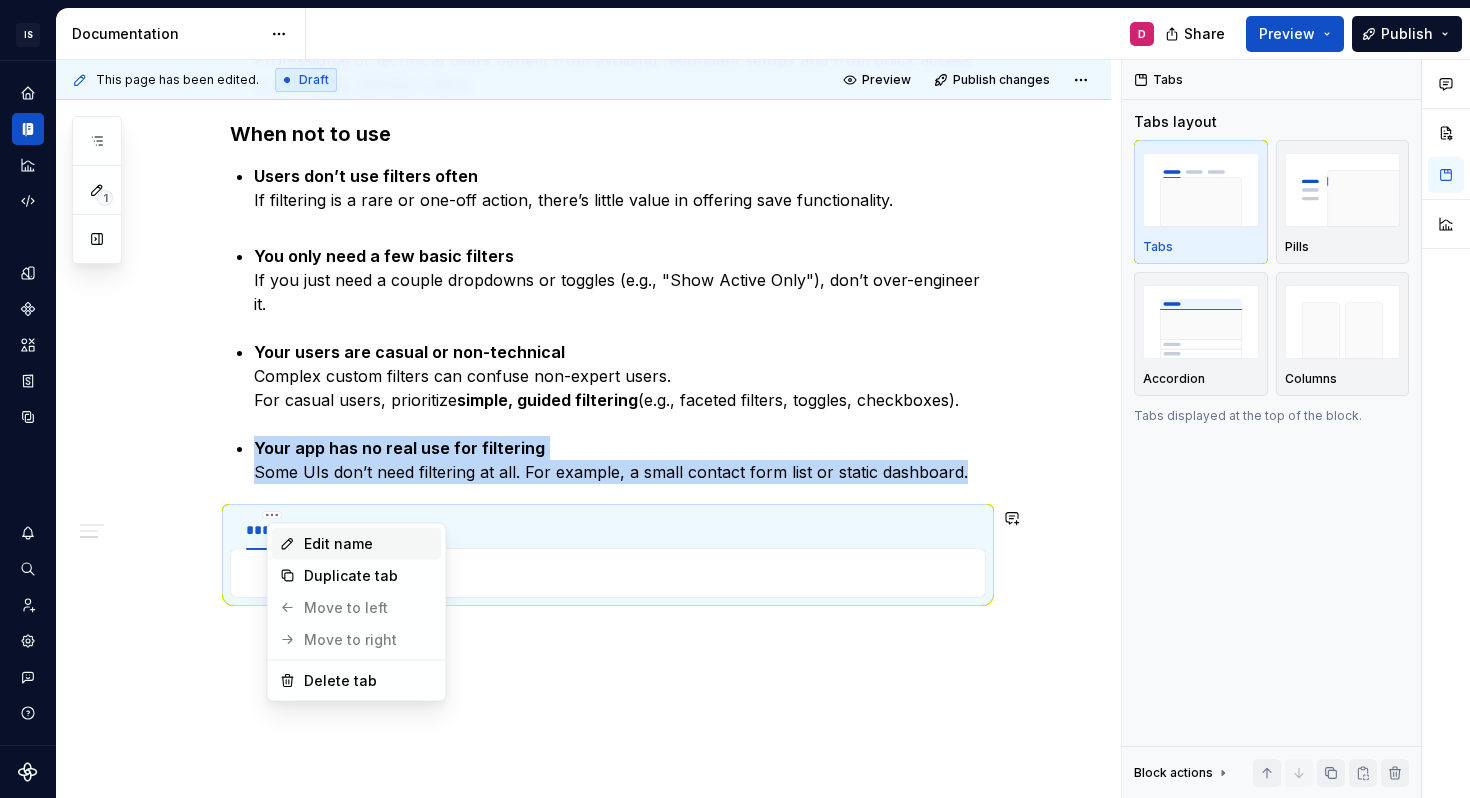 click on "Edit name" at bounding box center (369, 544) 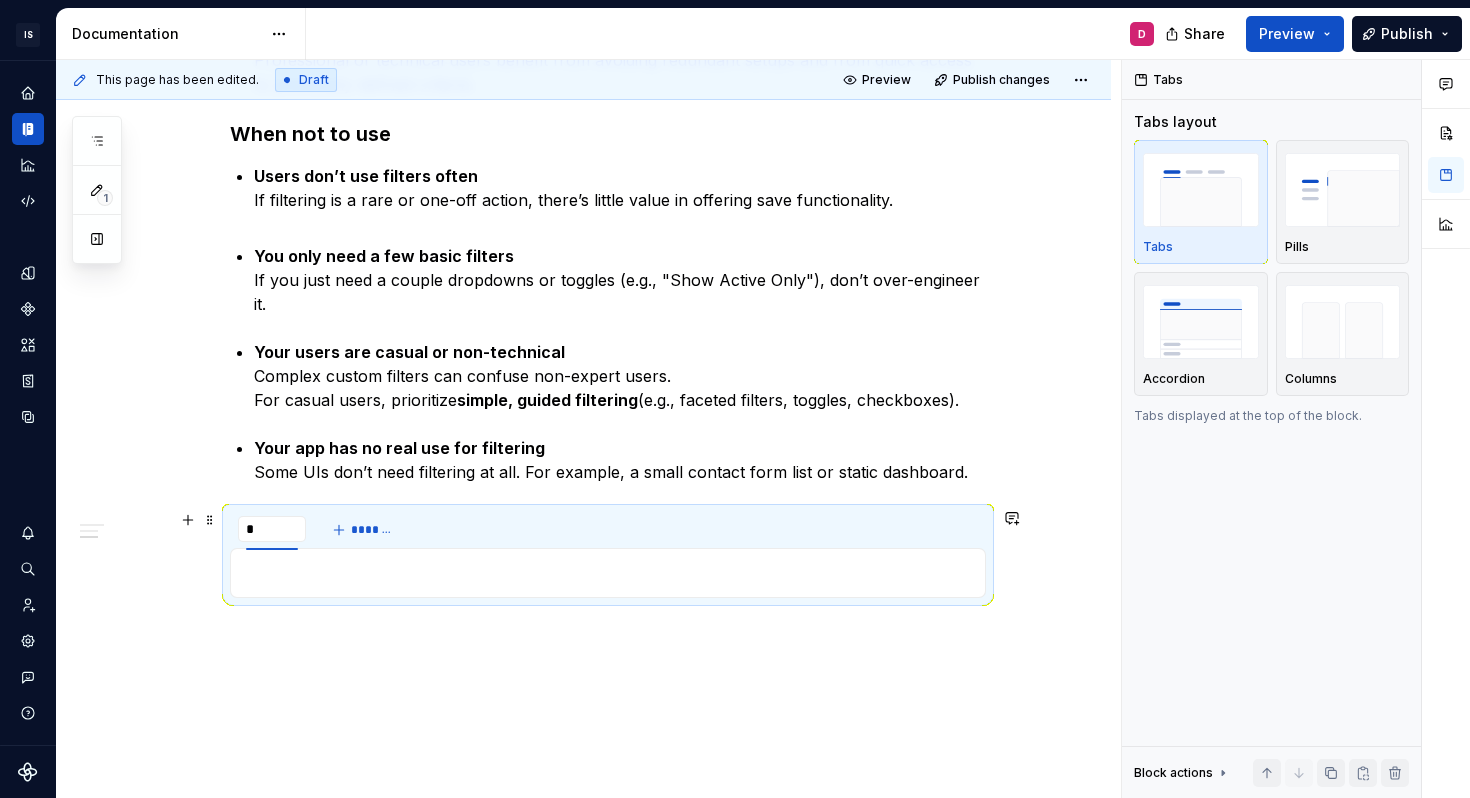 type on "**" 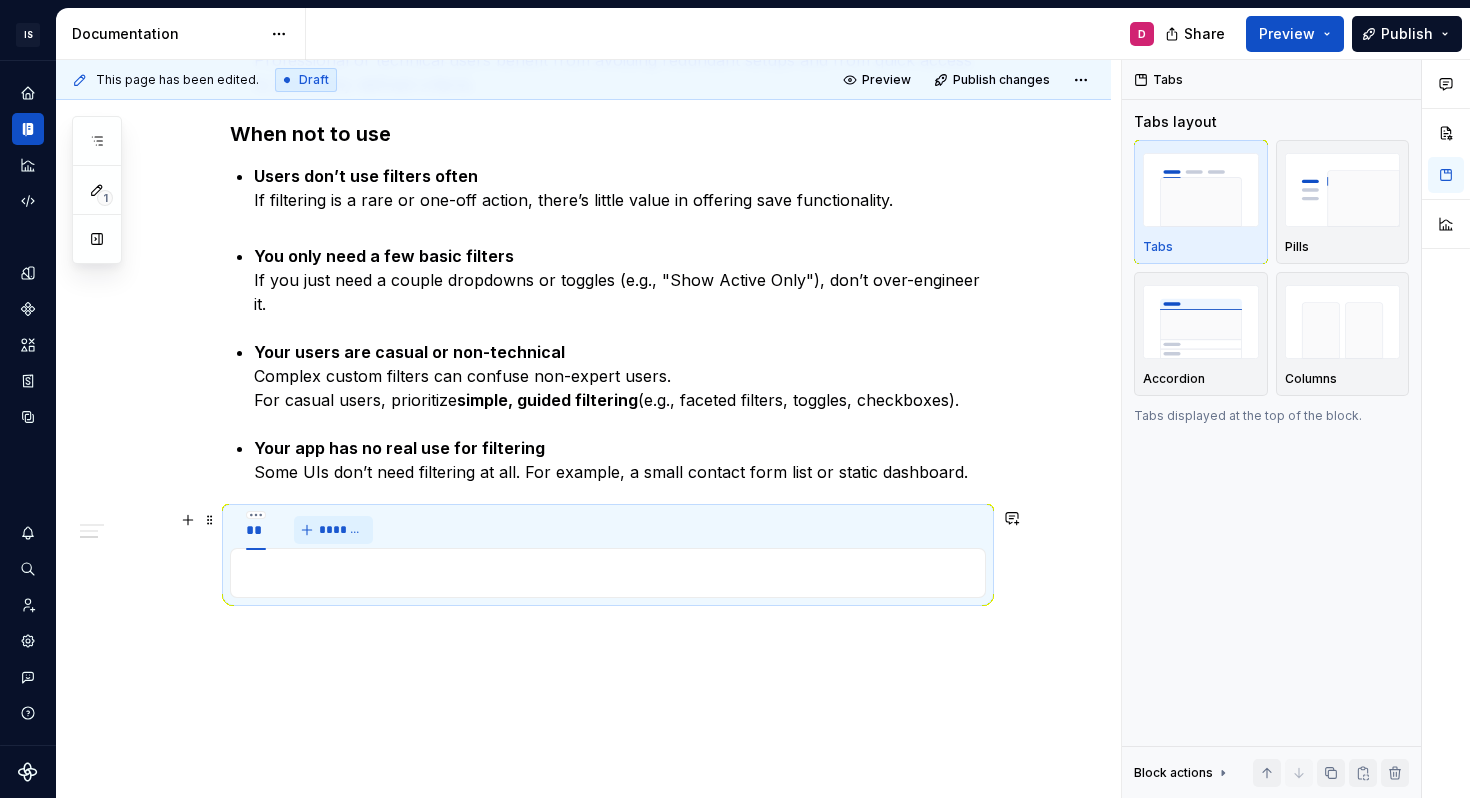 click on "*******" at bounding box center (341, 530) 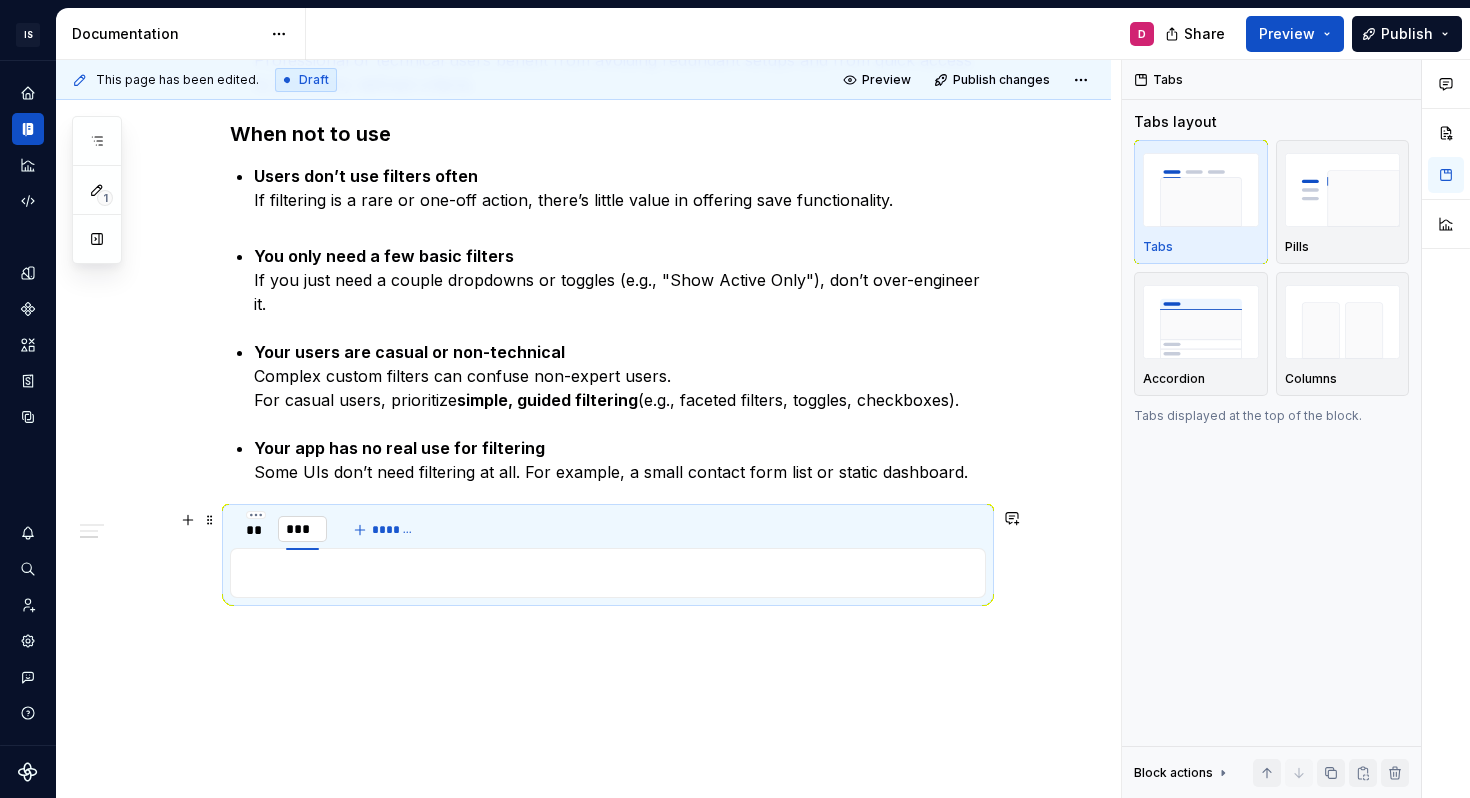 type on "****" 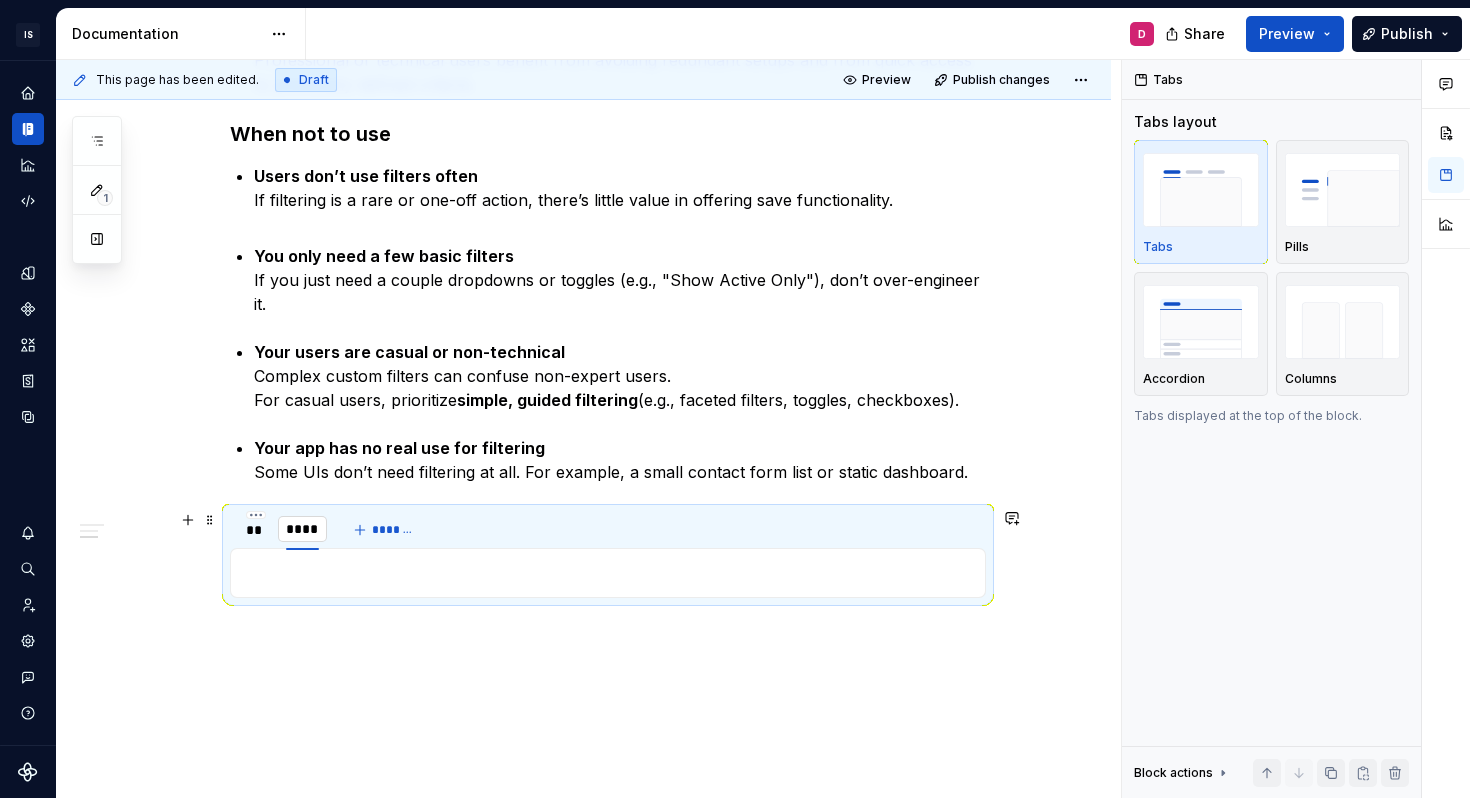 type on "*" 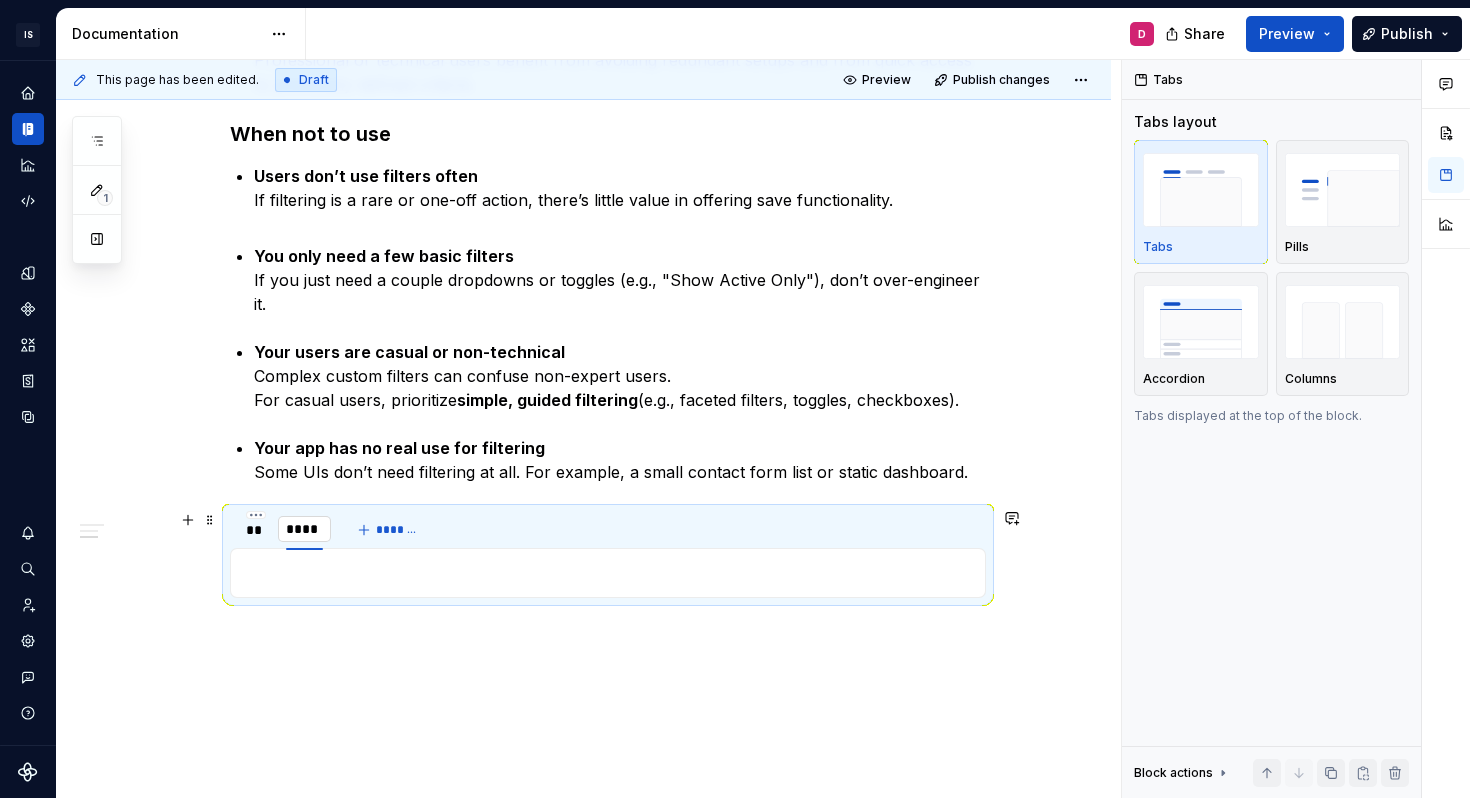 type on "*****" 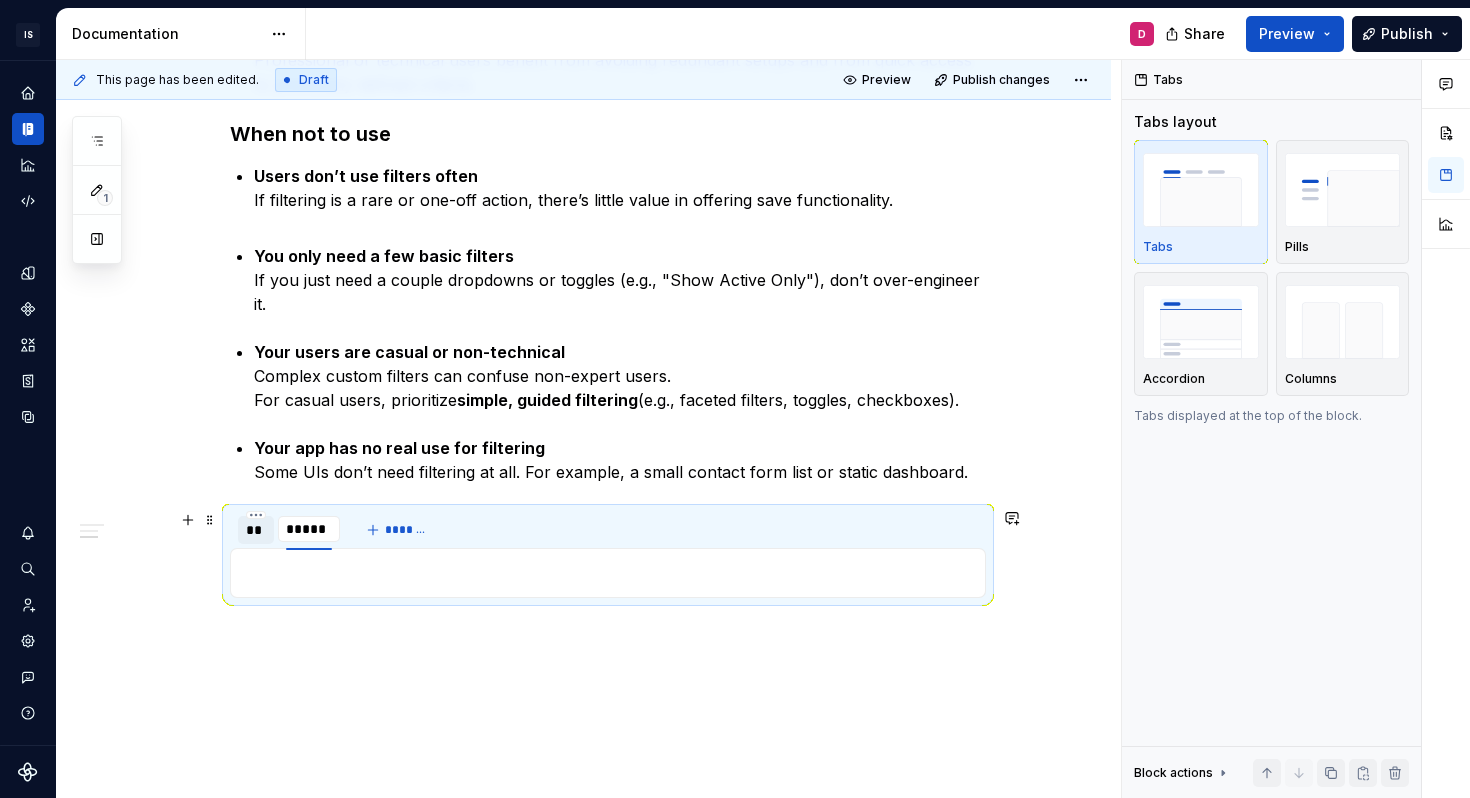 click on "**" at bounding box center [256, 530] 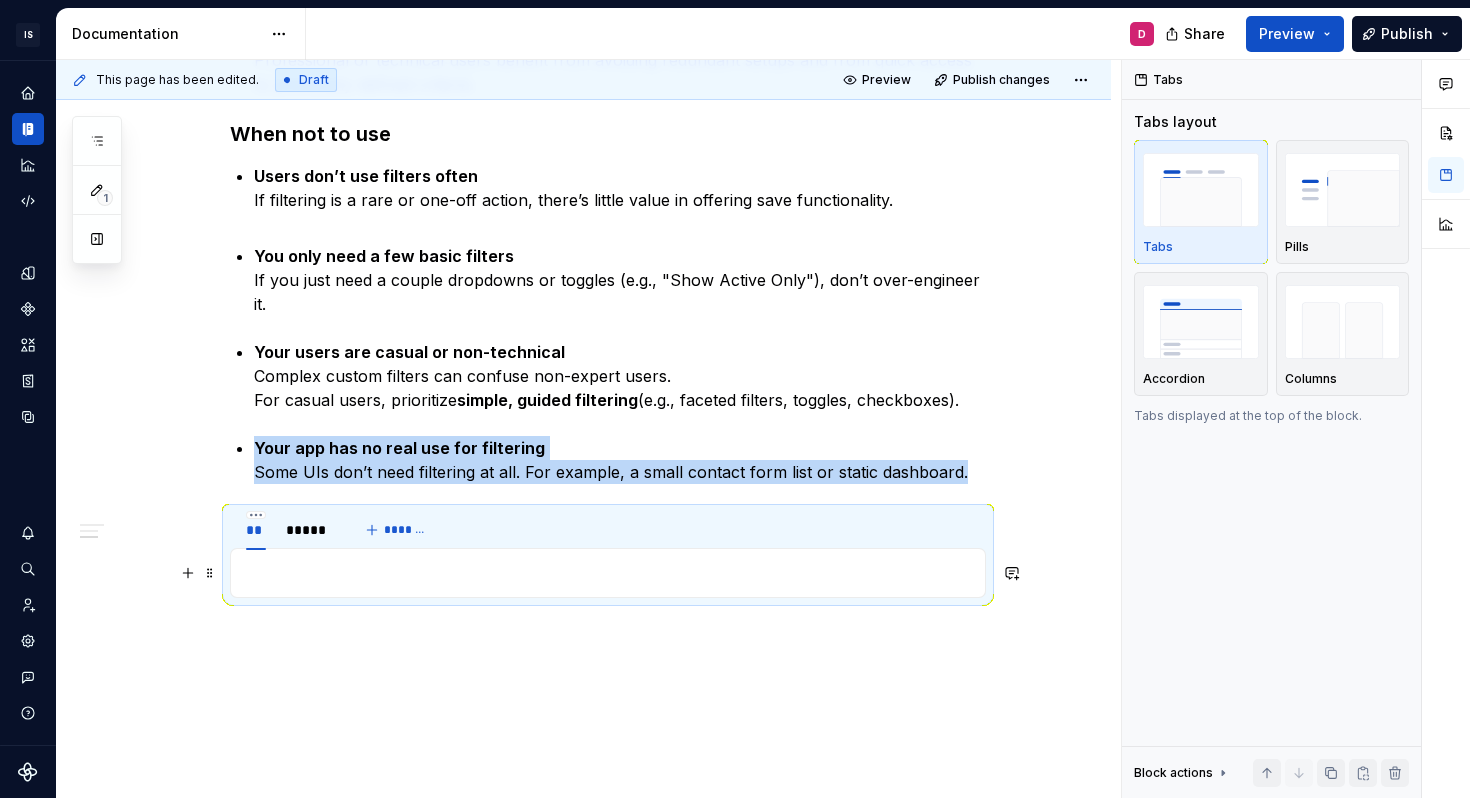 click at bounding box center (608, 573) 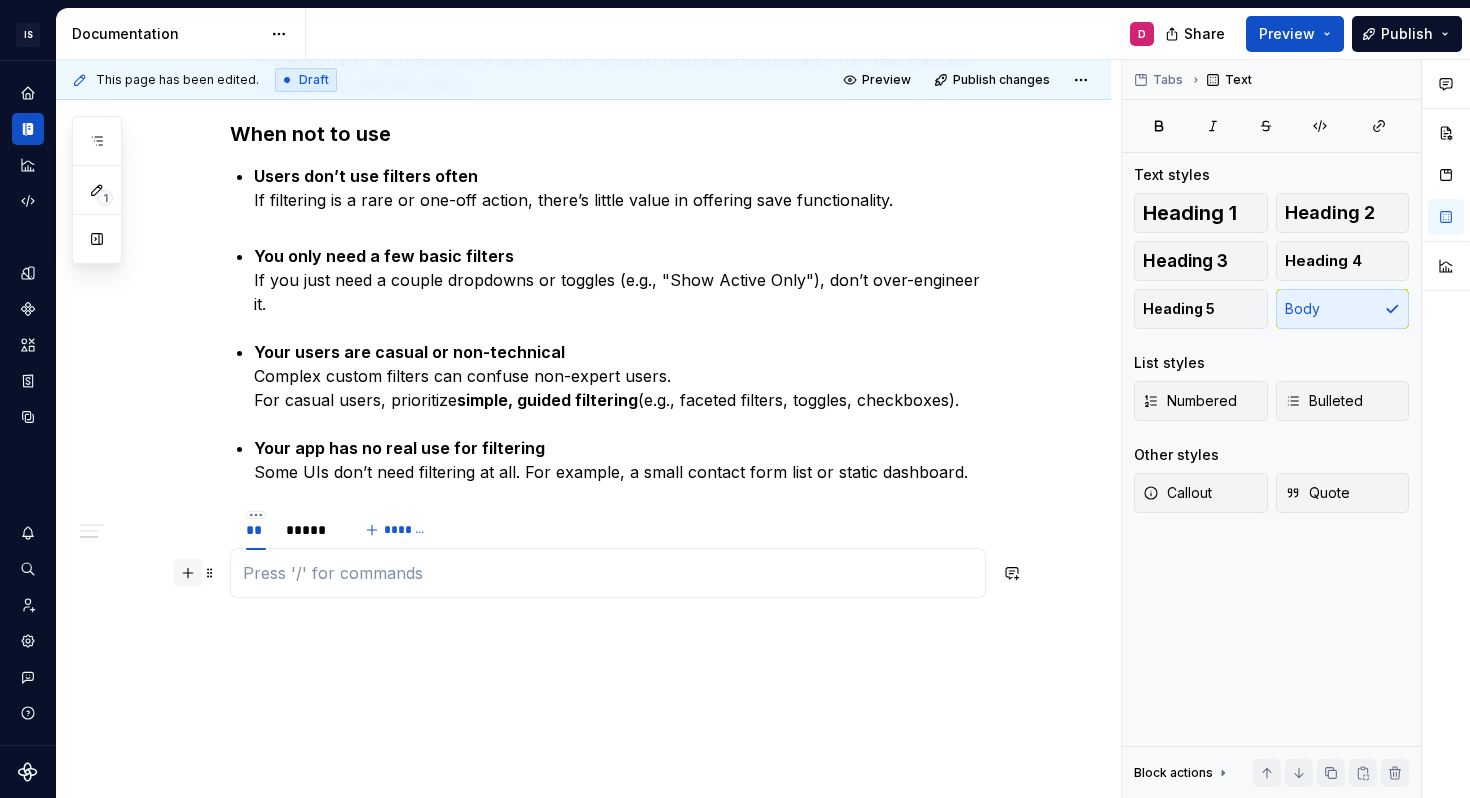 click at bounding box center [188, 573] 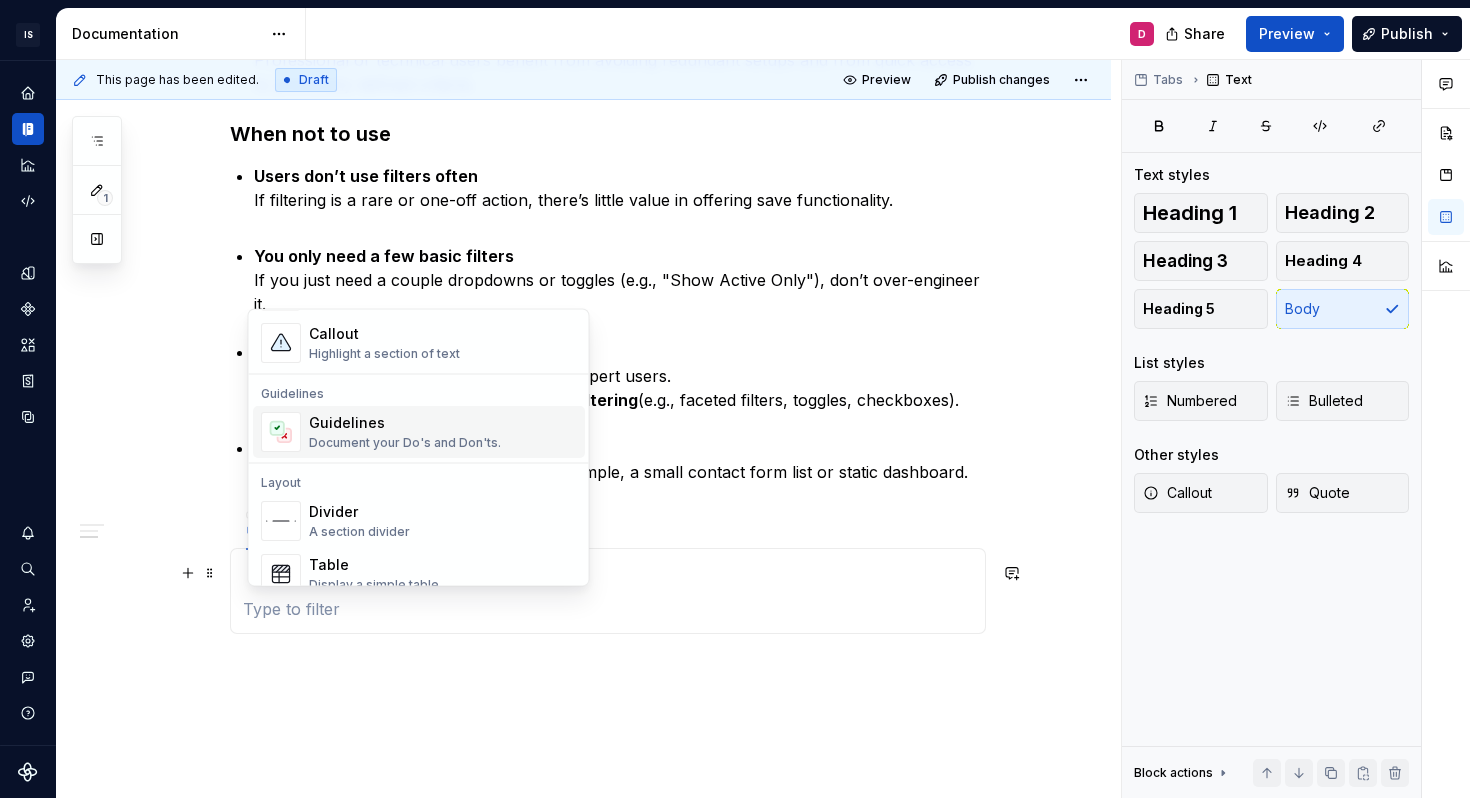 scroll, scrollTop: 500, scrollLeft: 0, axis: vertical 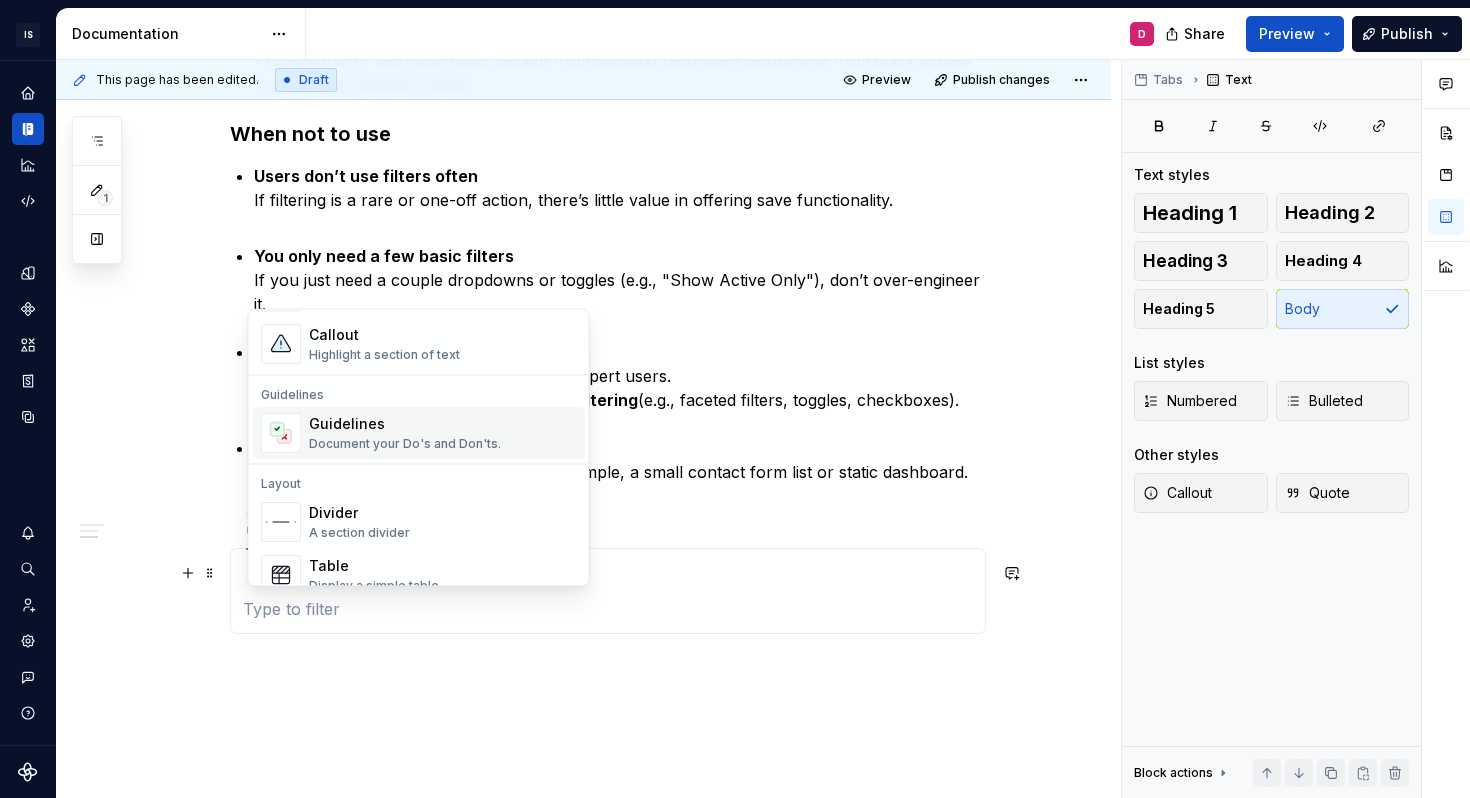 click on "Document your Do's and Don'ts." at bounding box center (405, 445) 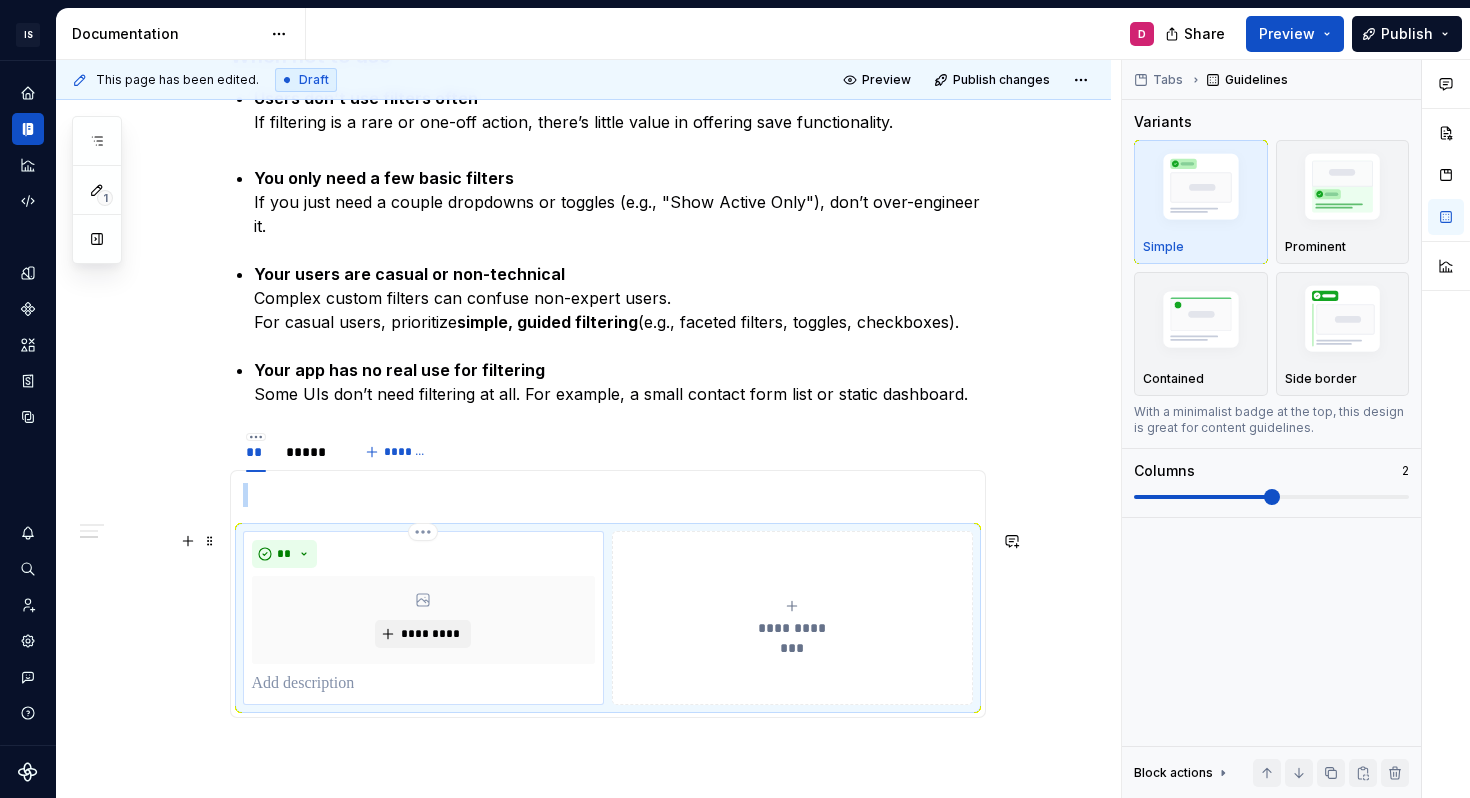 scroll, scrollTop: 1121, scrollLeft: 0, axis: vertical 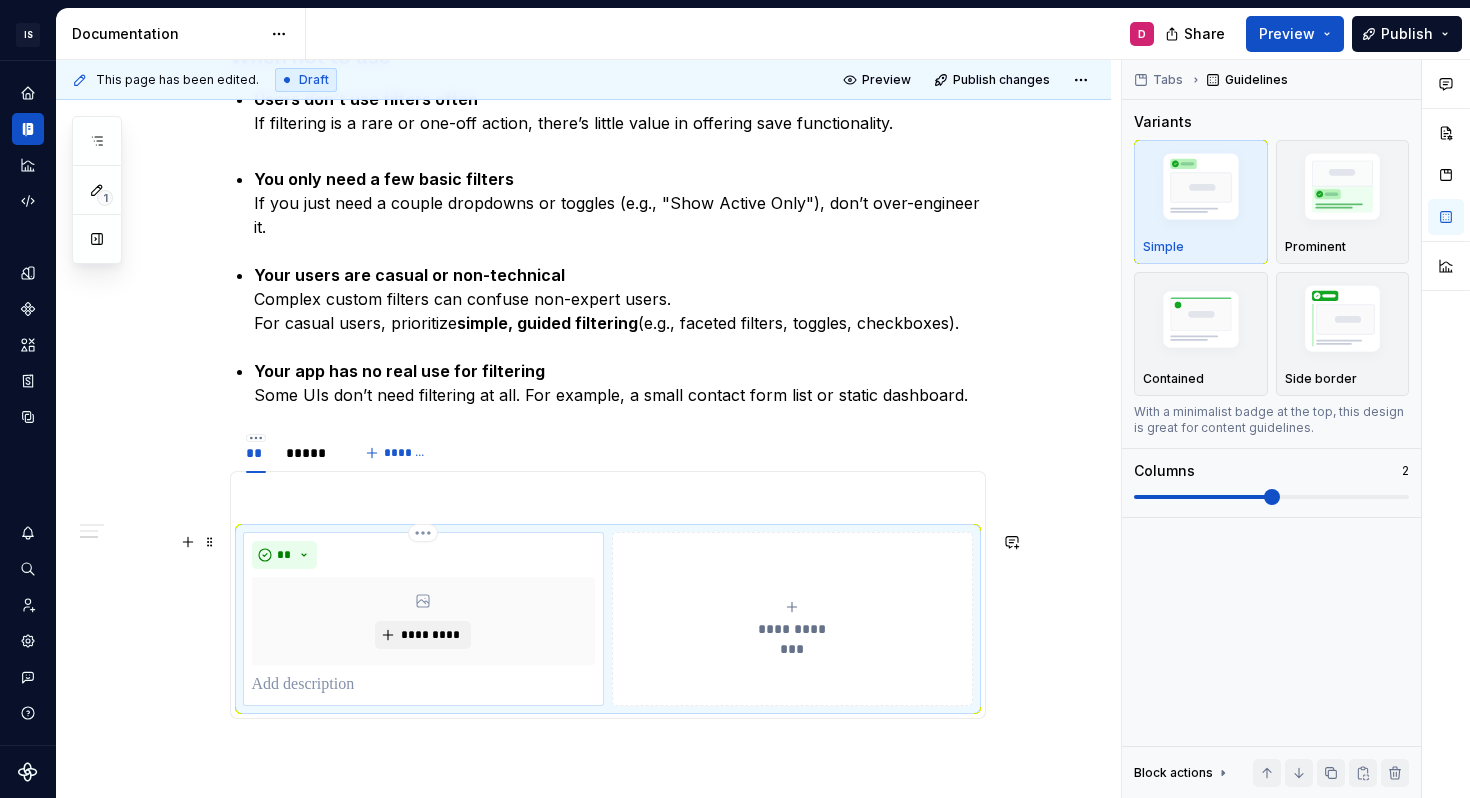 click at bounding box center [423, 685] 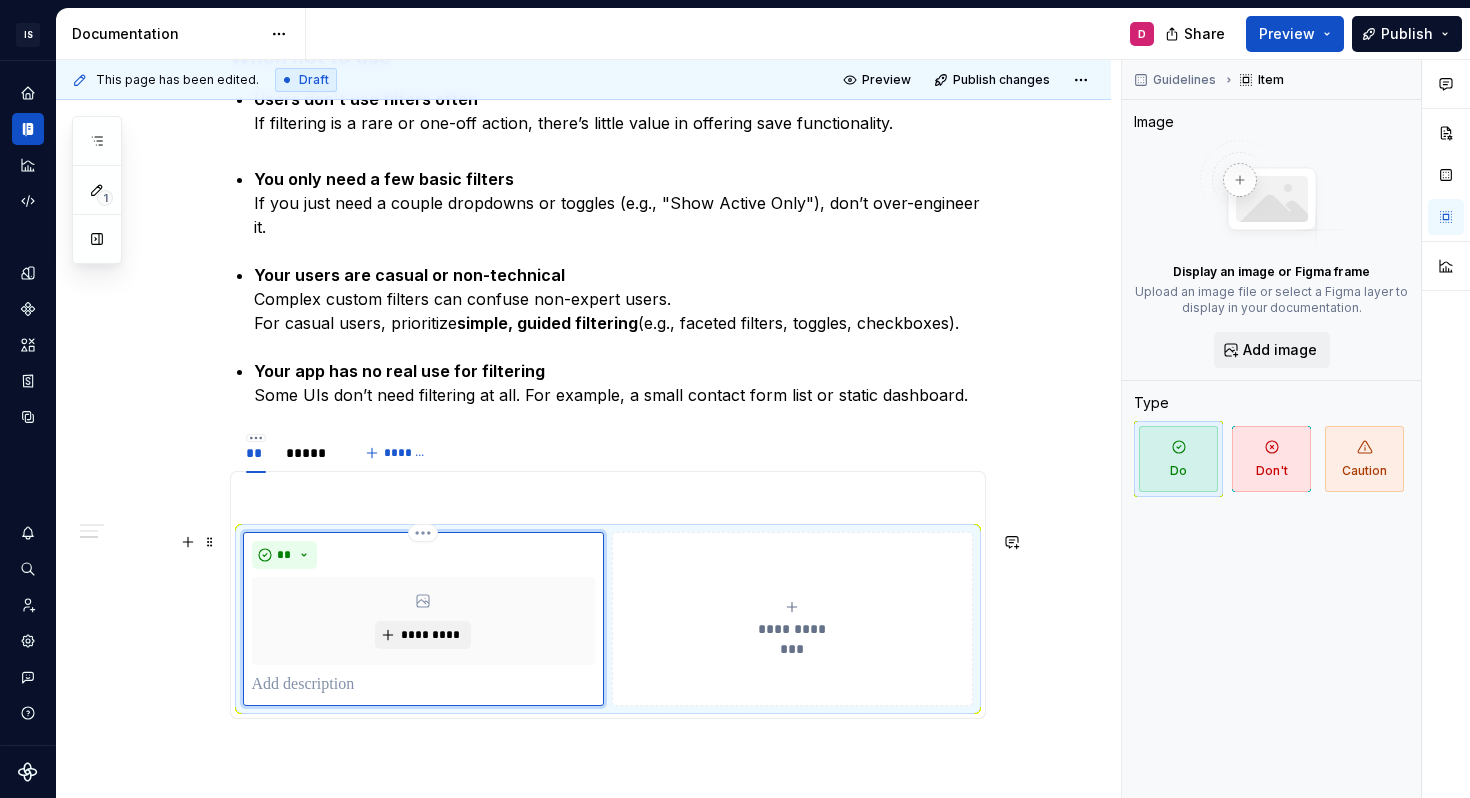 type on "*" 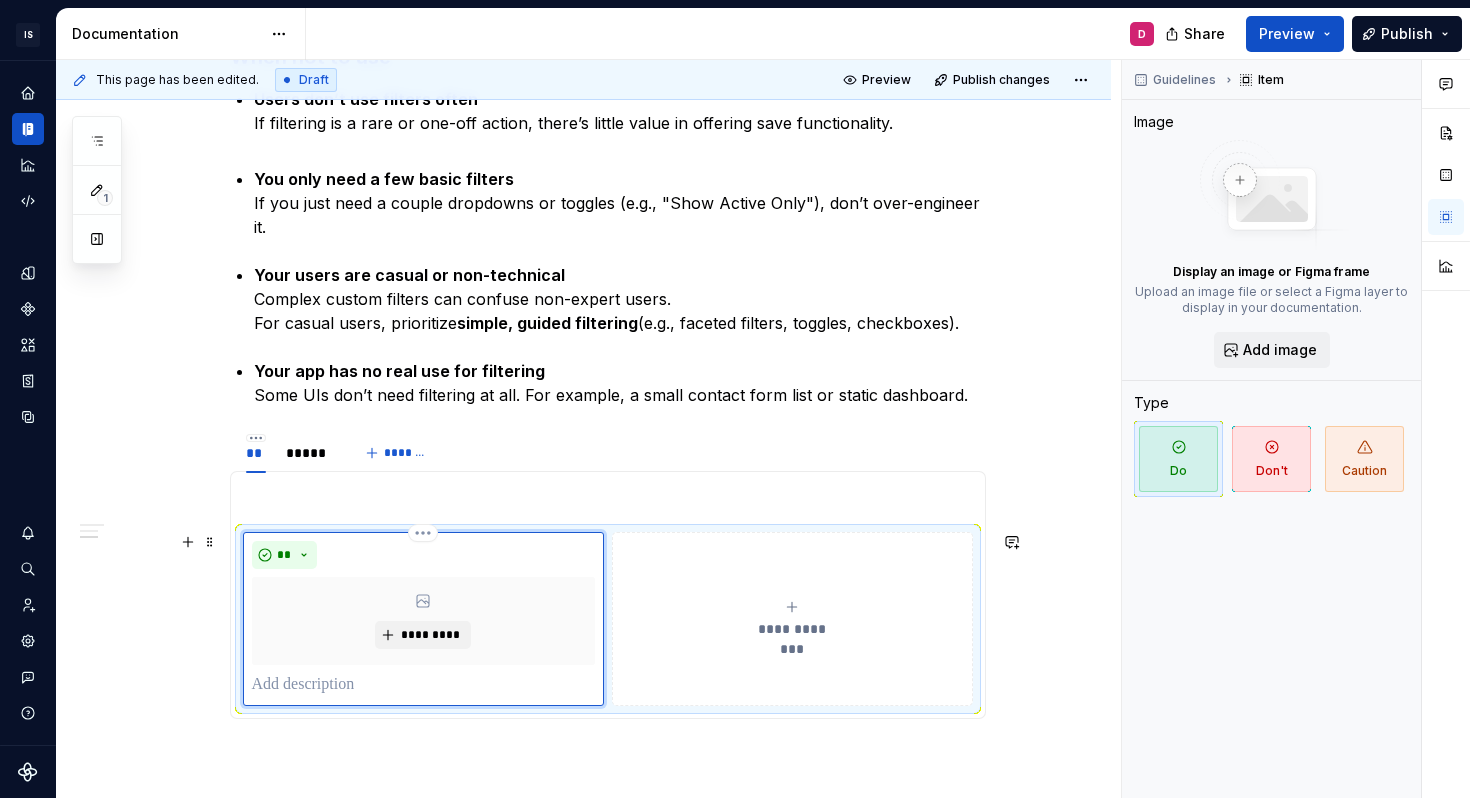 type 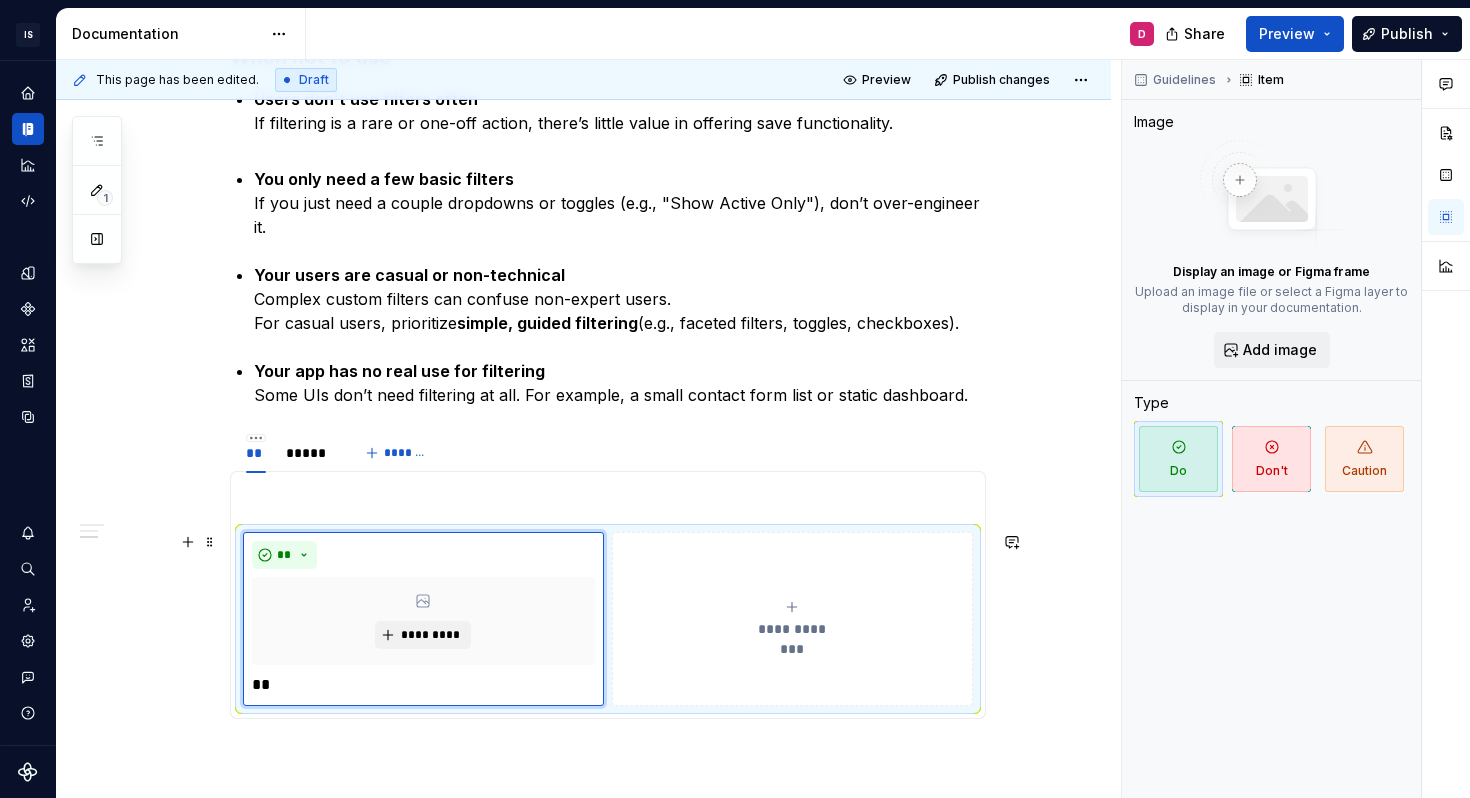 click on "********* Usage Guidelines The  Save custom filter  modal allows users to name, save, and optionally update or overwrite complex filter configurations. It supports personalization, workflow efficiency, and repeatable filtering logic, especially in data-heavy or task-driven applications. When to use  Users frequently reuse the same filter settings When filtering patterns are repetitive (e.g., daily views, segment-specific reports), saving filters saves time and ensures consistency. Users want to update existing saved filters When workflows evolve or data changes over time, users need the ability to overwrite or fine-tune saved filters. Filters are part of collaboration If users can share filters or work in teams, saved filters ensure shared understanding or team-wide standards.  Power users need efficiency Professional or technical users benefit from avoiding redundant setups and from quick access to previously defined criteria. When not to use  Users don’t use filters often You only need a few basic filters" at bounding box center [583, 135] 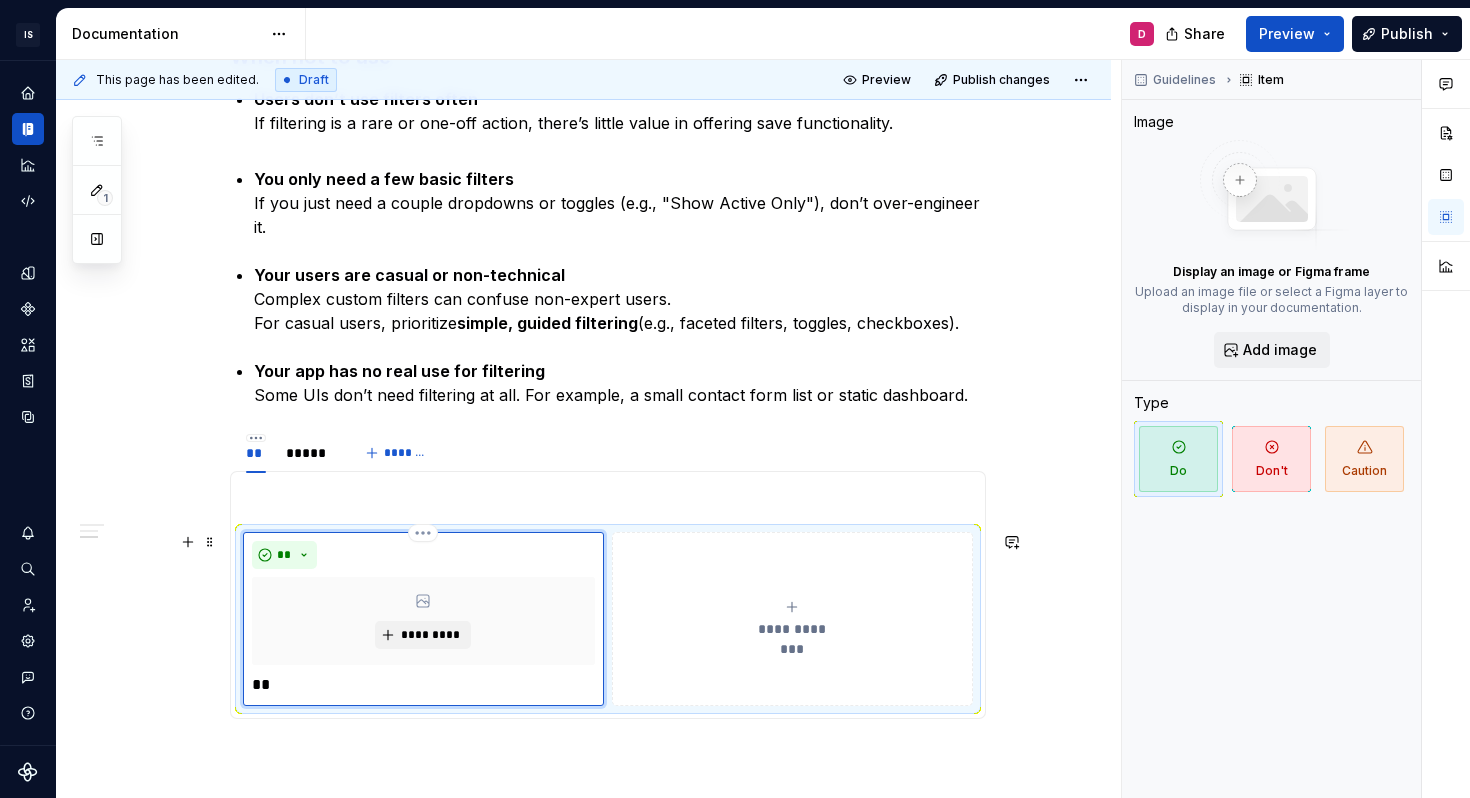 click on "**" at bounding box center (423, 685) 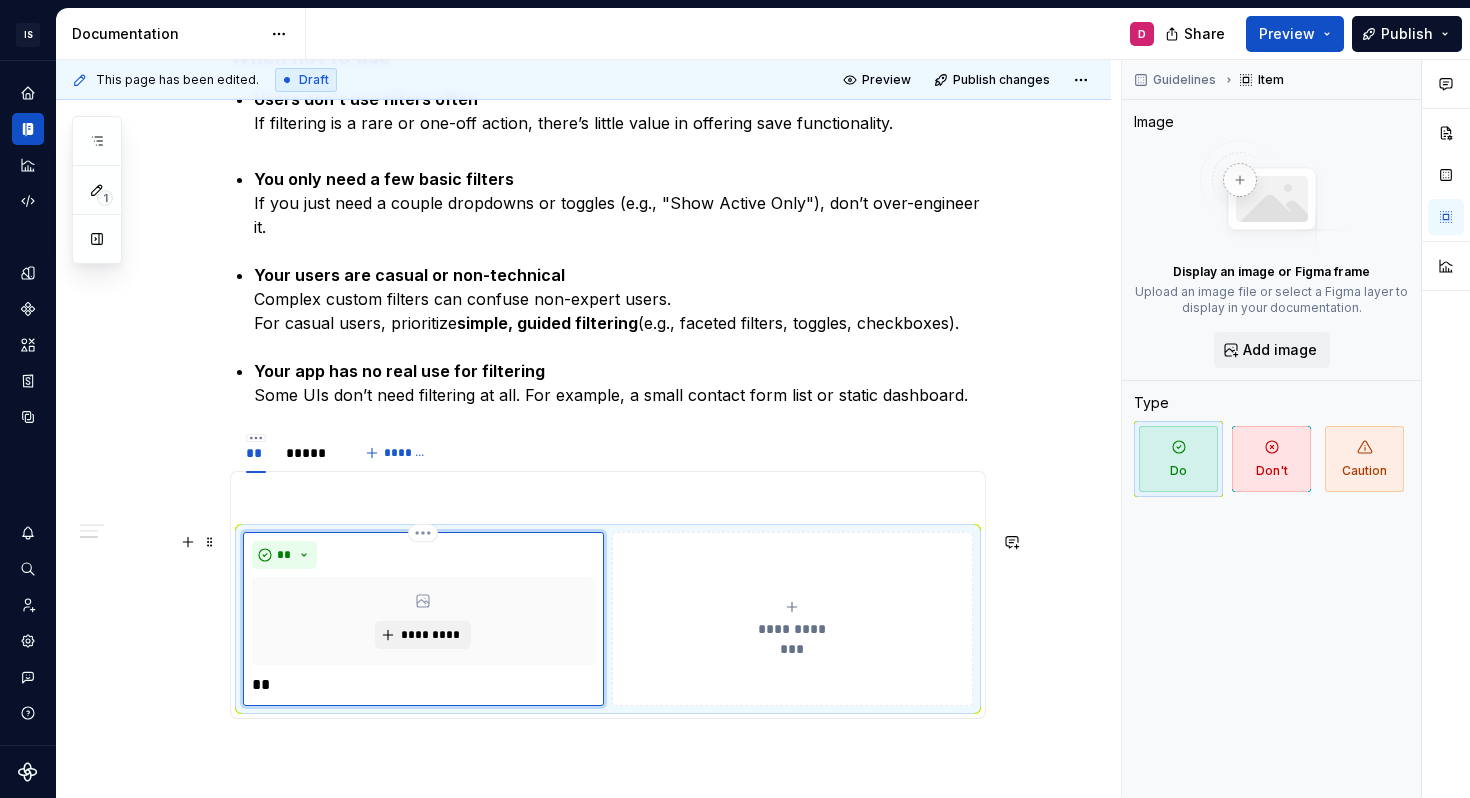 click on "**" at bounding box center [423, 685] 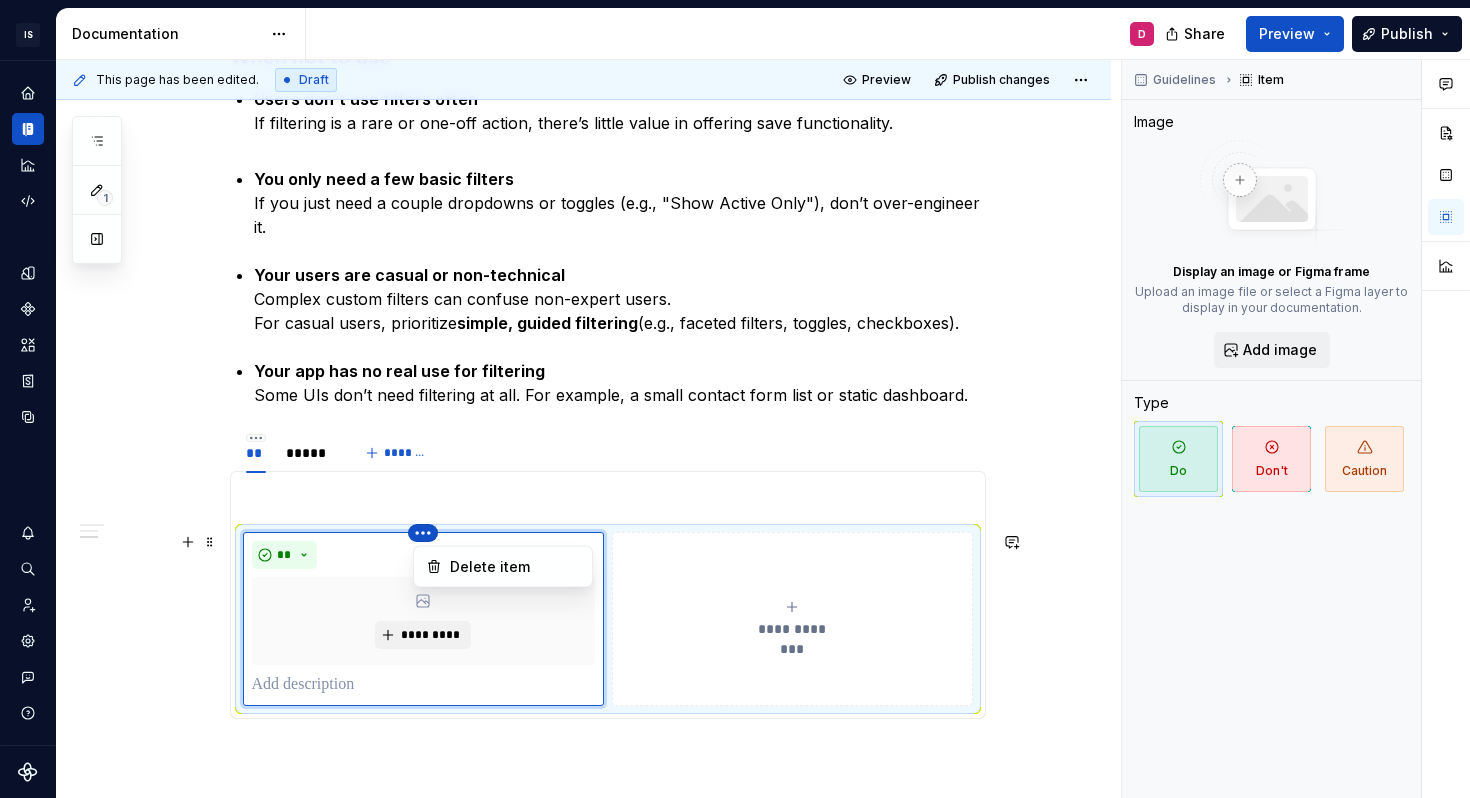 click on "IS Xeelo X D Design system data Documentation D Share Preview Publish 1 Pages Add
Accessibility guide for tree Page tree.
Navigate the tree with the arrow keys. Common tree hotkeys apply. Further keybindings are available:
enter to execute primary action on focused item
f2 to start renaming the focused item
escape to abort renaming an item
control+d to start dragging selected items
Welcome to Xeelo X Design System! Foundations Design tokens Typography Color Color system Base color palettes Content Voice and Tone Writing Grammar Overflow content Naming convention Components Properties Features and properties Overview Properties Anatomic Show parts Accessibility Content Markup Keyboard Images Components Compositions Forms Custom filter Dropdown D Modal D Changes Compositions / Custom filter  /  Modal Upgrade to Enterprise to turn on approval workflow View edited pages by status when selecting which pages to publish. Learn more Contact us" at bounding box center [735, 399] 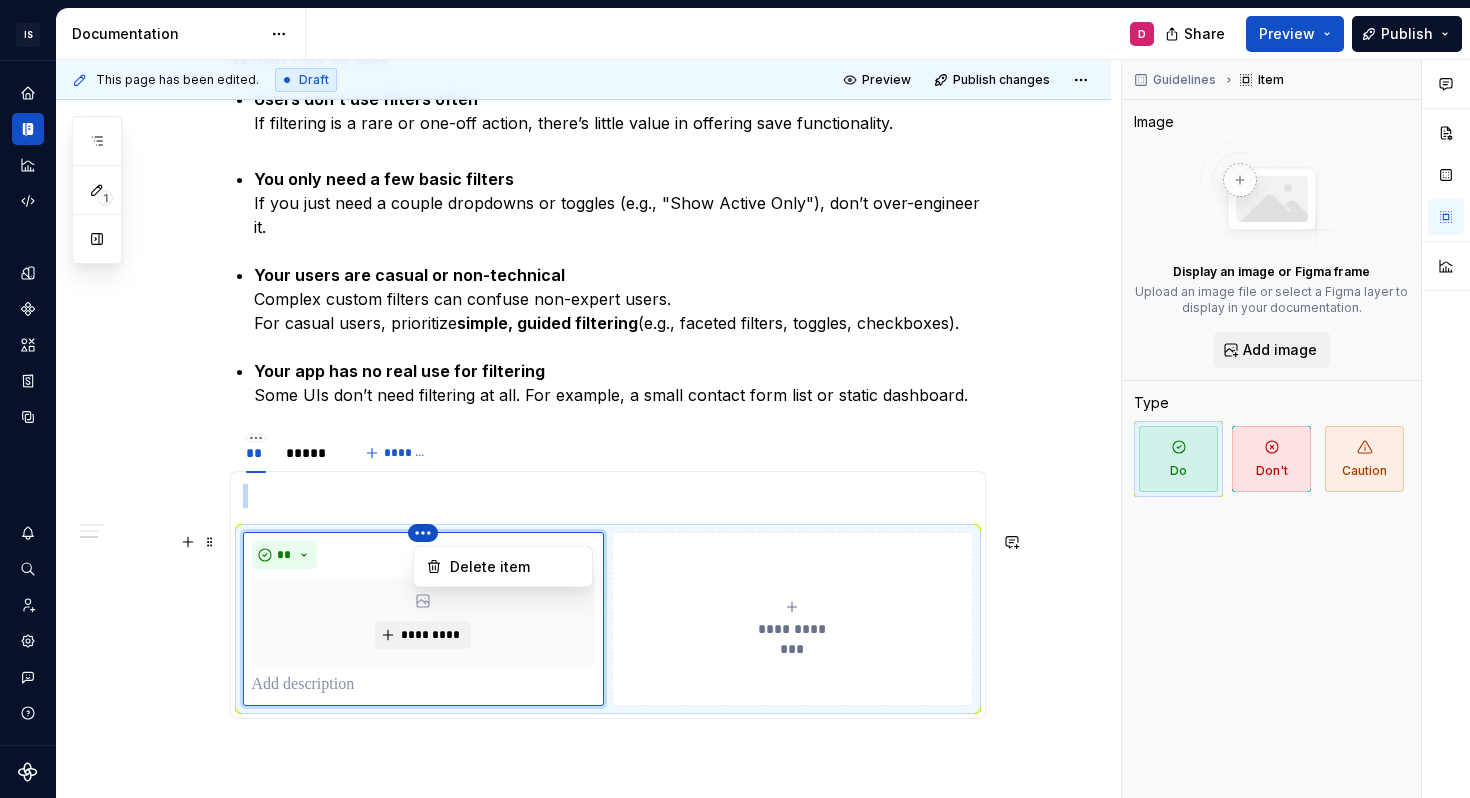 click on "IS Xeelo X D Design system data Documentation D Share Preview Publish 1 Pages Add
Accessibility guide for tree Page tree.
Navigate the tree with the arrow keys. Common tree hotkeys apply. Further keybindings are available:
enter to execute primary action on focused item
f2 to start renaming the focused item
escape to abort renaming an item
control+d to start dragging selected items
Welcome to Xeelo X Design System! Foundations Design tokens Typography Color Color system Base color palettes Content Voice and Tone Writing Grammar Overflow content Naming convention Components Properties Features and properties Overview Properties Anatomic Show parts Accessibility Content Markup Keyboard Images Components Compositions Forms Custom filter Dropdown D Modal D Changes Compositions / Custom filter  /  Modal Upgrade to Enterprise to turn on approval workflow View edited pages by status when selecting which pages to publish. Learn more Contact us" at bounding box center [735, 399] 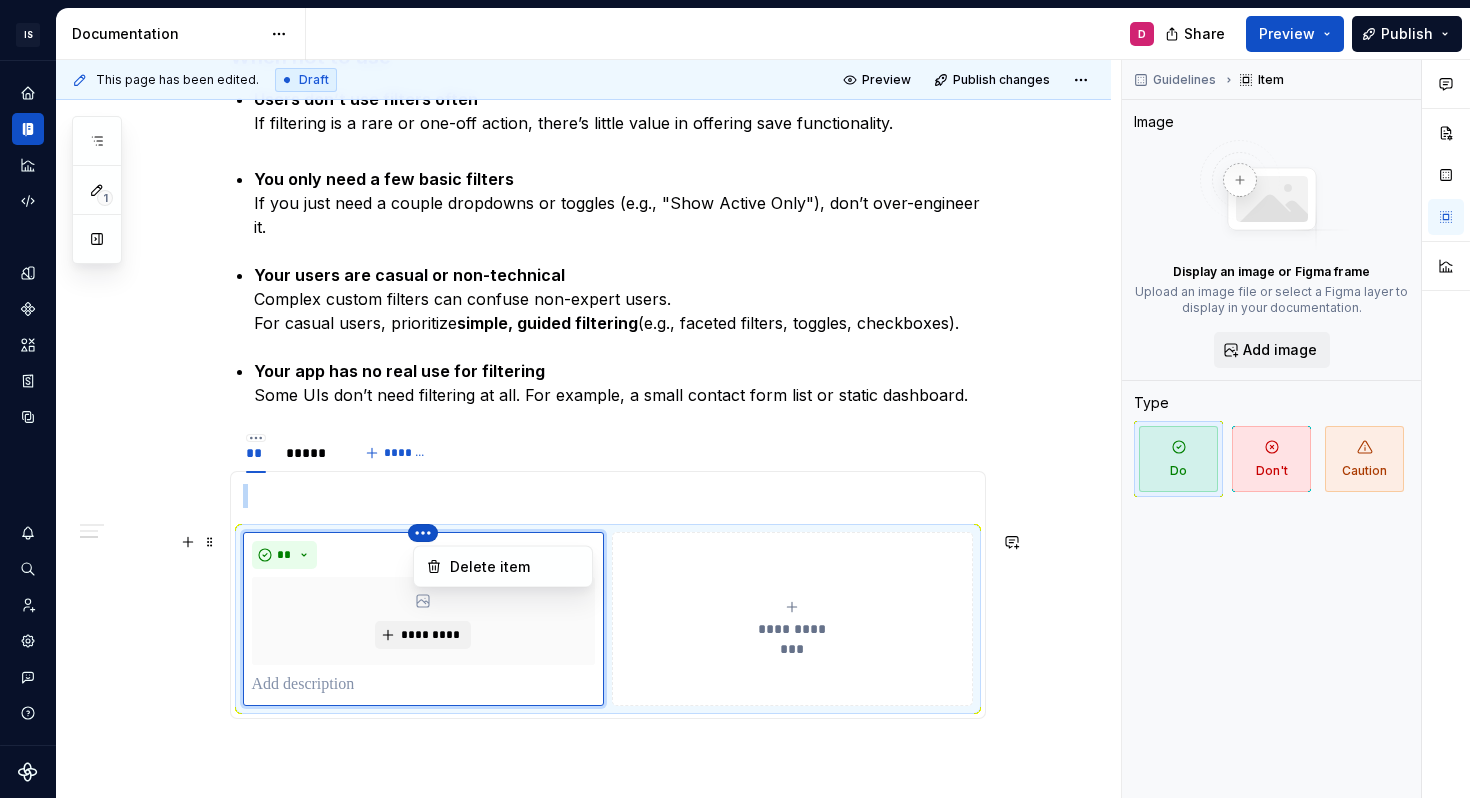 click on "IS Xeelo X D Design system data Documentation D Share Preview Publish 1 Pages Add
Accessibility guide for tree Page tree.
Navigate the tree with the arrow keys. Common tree hotkeys apply. Further keybindings are available:
enter to execute primary action on focused item
f2 to start renaming the focused item
escape to abort renaming an item
control+d to start dragging selected items
Welcome to Xeelo X Design System! Foundations Design tokens Typography Color Color system Base color palettes Content Voice and Tone Writing Grammar Overflow content Naming convention Components Properties Features and properties Overview Properties Anatomic Show parts Accessibility Content Markup Keyboard Images Components Compositions Forms Custom filter Dropdown D Modal D Changes Compositions / Custom filter  /  Modal Upgrade to Enterprise to turn on approval workflow View edited pages by status when selecting which pages to publish. Learn more Contact us" at bounding box center (735, 399) 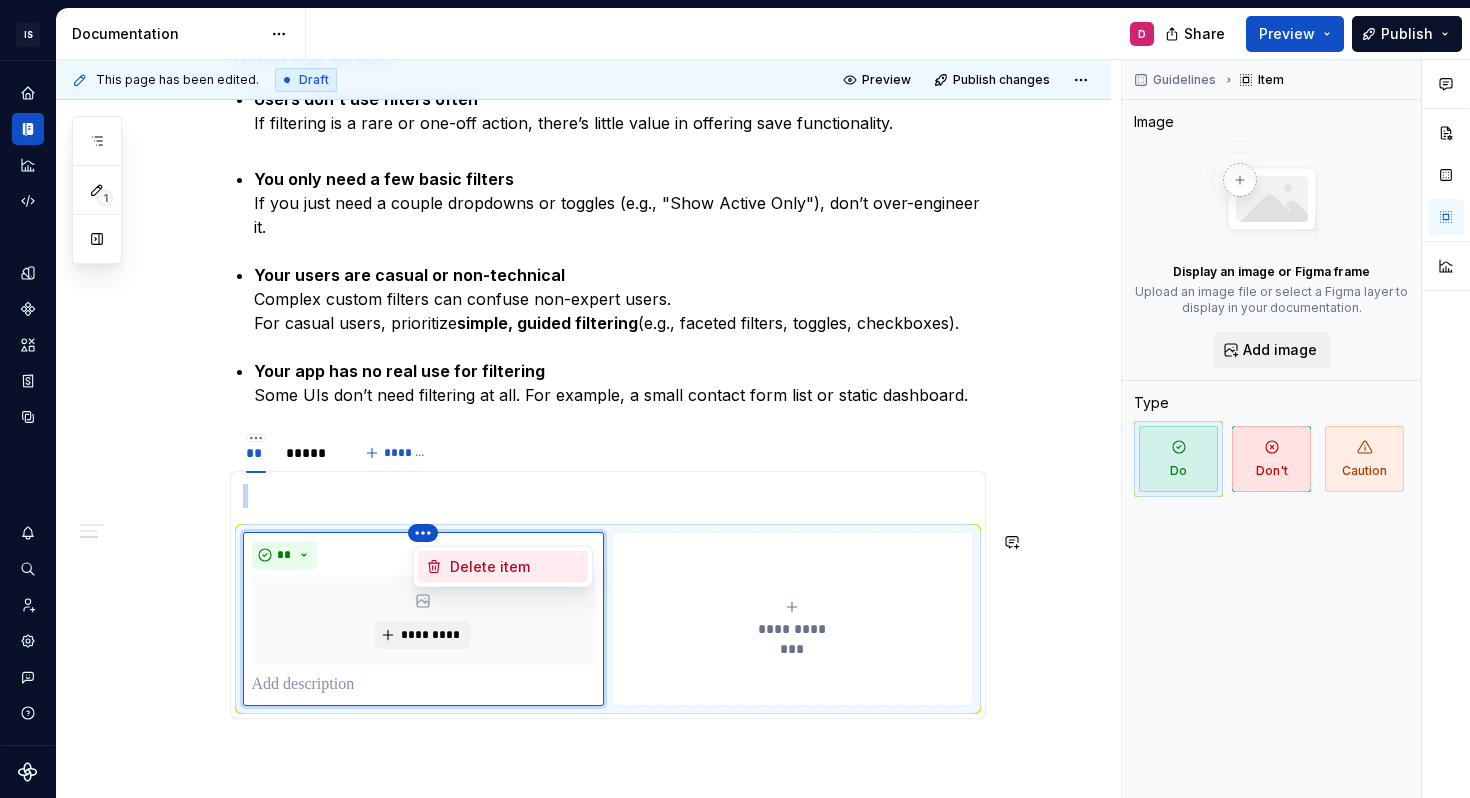 click on "Delete item" at bounding box center (515, 567) 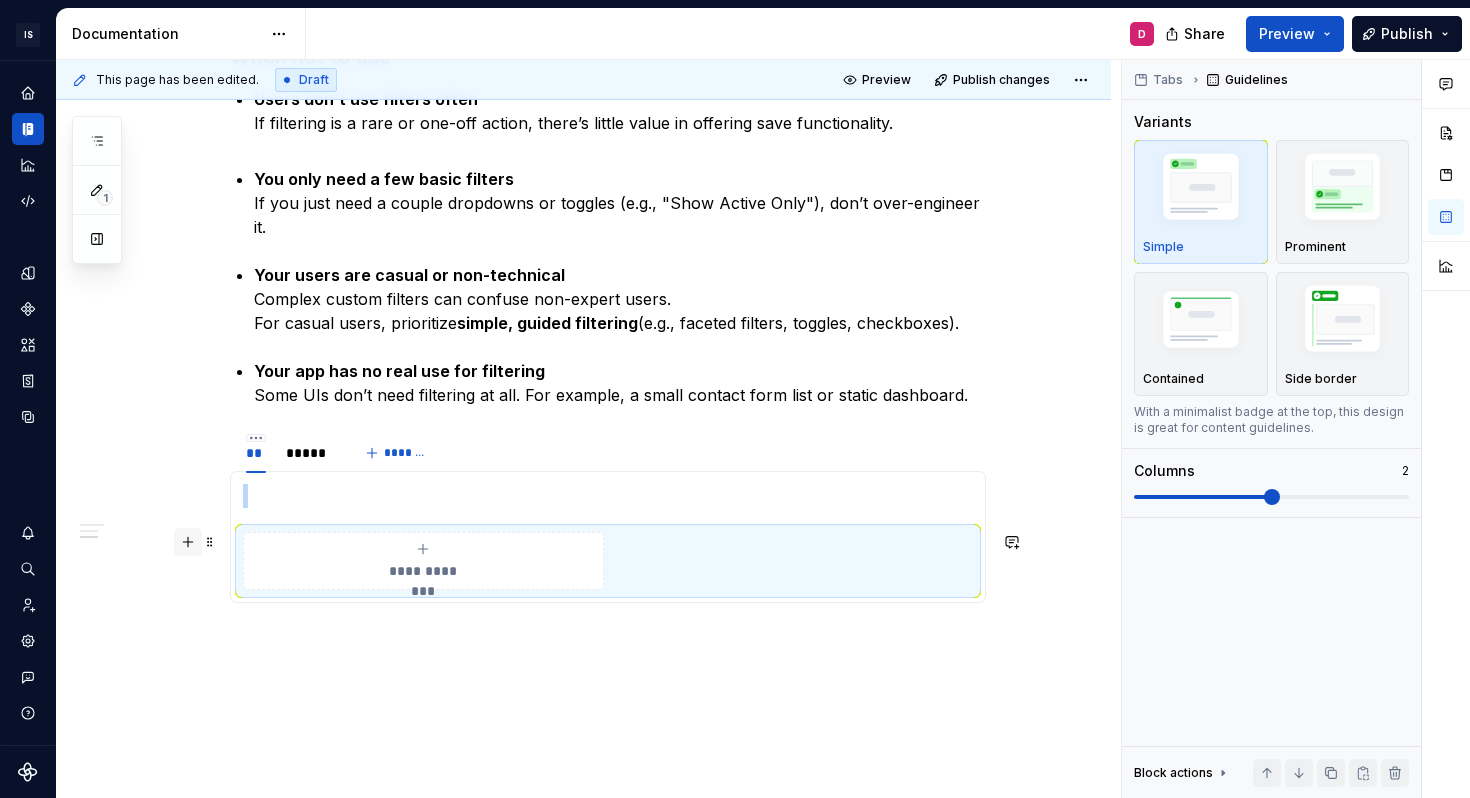 click at bounding box center (188, 542) 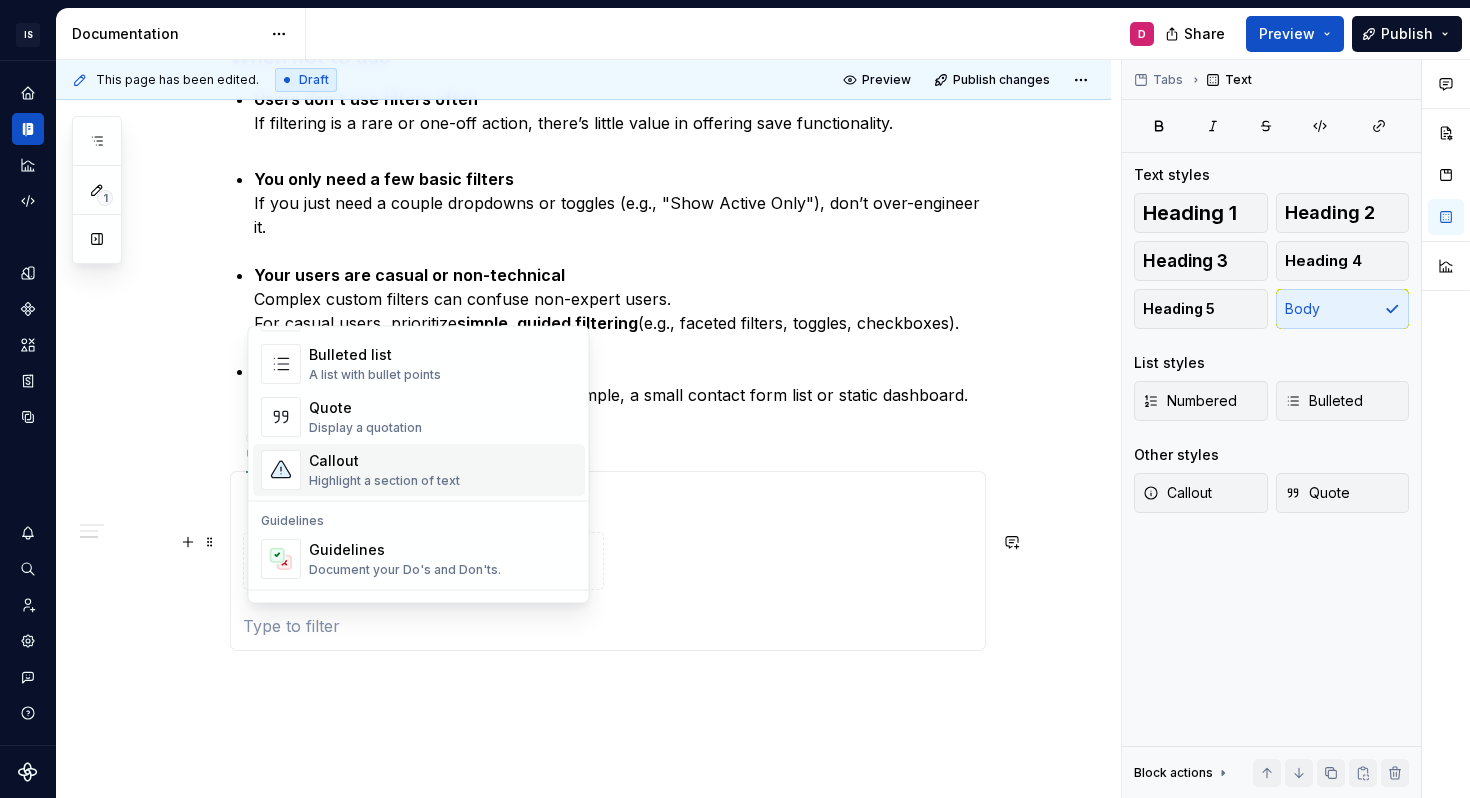 scroll, scrollTop: 416, scrollLeft: 0, axis: vertical 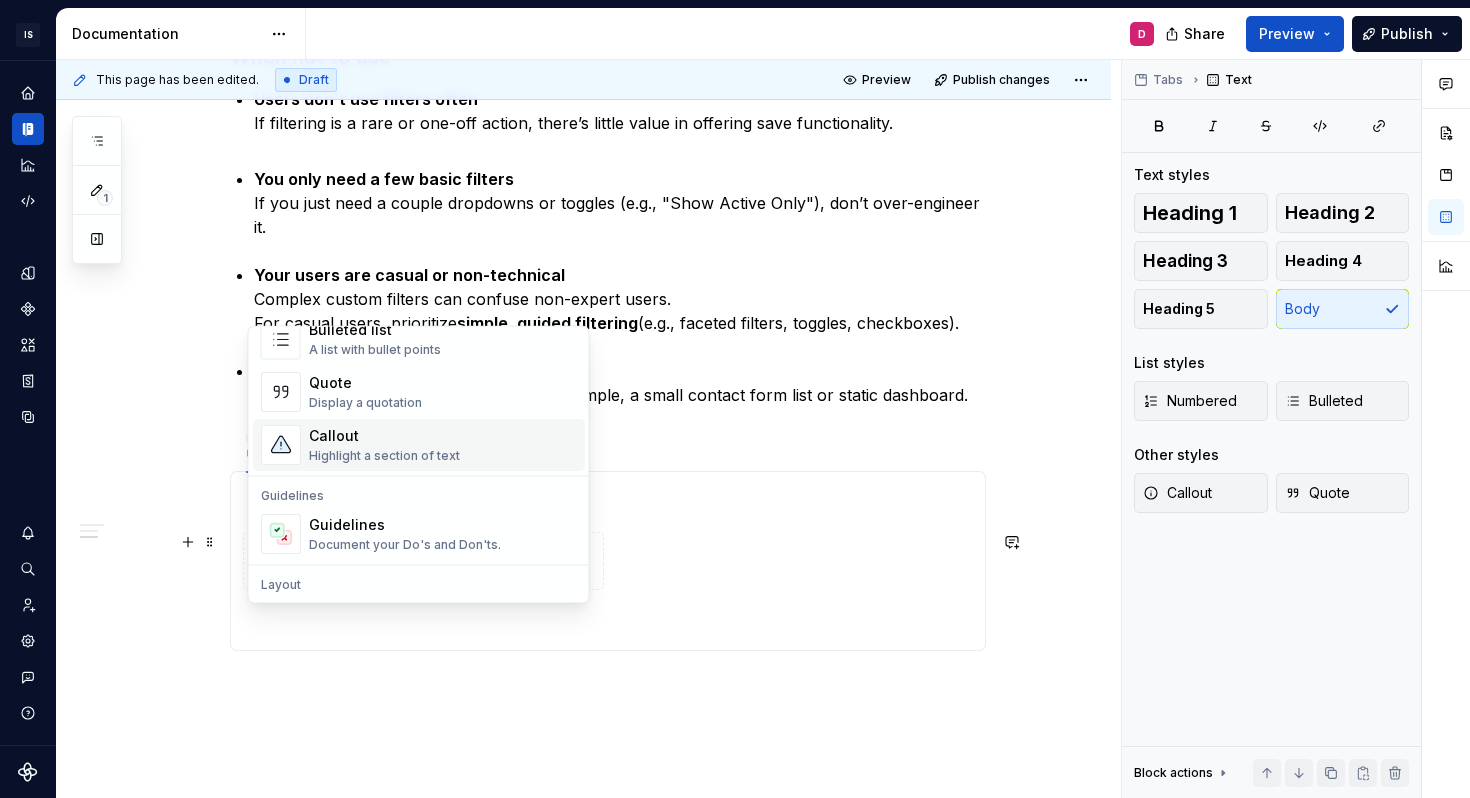 click on "Highlight a section of text" at bounding box center (384, 457) 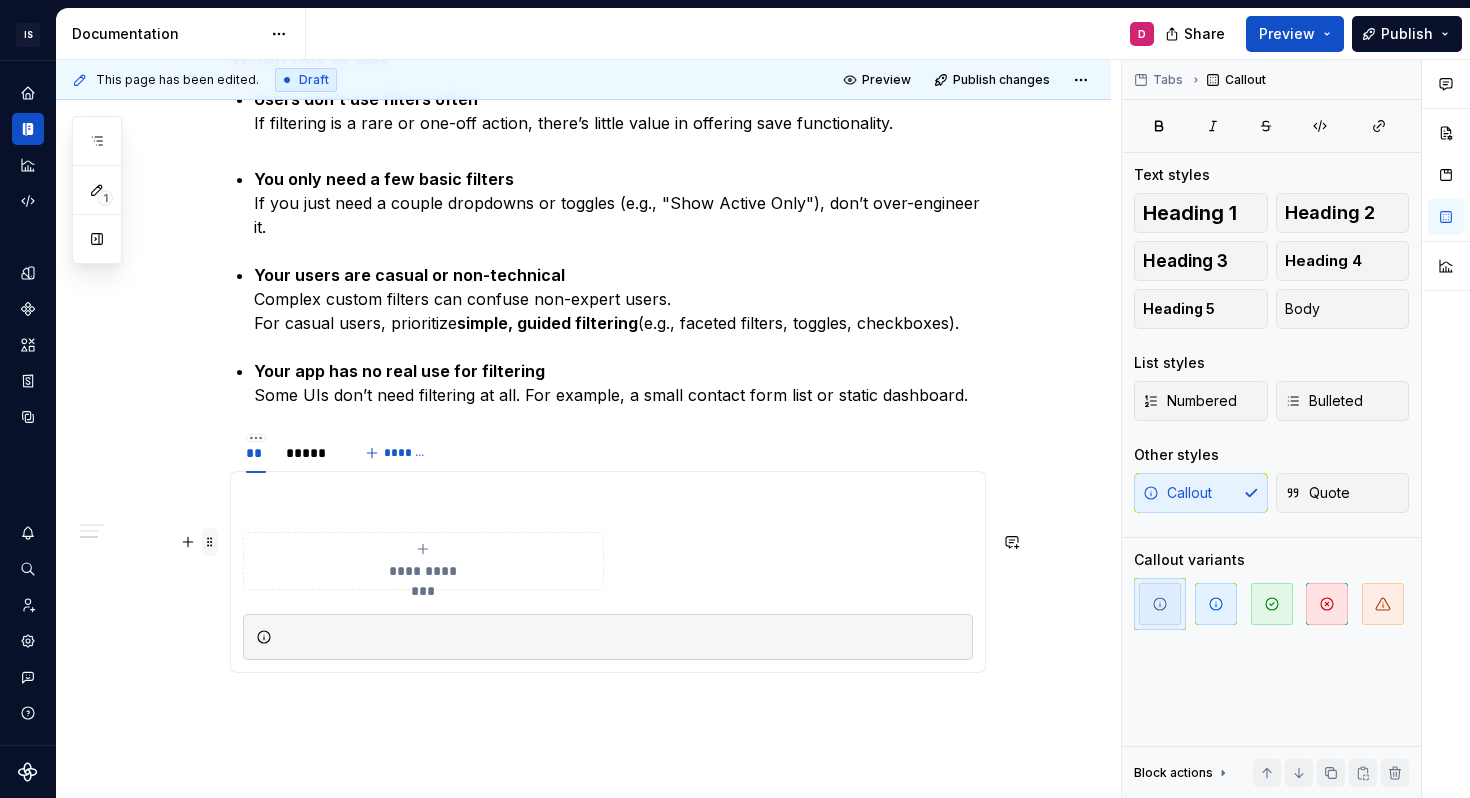 click at bounding box center (210, 542) 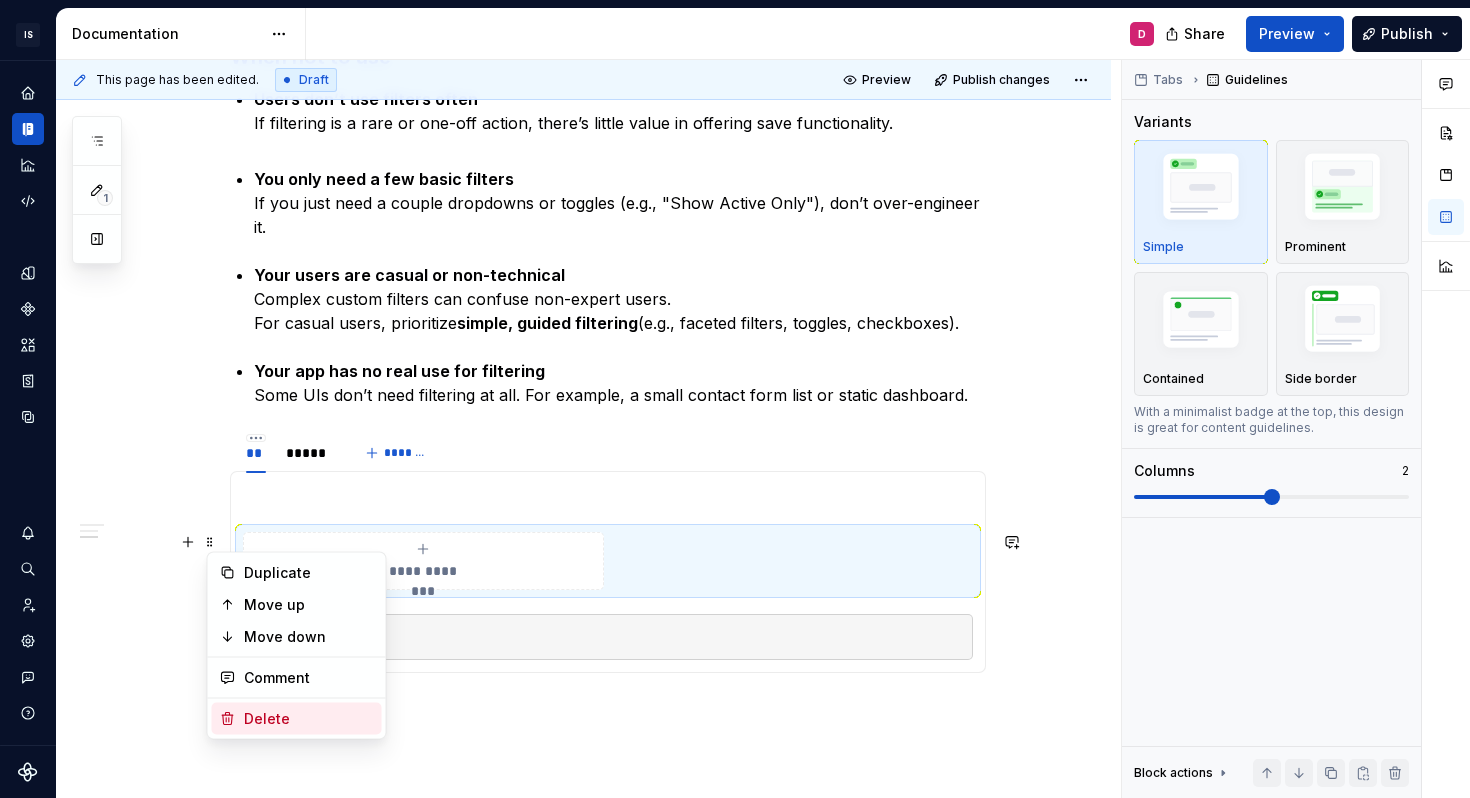 click on "Delete" at bounding box center [309, 719] 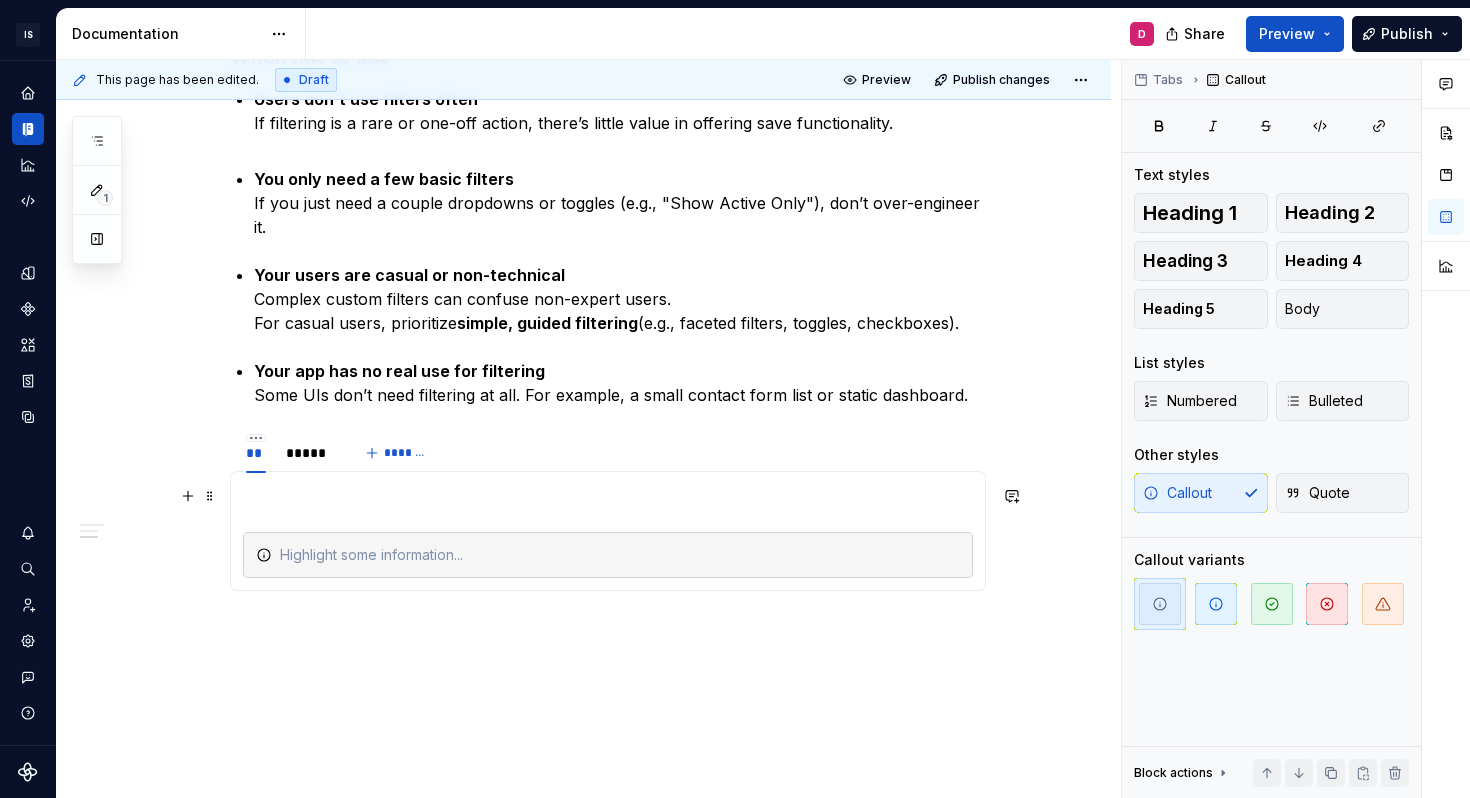 click at bounding box center (608, 496) 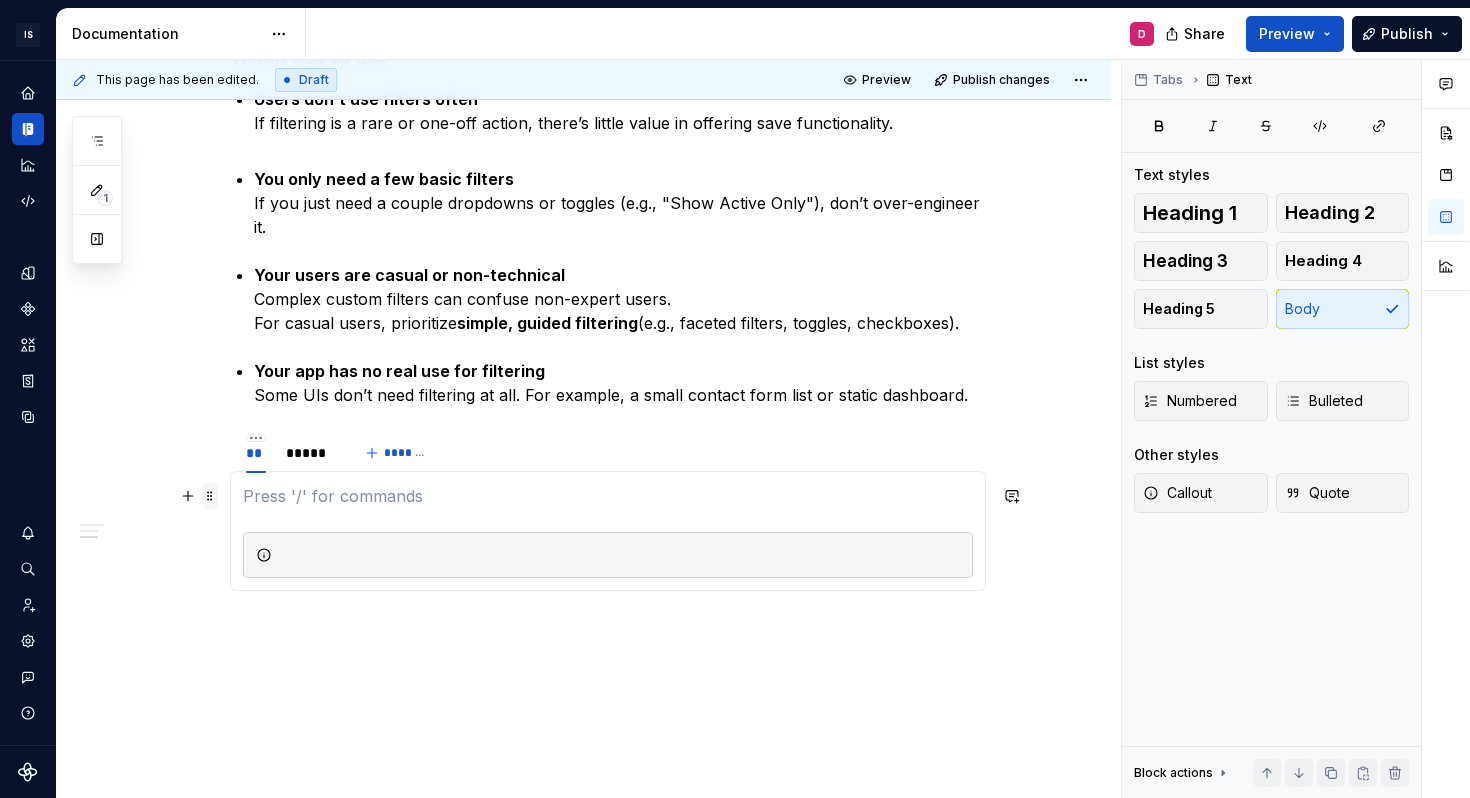 click at bounding box center (210, 496) 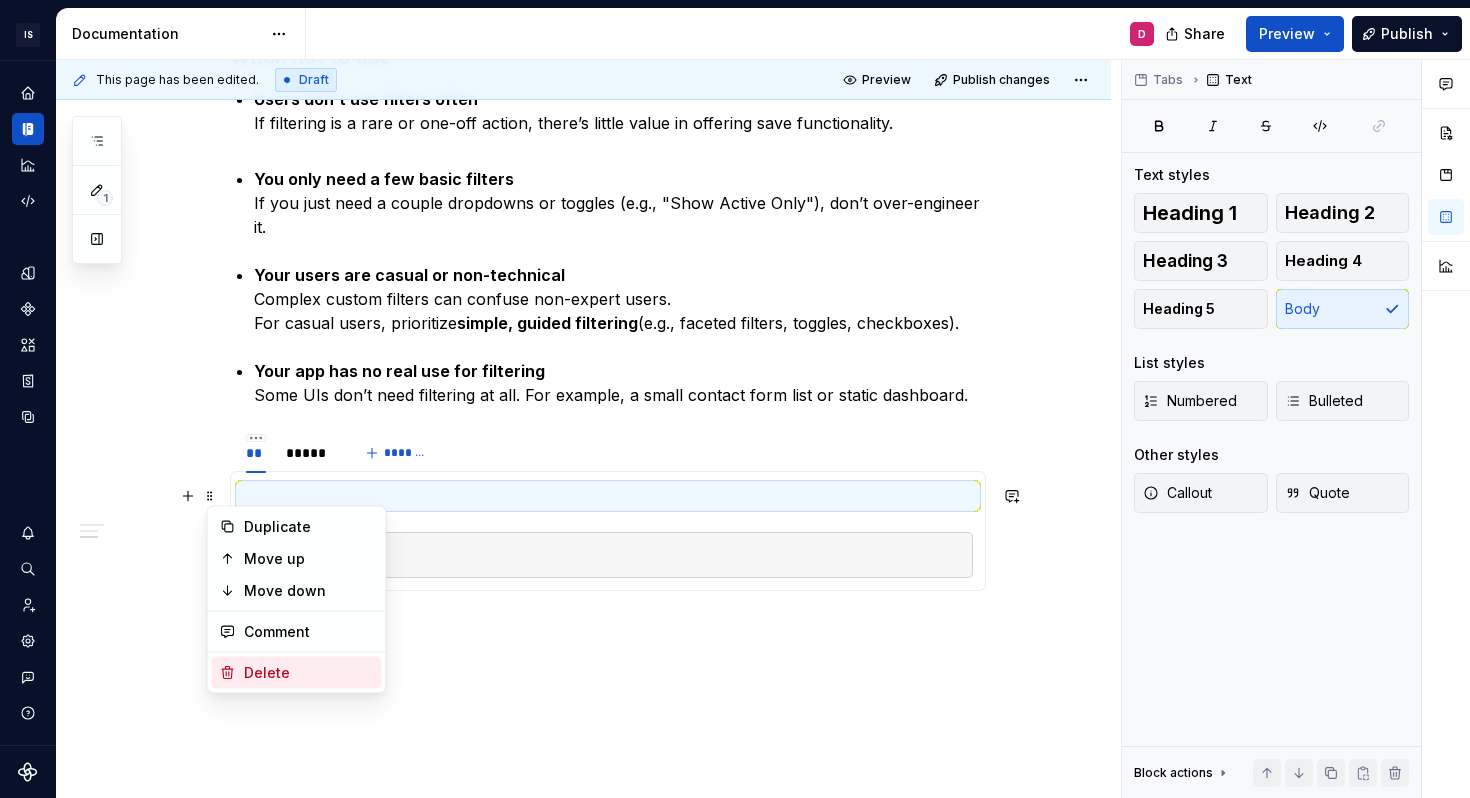 click on "Delete" at bounding box center (309, 673) 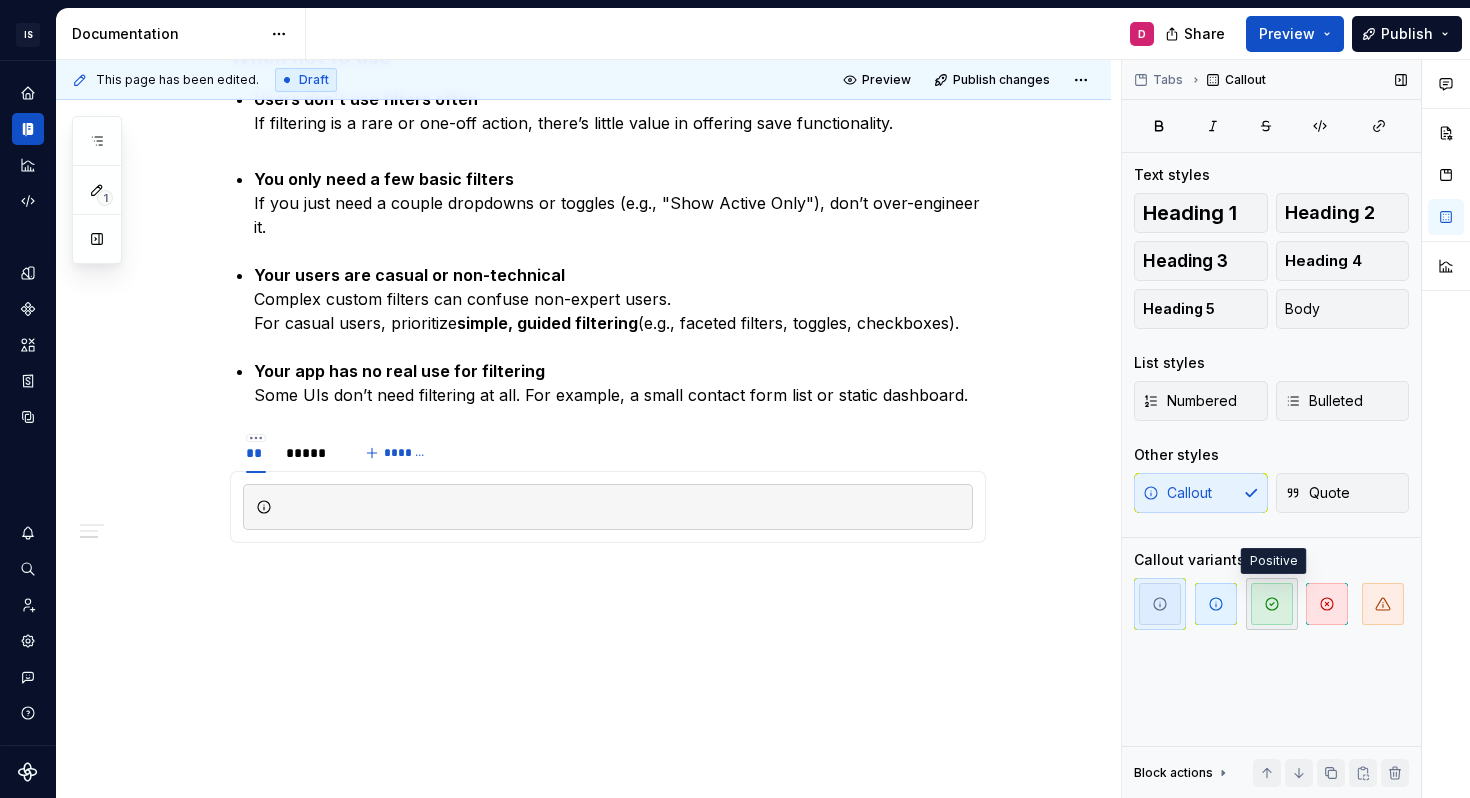 click 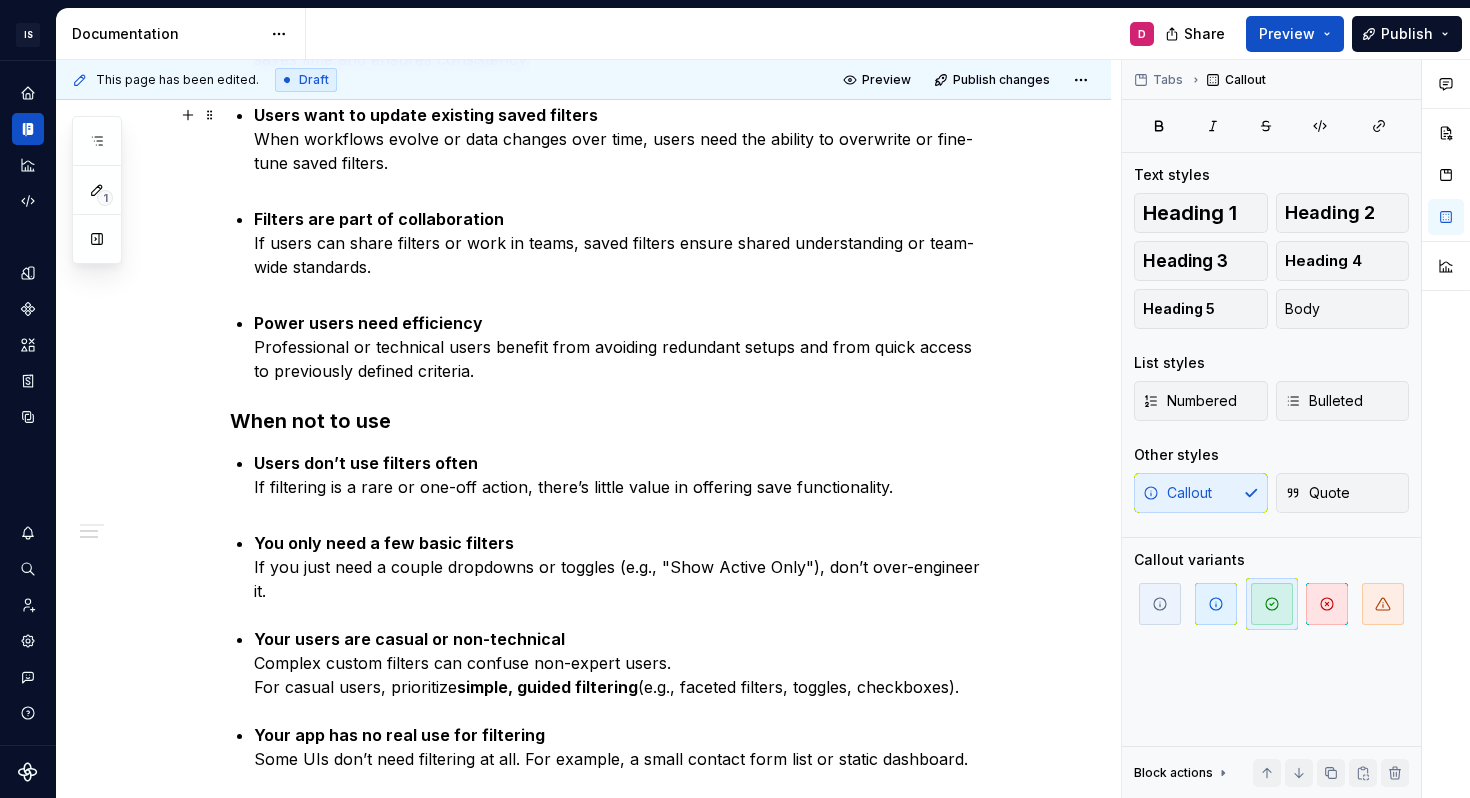 scroll, scrollTop: 616, scrollLeft: 0, axis: vertical 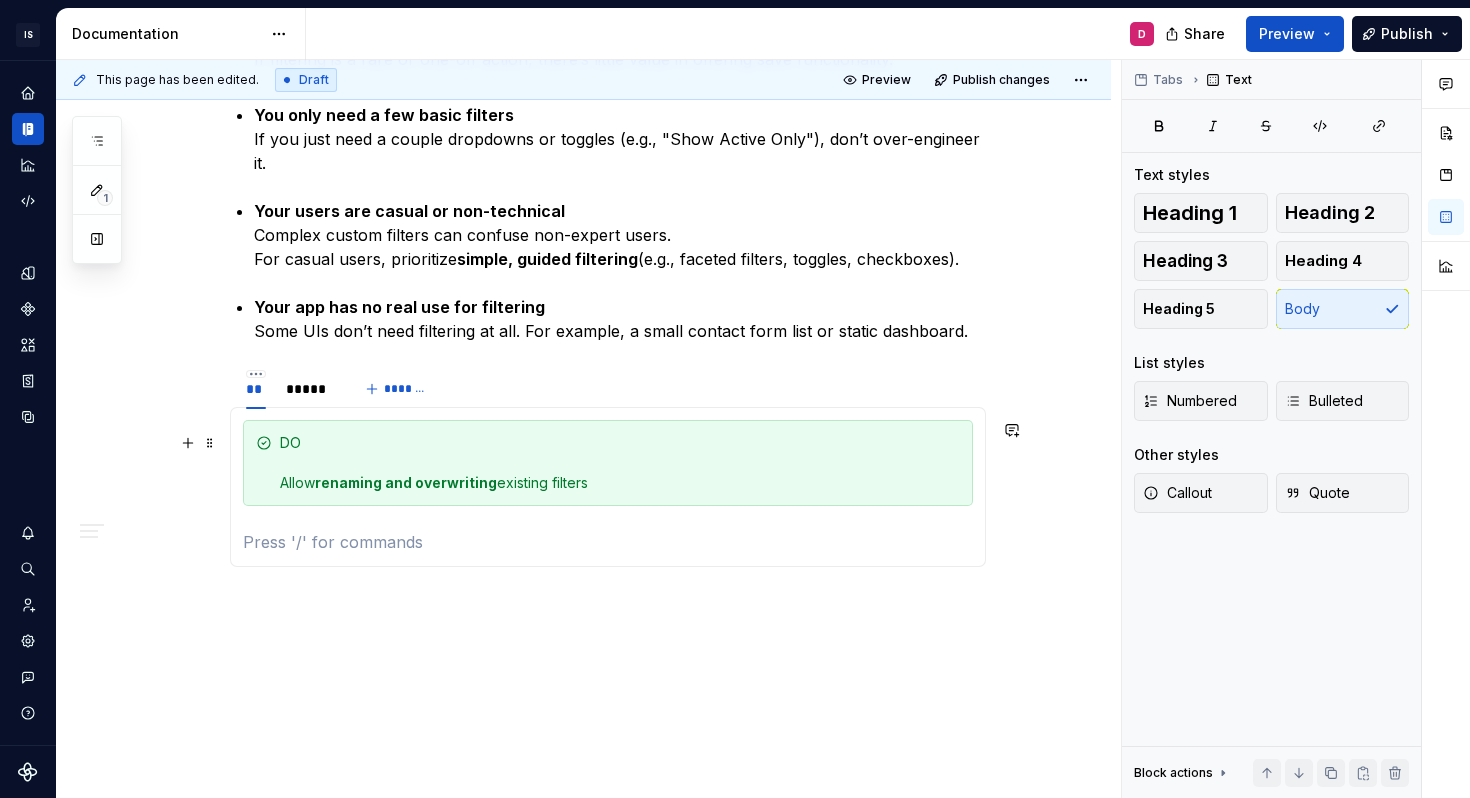 click on "DO Allow  renaming and overwriting  existing filters" at bounding box center [620, 463] 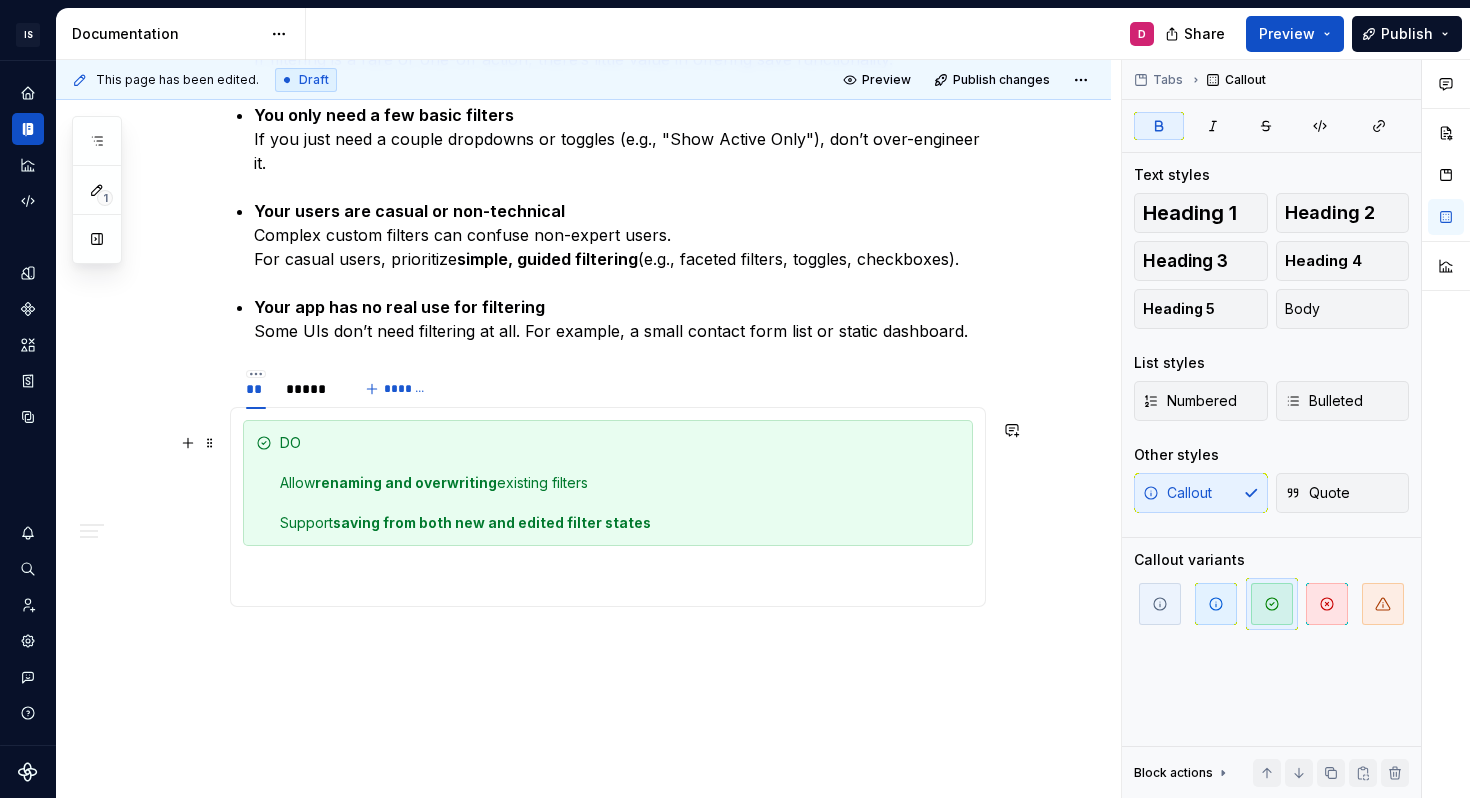 click on "saving from both new and edited filter states" at bounding box center [492, 522] 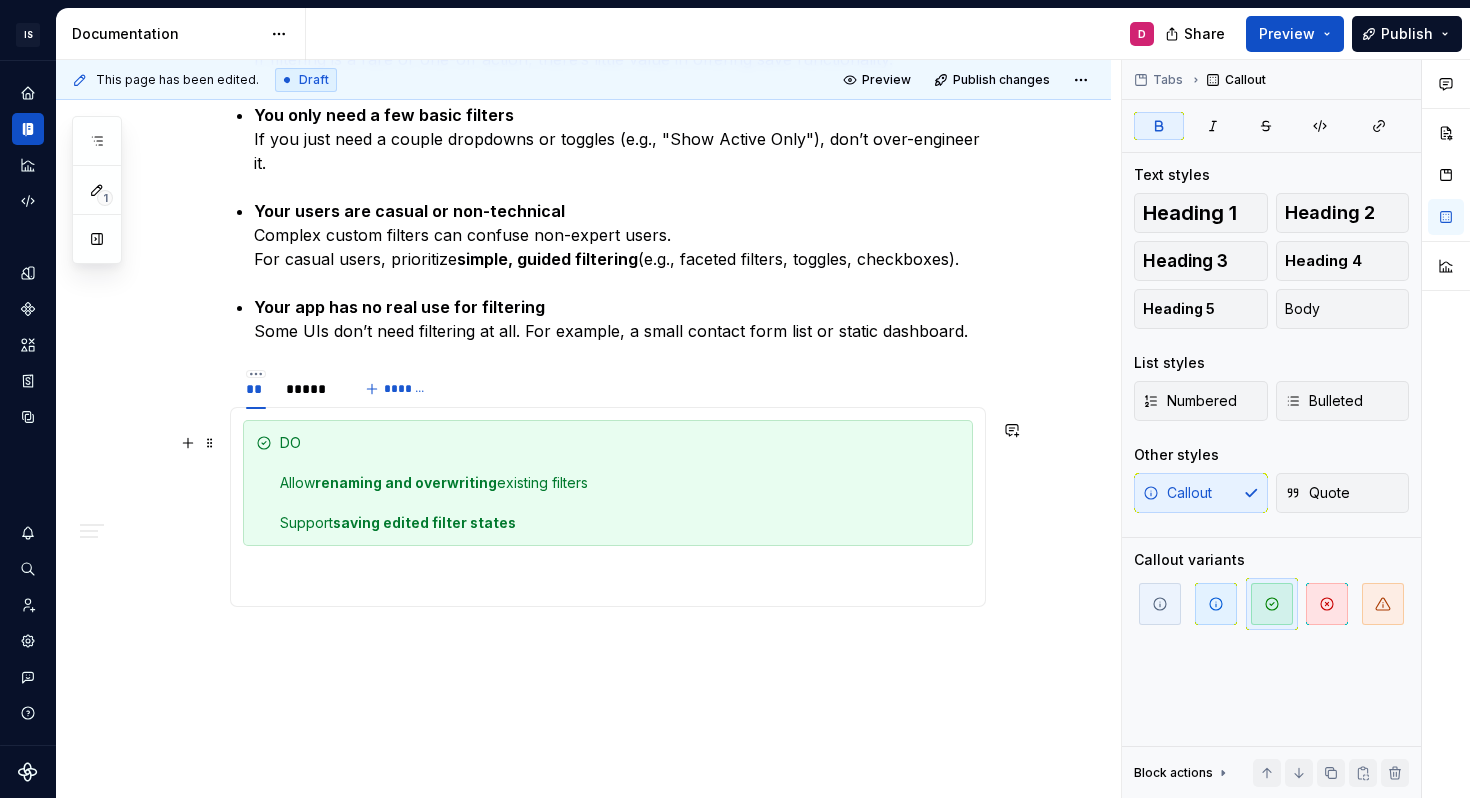 click on "DO Allow  renaming and overwriting  existing filters Support  saving edited filter states" at bounding box center (620, 483) 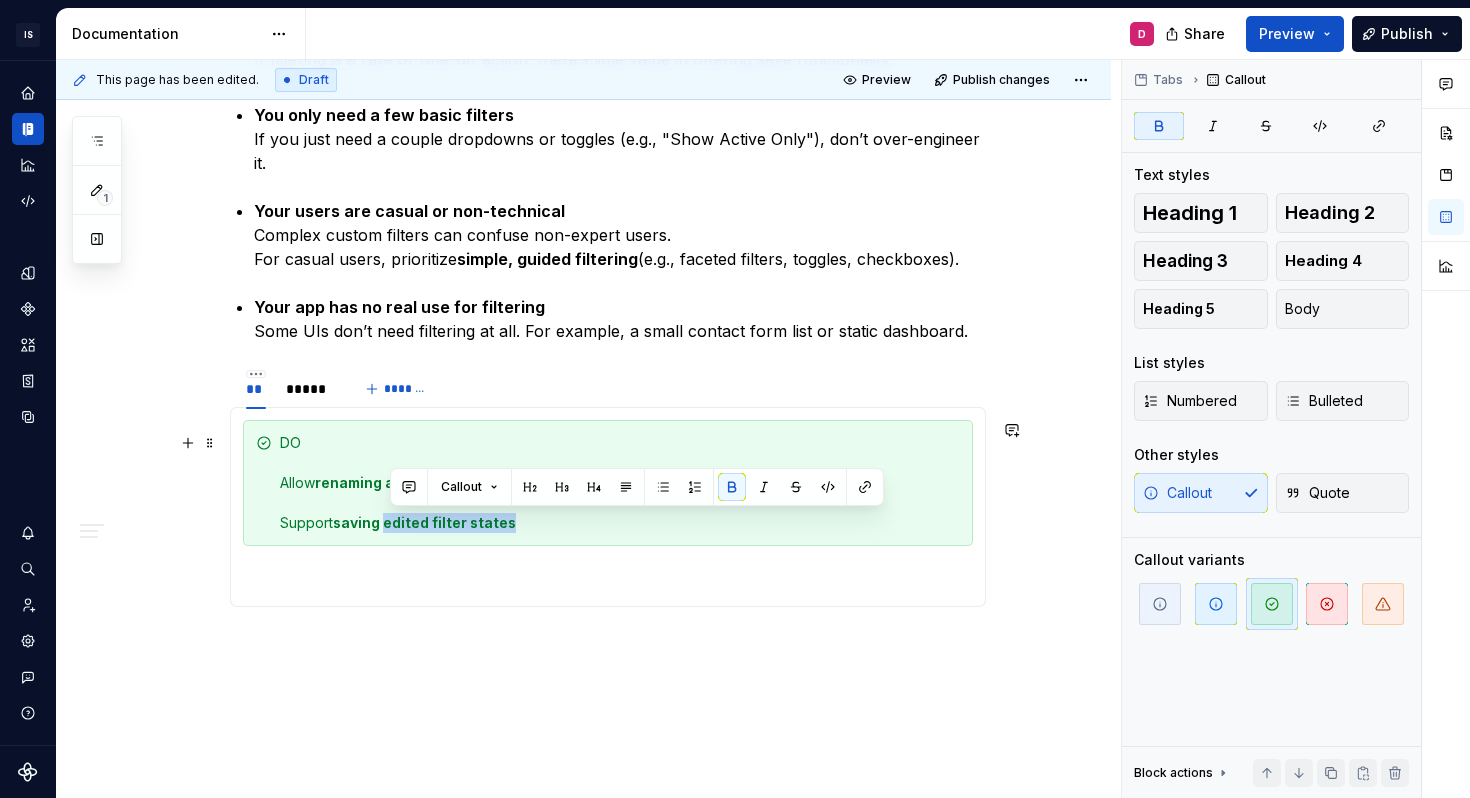 drag, startPoint x: 519, startPoint y: 524, endPoint x: 390, endPoint y: 523, distance: 129.00388 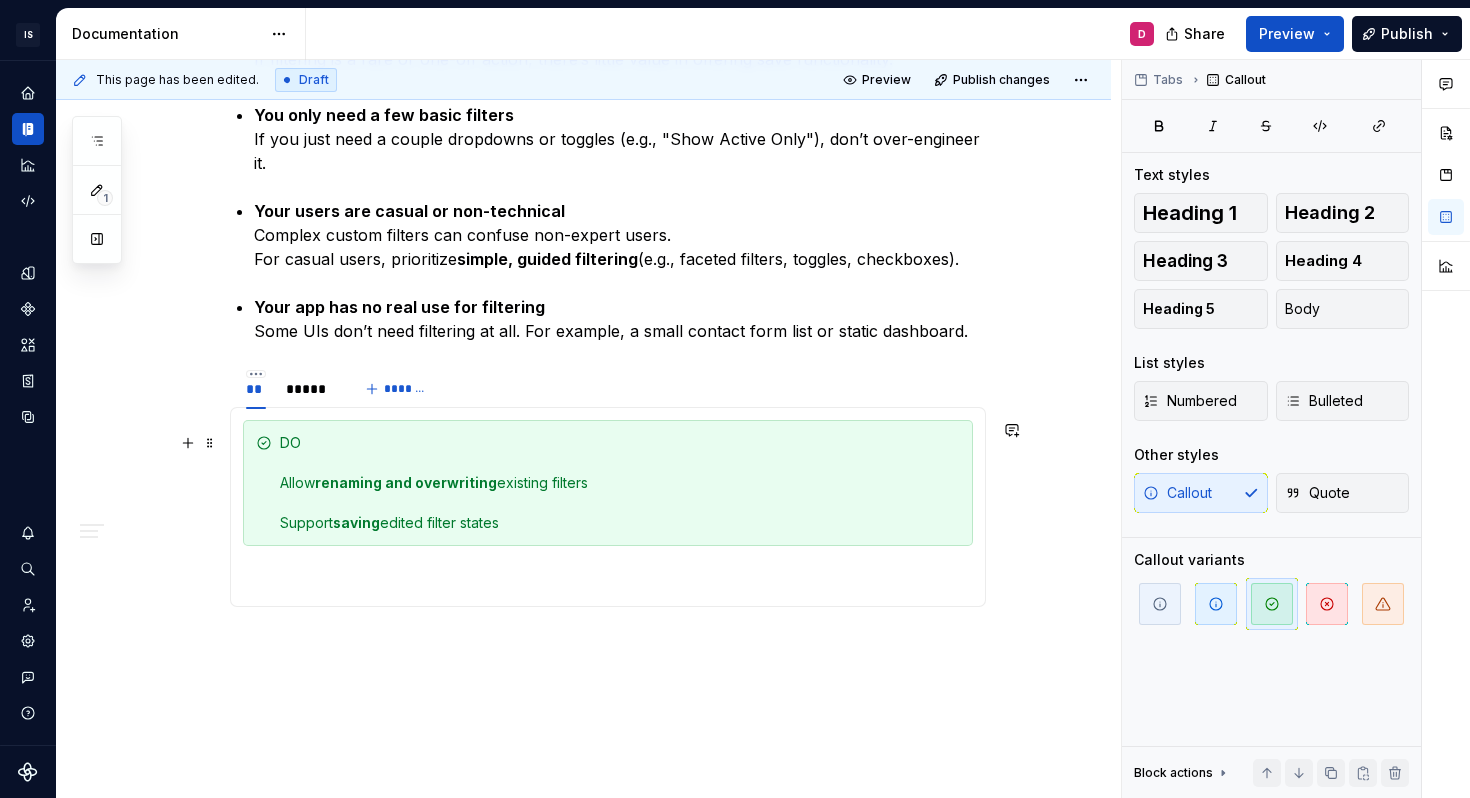 click on "DO Allow  renaming and overwriting  existing filters Support  saving  edited filter states" at bounding box center (608, 483) 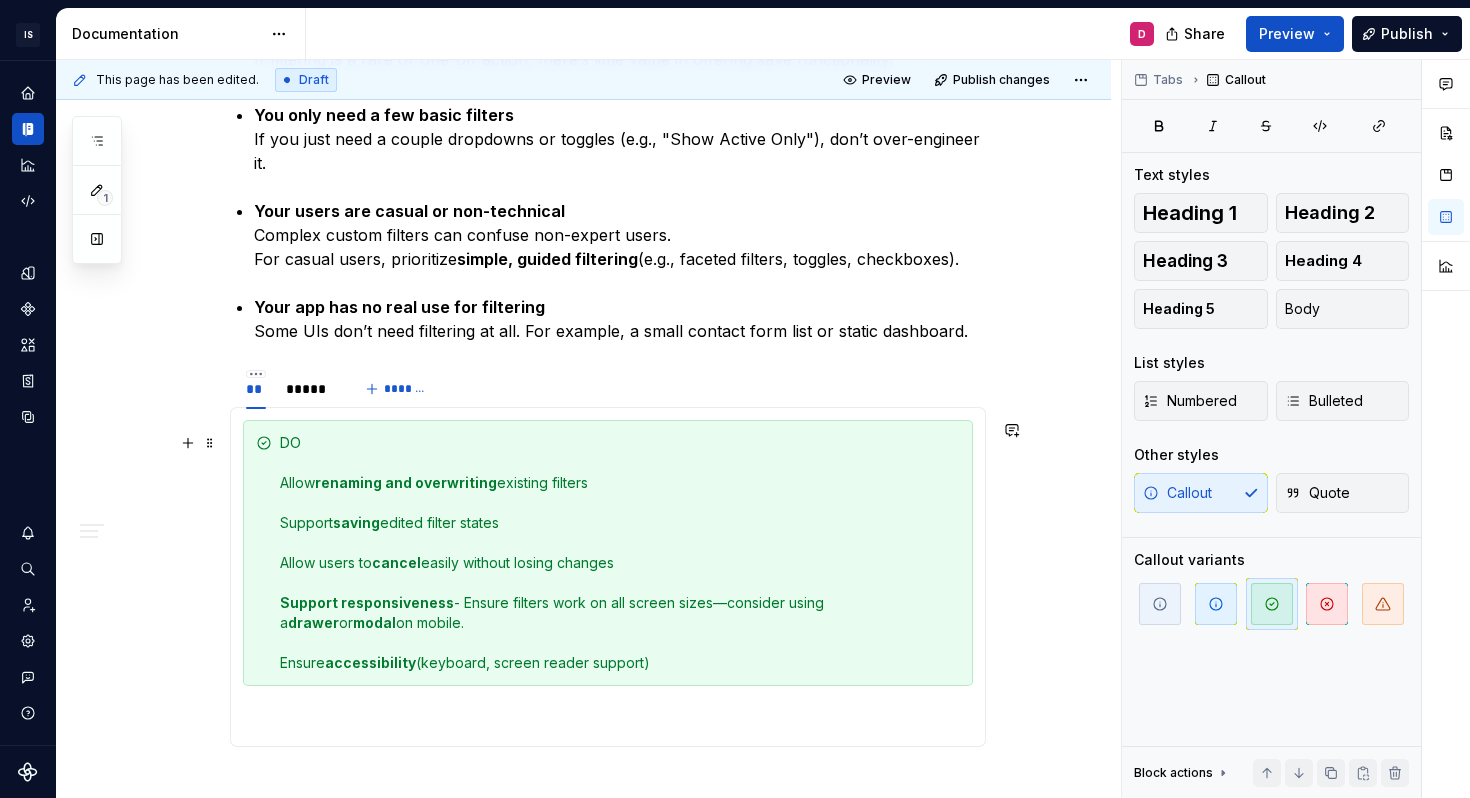 click on "DO Allow  renaming and overwriting  existing filters Support  saving  edited filter states Allow users to  cancel  easily without losing changes Support responsiveness  - Ensure filters work on all screen sizes—consider using a  drawer  or  modal  on mobile. Ensure  accessibility  (keyboard, screen reader support)" at bounding box center [620, 553] 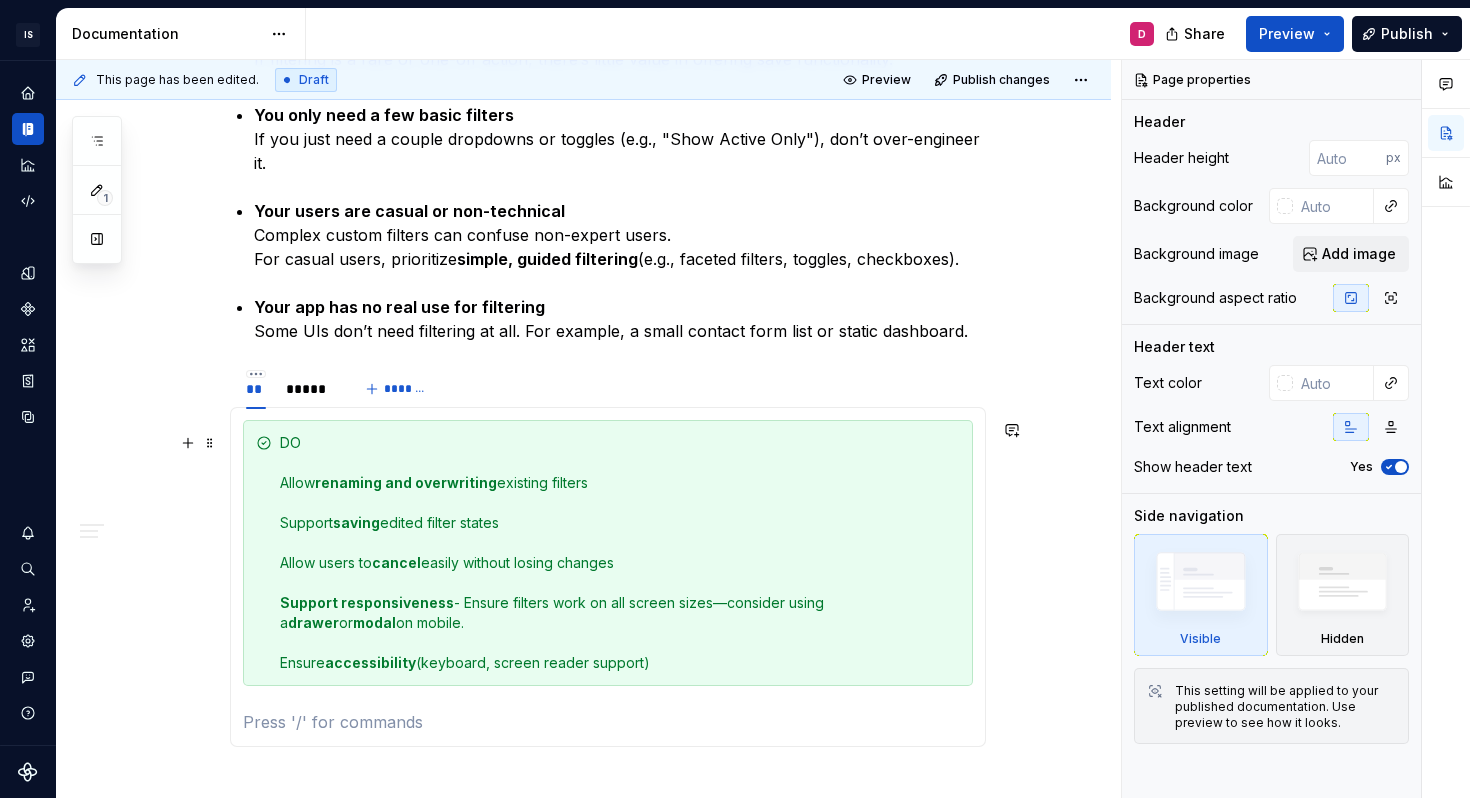 click on "DO Allow  renaming and overwriting  existing filters Support  saving  edited filter states Allow users to  cancel  easily without losing changes Support responsiveness  - Ensure filters work on all screen sizes—consider using a  drawer  or  modal  on mobile. Ensure  accessibility  (keyboard, screen reader support)" at bounding box center [620, 553] 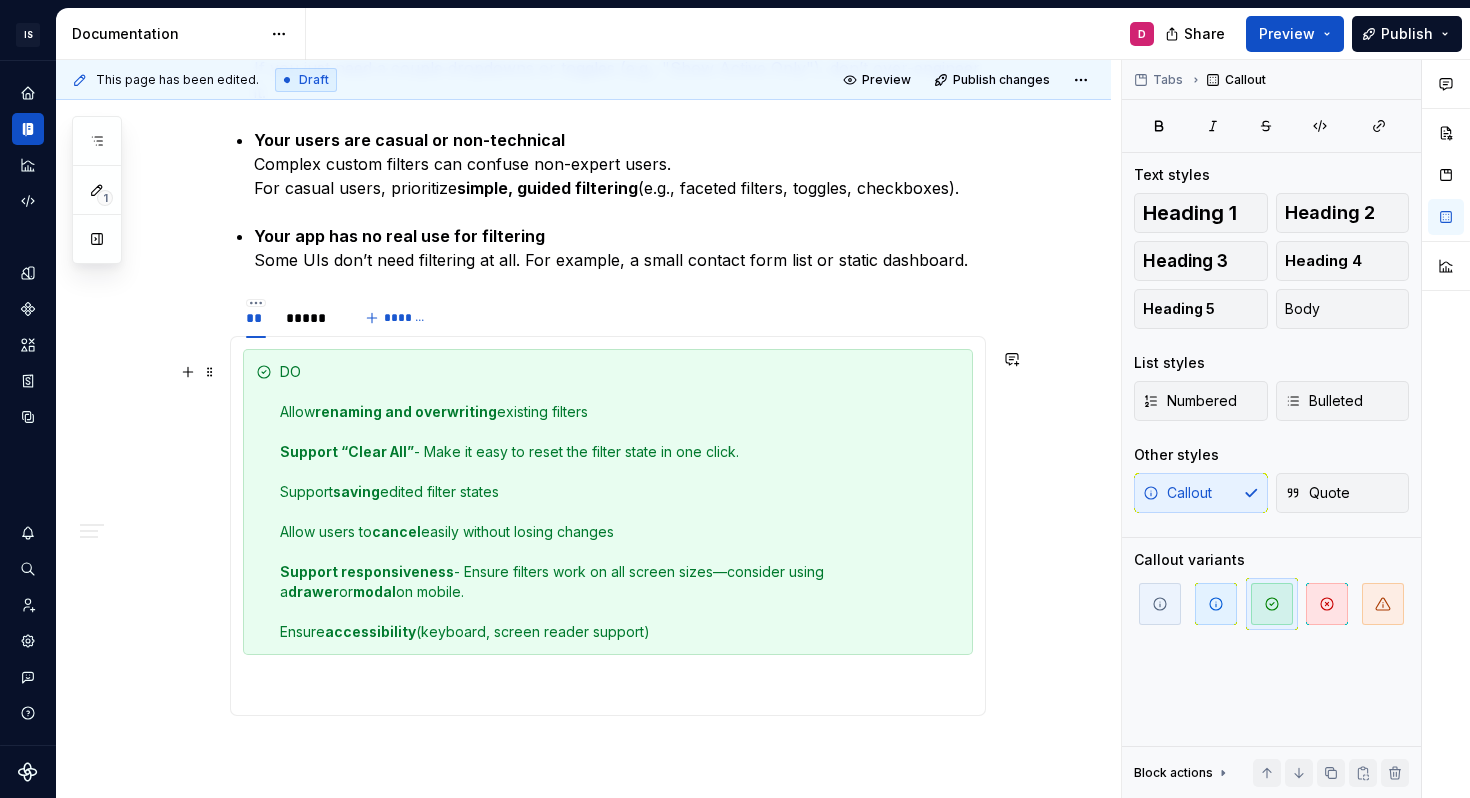 scroll, scrollTop: 1260, scrollLeft: 0, axis: vertical 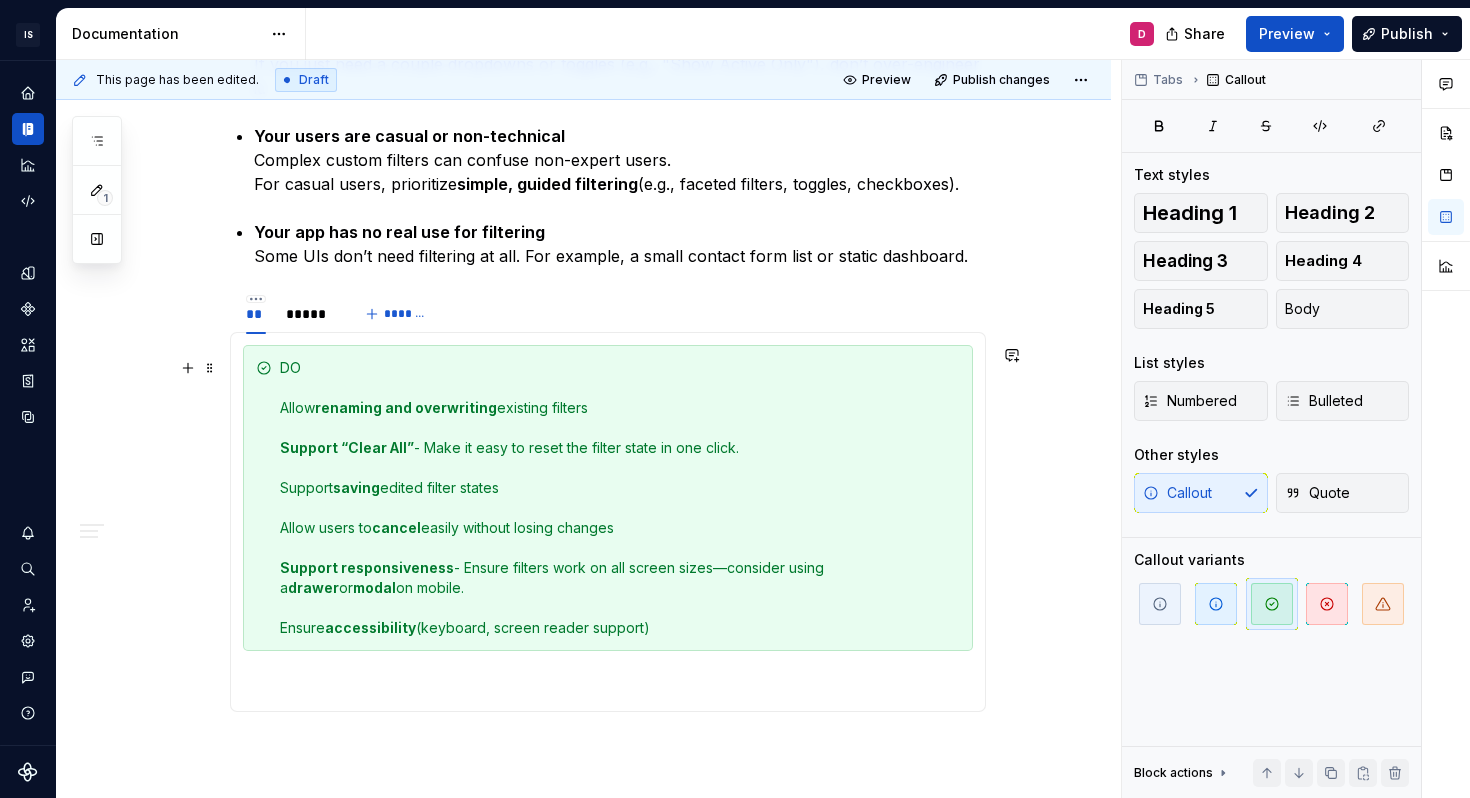 type on "*" 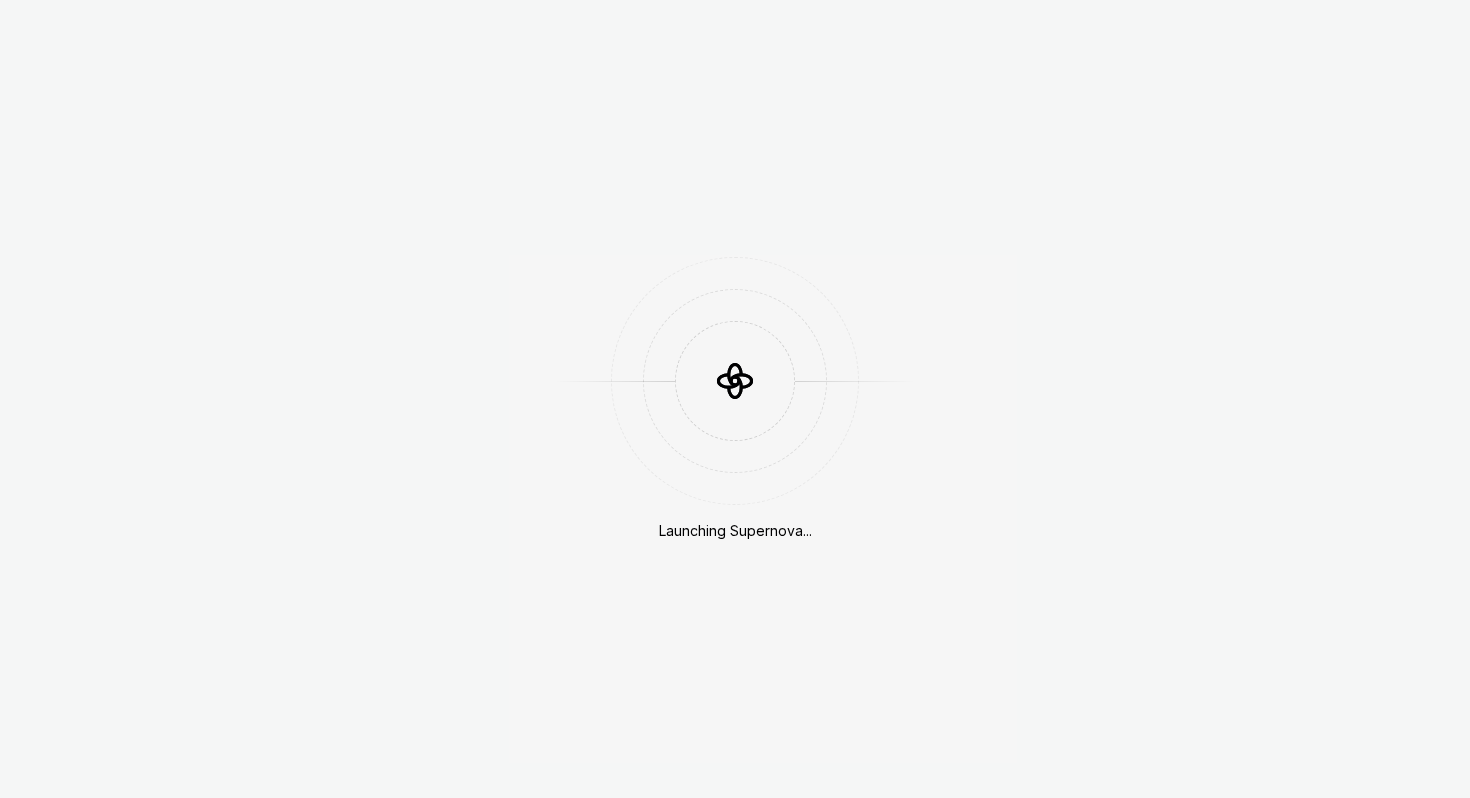 scroll, scrollTop: 0, scrollLeft: 0, axis: both 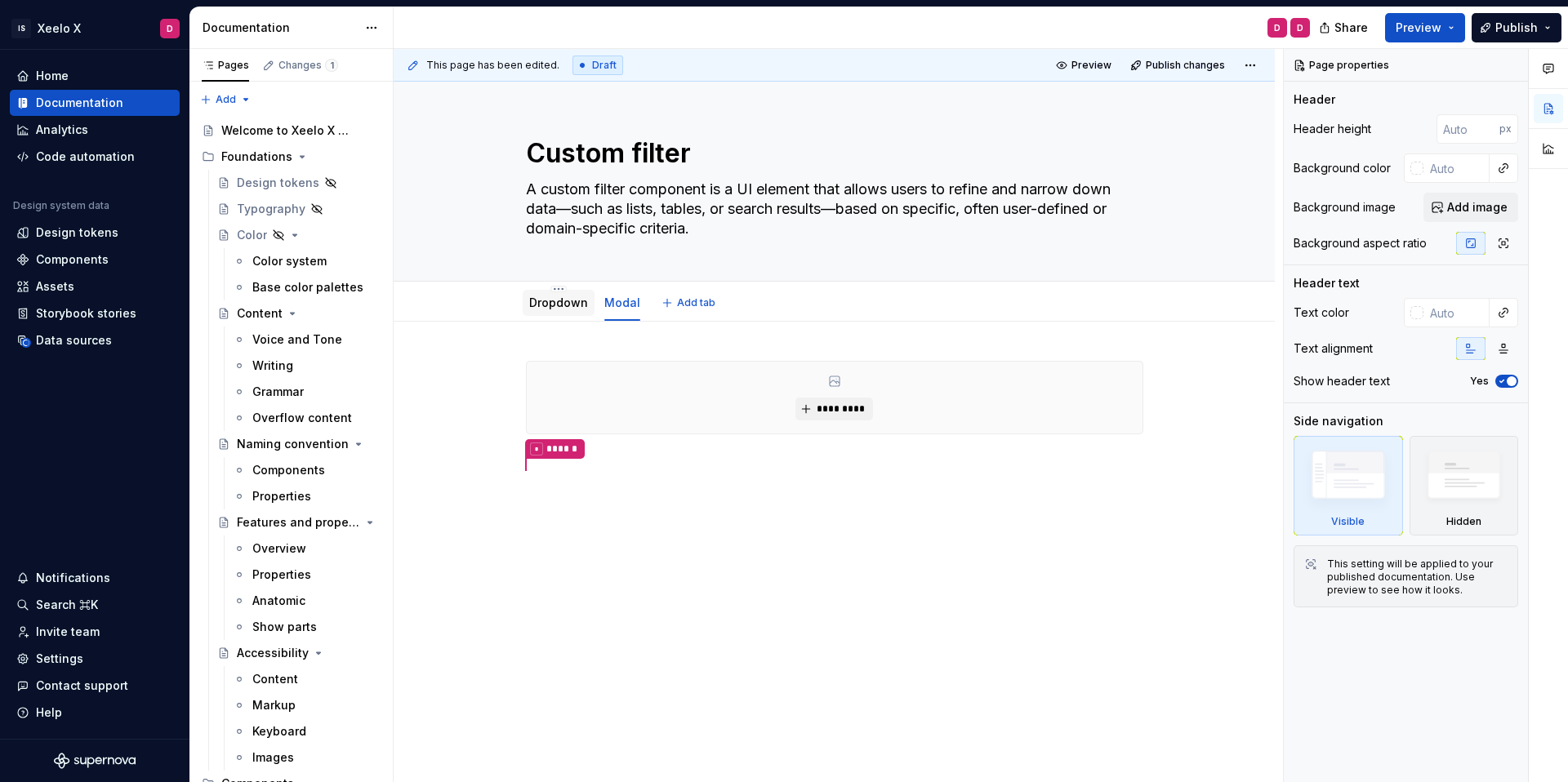click on "Dropdown" at bounding box center (559, 302) 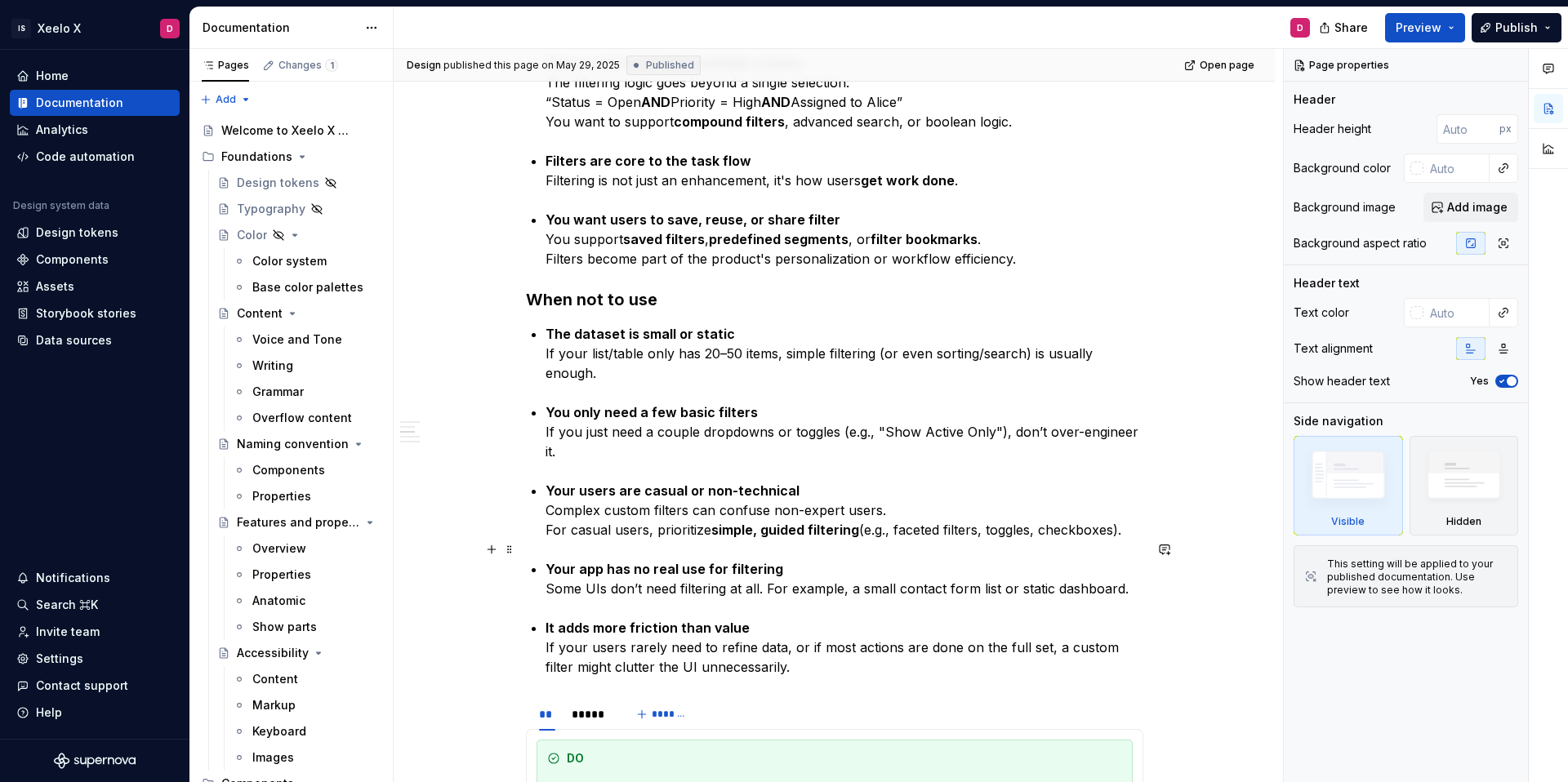 scroll, scrollTop: 1006, scrollLeft: 0, axis: vertical 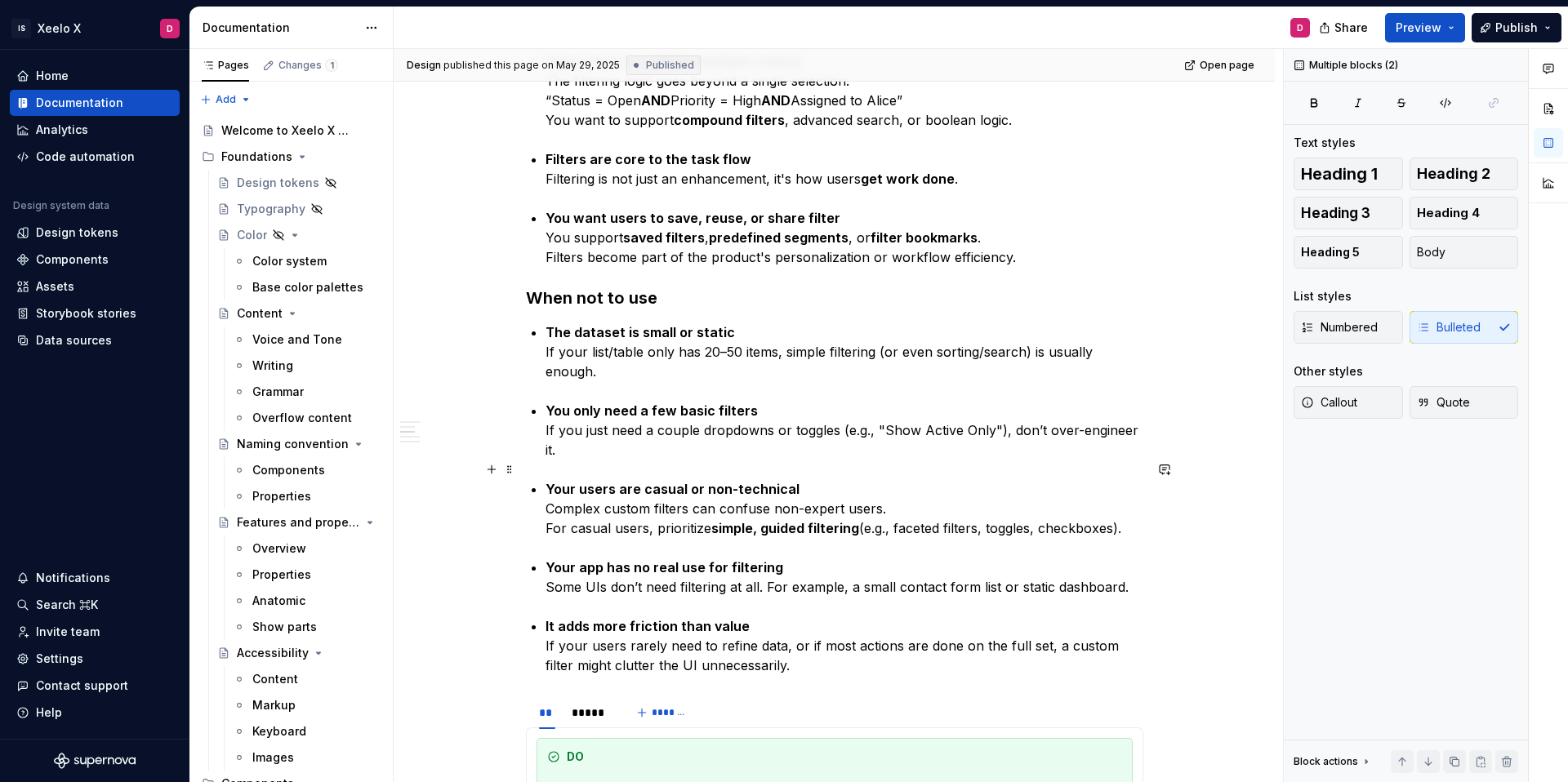 drag, startPoint x: 550, startPoint y: 388, endPoint x: 1134, endPoint y: 505, distance: 595.6047 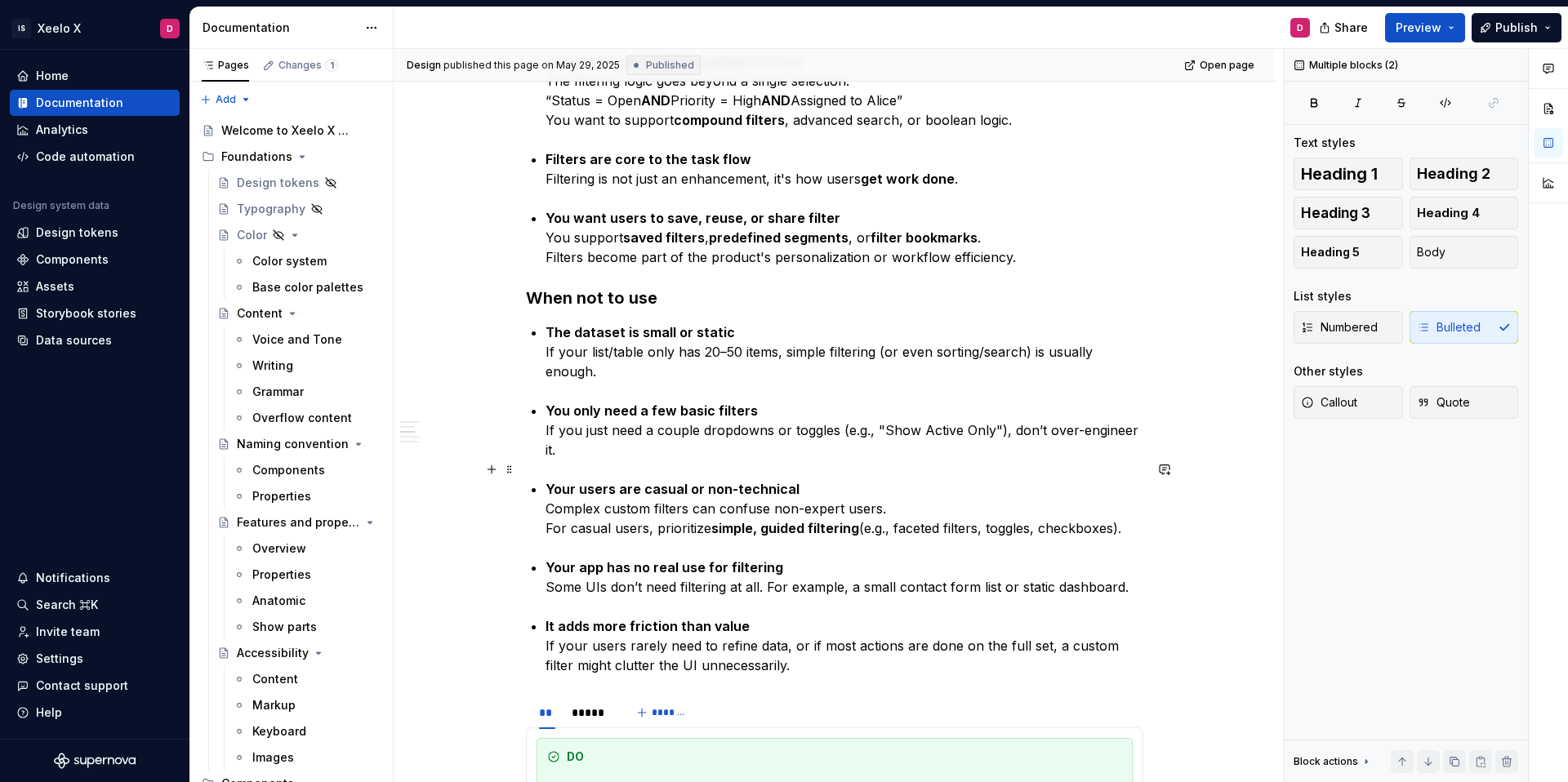 click on "Usage Guidelines Unlike basic filters (e.g., checkboxes or dropdowns with hardcoded options), custom filters offer more control, flexibility, or tailored interaction patterns, depending on the user’s goals and the data being explored. When to use Your data is complex or large-scale  Users need to sift through  large datasets , like product catalogs, CRM entries, analytics logs, or issue trackers. Simple filters aren’t enough for deep or specific queries. Users have domain-specific needs Your product serves a  professional or niche audience . Filters need to reflect industry-specific criteria. Users need to combine multiple criteria  The filtering logic goes beyond a single selection: “Status = Open  AND  Priority = High  AND  Assigned to Alice” You want to support  compound filters , advanced search, or boolean logic. Filters are core to the task flow Filtering is not just an enhancement, it's how users  get work done . You want users to save, reuse, or share filter You support  saved filters ,  , or" at bounding box center [835, 1402] 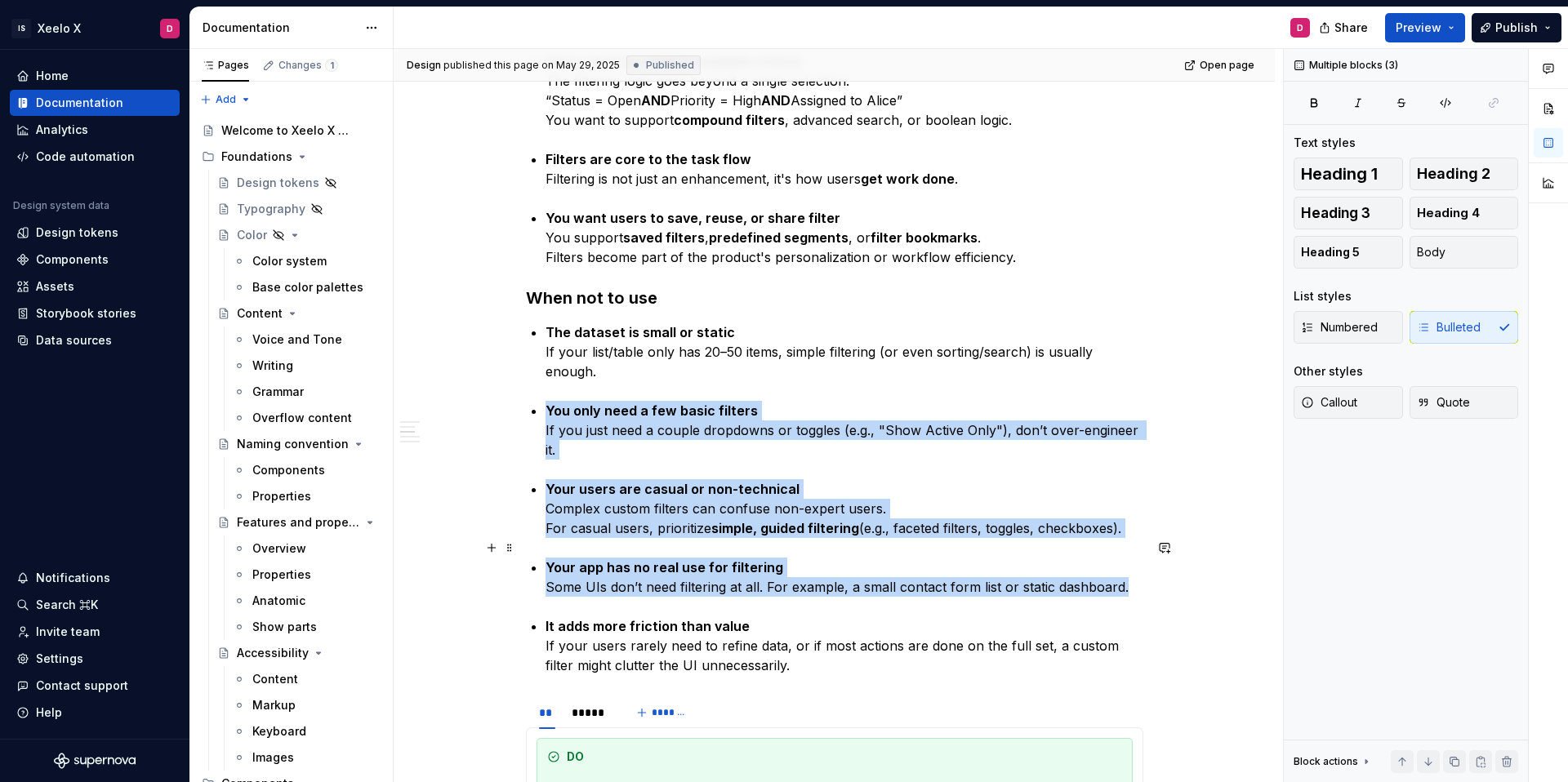 drag, startPoint x: 550, startPoint y: 389, endPoint x: 1127, endPoint y: 566, distance: 603.5379 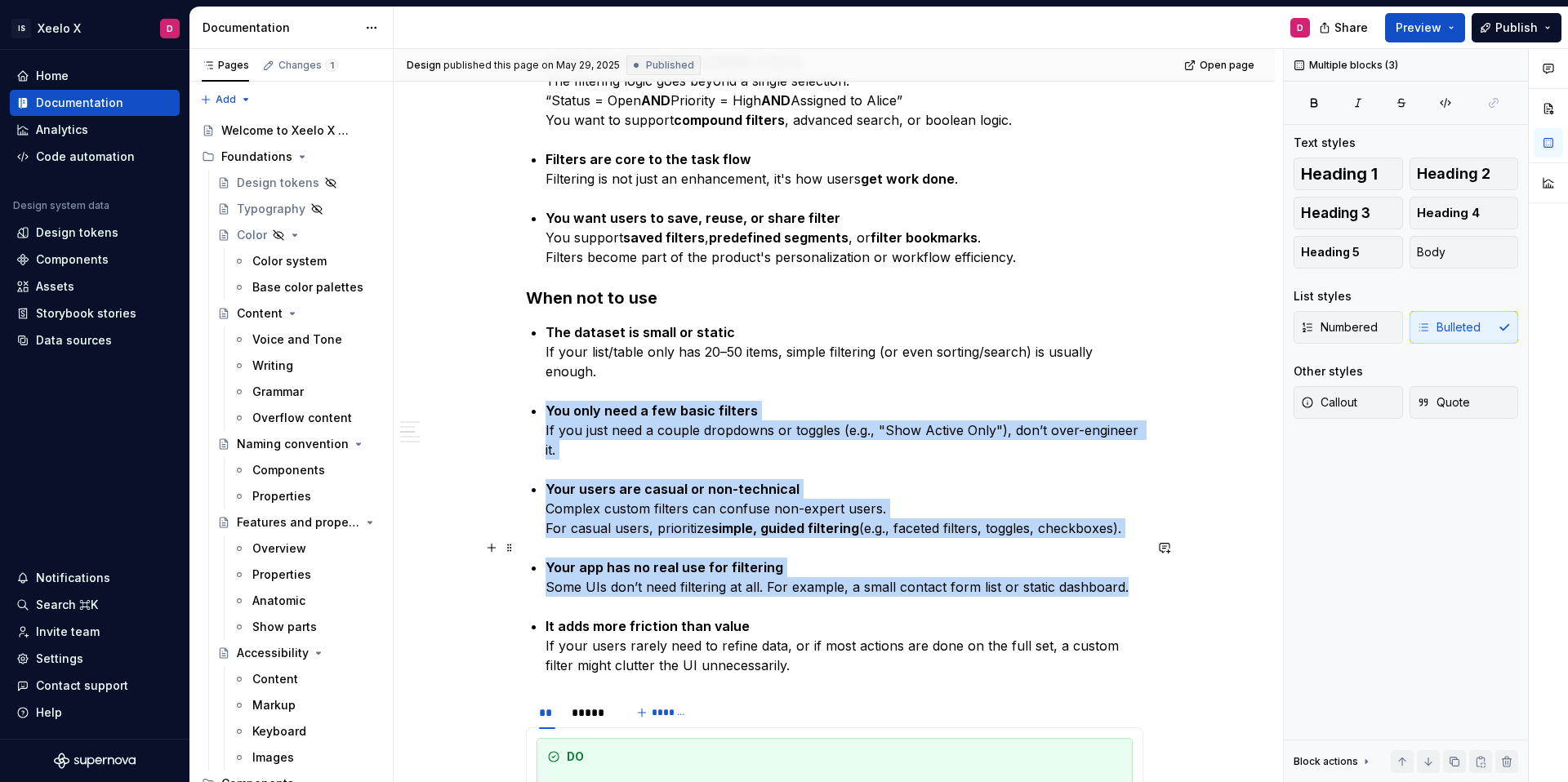 click on "Usage Guidelines Unlike basic filters (e.g., checkboxes or dropdowns with hardcoded options), custom filters offer more control, flexibility, or tailored interaction patterns, depending on the user’s goals and the data being explored. When to use Your data is complex or large-scale  Users need to sift through  large datasets , like product catalogs, CRM entries, analytics logs, or issue trackers. Simple filters aren’t enough for deep or specific queries. Users have domain-specific needs Your product serves a  professional or niche audience . Filters need to reflect industry-specific criteria. Users need to combine multiple criteria  The filtering logic goes beyond a single selection: “Status = Open  AND  Priority = High  AND  Assigned to Alice” You want to support  compound filters , advanced search, or boolean logic. Filters are core to the task flow Filtering is not just an enhancement, it's how users  get work done . You want users to save, reuse, or share filter You support  saved filters ,  , or" at bounding box center (835, 1402) 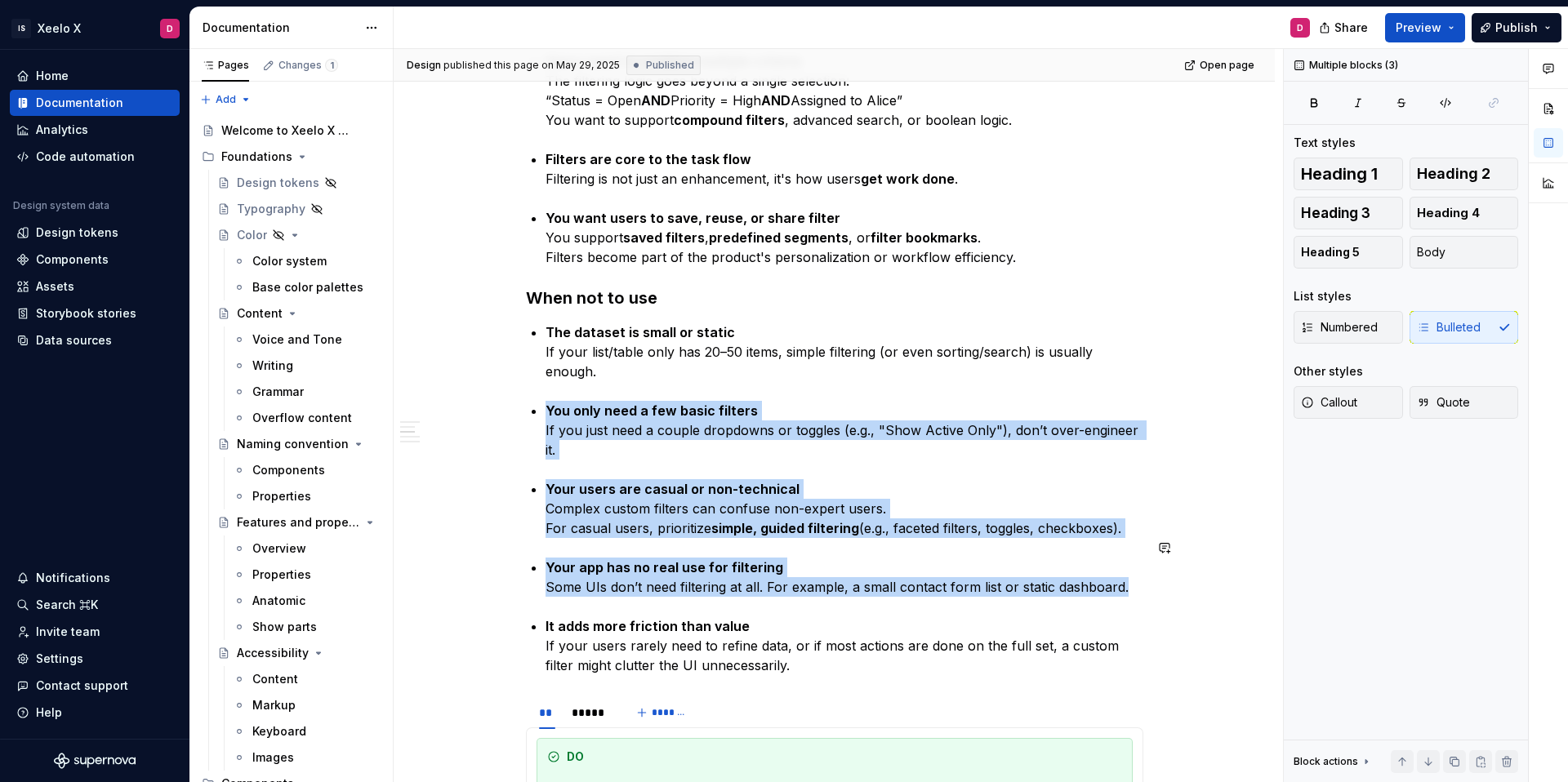 copy on "You only need a few basic filters If you just need a couple dropdowns or toggles (e.g., "Show Active Only"), don’t over-engineer it. Your users are casual or non-technical Complex custom filters can confuse non-expert users. For casual users, prioritize  simple, guided filtering  (e.g., faceted filters, toggles, checkboxes). Your app has no real use for filtering Some UIs don’t need filtering at all. For example, a small contact form list or static dashboard." 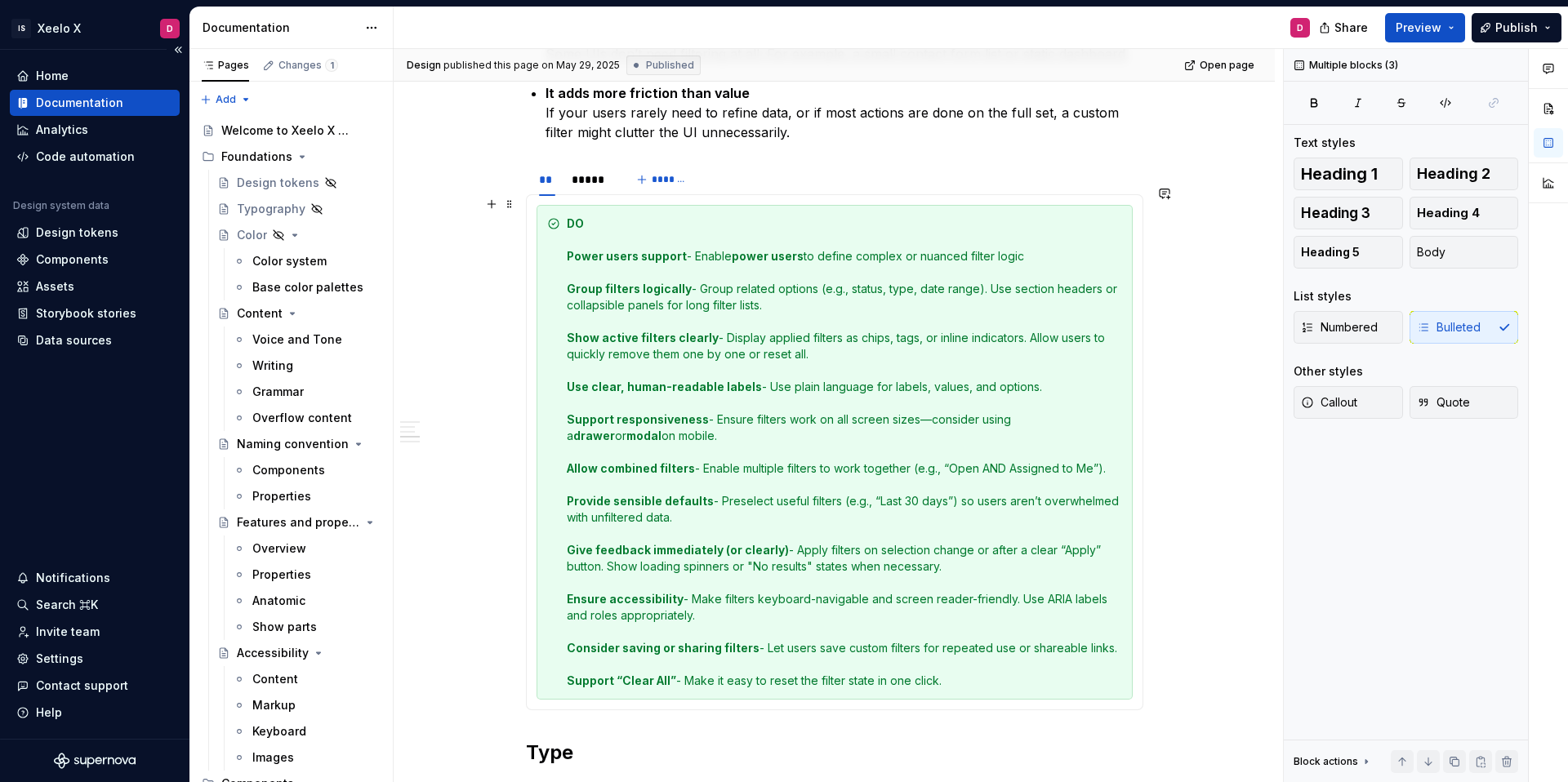 scroll, scrollTop: 1543, scrollLeft: 0, axis: vertical 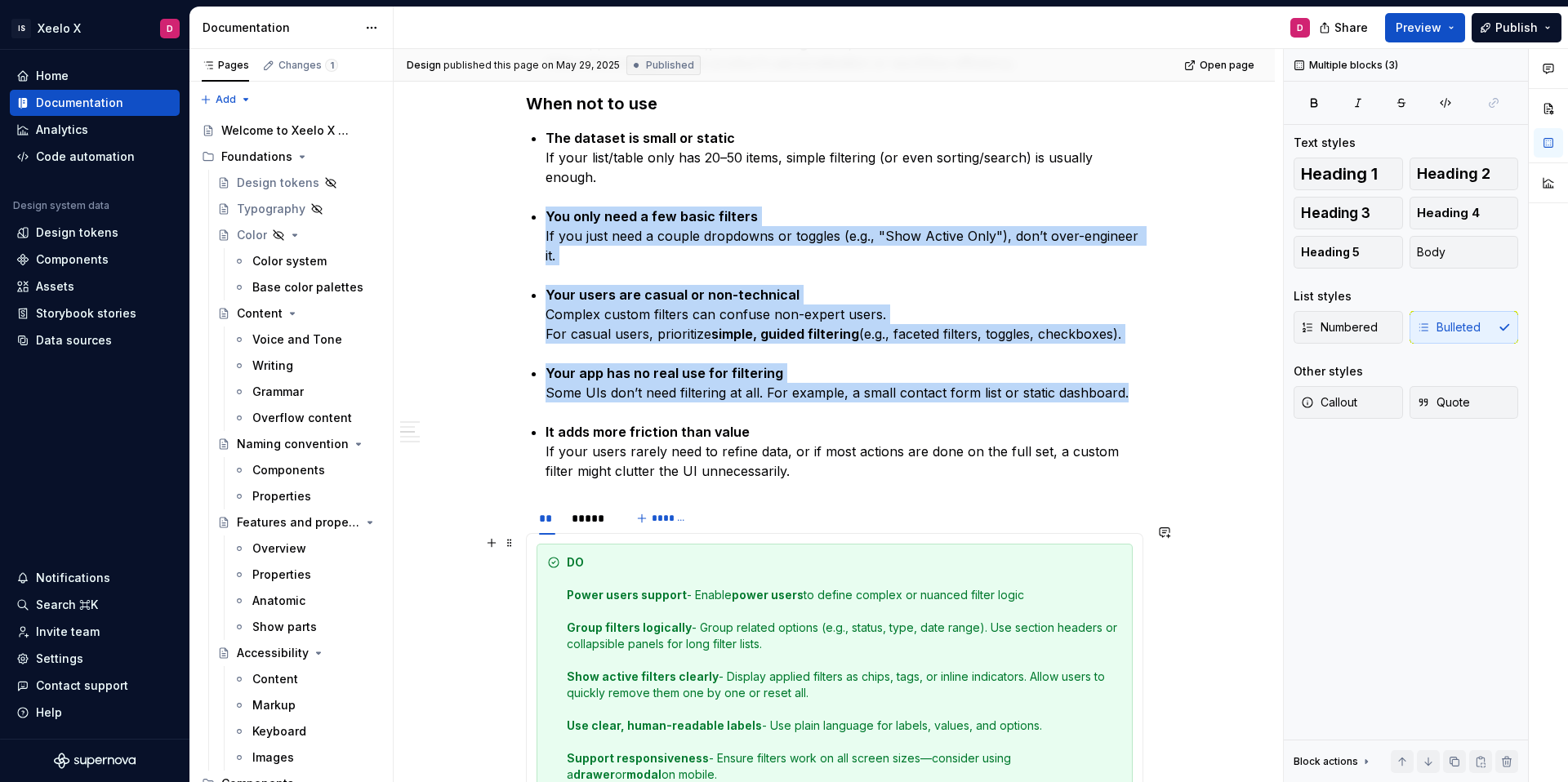 click on "Usage Guidelines Unlike basic filters (e.g., checkboxes or dropdowns with hardcoded options), custom filters offer more control, flexibility, or tailored interaction patterns, depending on the user’s goals and the data being explored. When to use Your data is complex or large-scale  Users need to sift through  large datasets , like product catalogs, CRM entries, analytics logs, or issue trackers. Simple filters aren’t enough for deep or specific queries. Users have domain-specific needs Your product serves a  professional or niche audience . Filters need to reflect industry-specific criteria. Users need to combine multiple criteria  The filtering logic goes beyond a single selection: “Status = Open  AND  Priority = High  AND  Assigned to Alice” You want to support  compound filters , advanced search, or boolean logic. Filters are core to the task flow Filtering is not just an enhancement, it's how users  get work done . You want users to save, reuse, or share filter You support  saved filters ,  , or" at bounding box center (834, 1315) 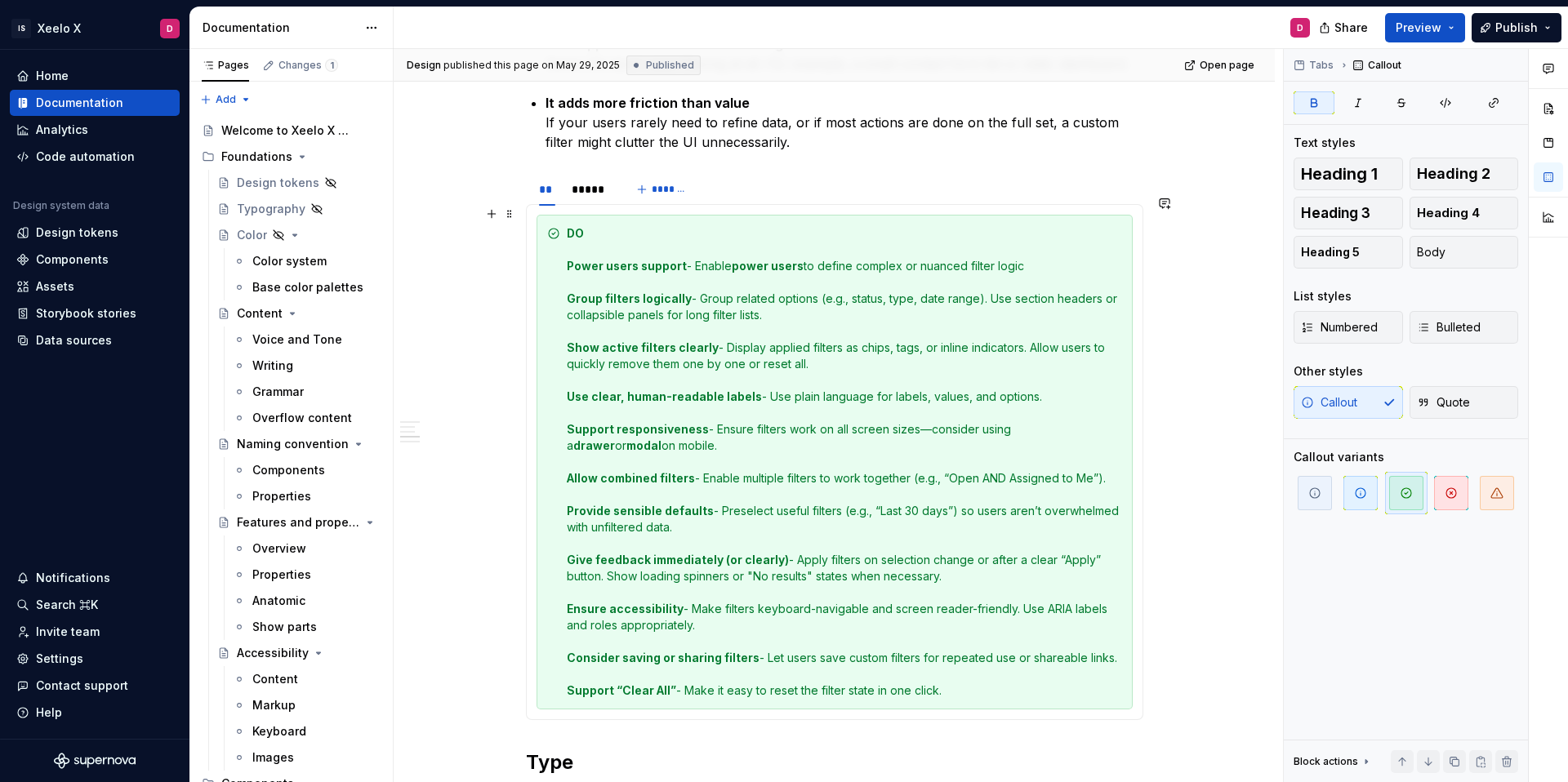 scroll, scrollTop: 1526, scrollLeft: 0, axis: vertical 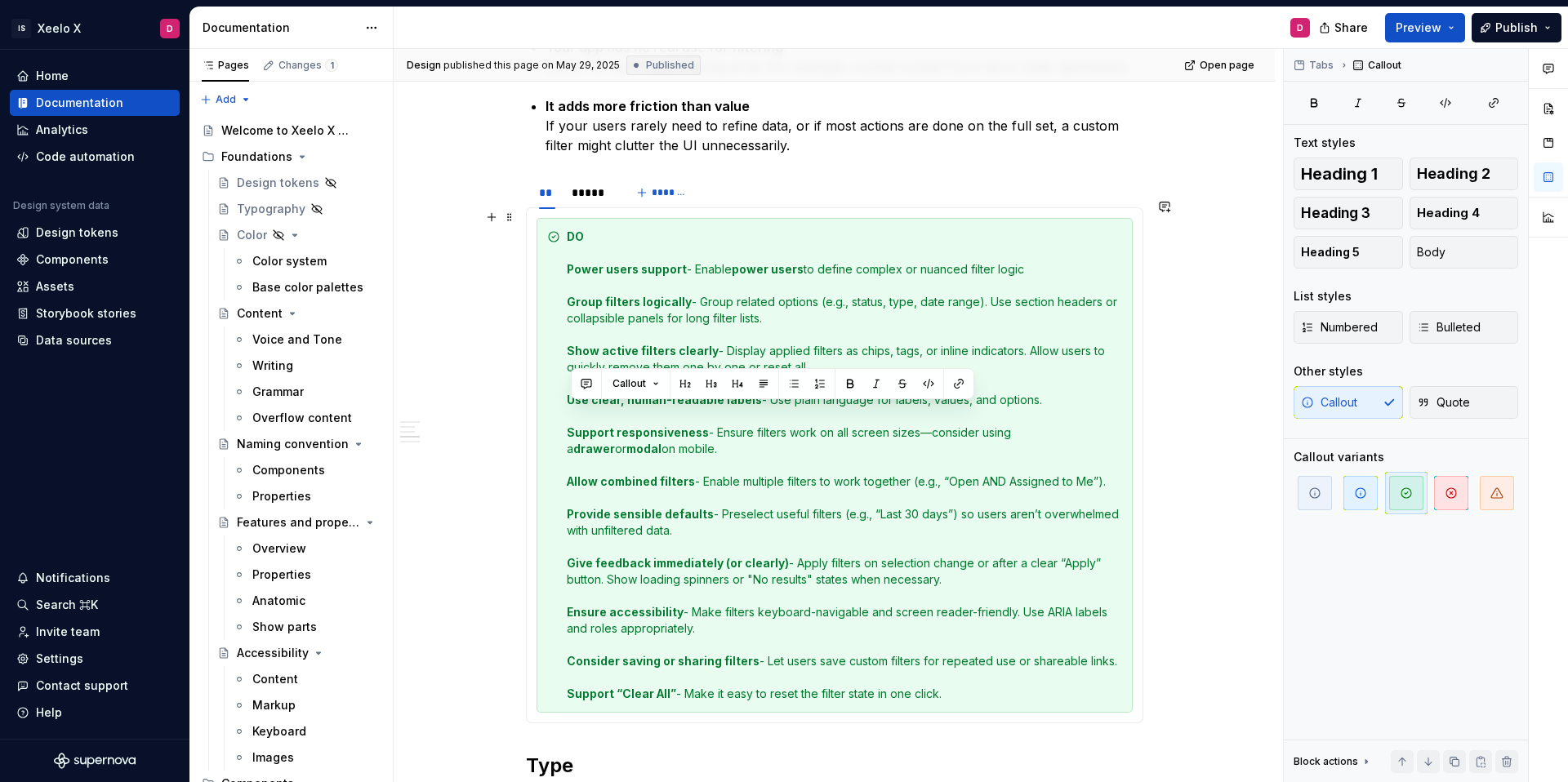 drag, startPoint x: 626, startPoint y: 427, endPoint x: 560, endPoint y: 416, distance: 66.910388 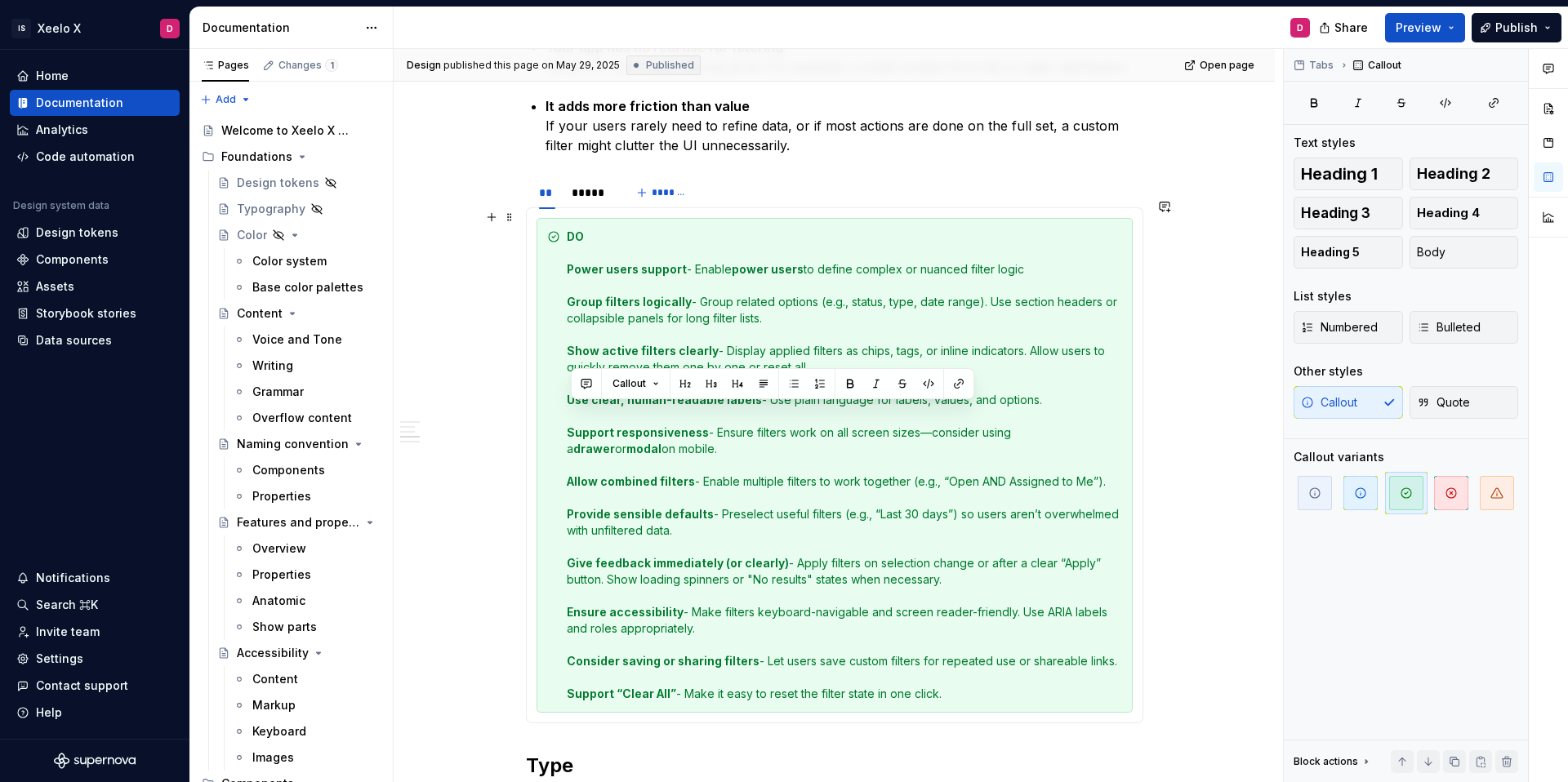 click on "DO Power users support  - Enable  power users  to define complex or nuanced filter logic Group filters logically  - Group related options (e.g., status, type, date range). Use section headers or collapsible panels for long filter lists. Show active filters clearly  - Display applied filters as chips, tags, or inline indicators. Allow users to quickly remove them one by one or reset all. Use clear, human-readable labels  - Use plain language for labels, values, and options. Support responsiveness  - Ensure filters work on all screen sizes—consider using a  drawer  or  modal  on mobile. Allow combined filters  - Enable multiple filters to work together (e.g., “Open AND Assigned to Me”). Provide sensible defaults  - Preselect useful filters (e.g., “Last 30 days”) so users aren’t overwhelmed with unfiltered data. Give feedback immediately (or clearly)  - Apply filters on selection change or after a clear “Apply” button. Show loading spinners or "No results" states when necessary." at bounding box center [835, 465] 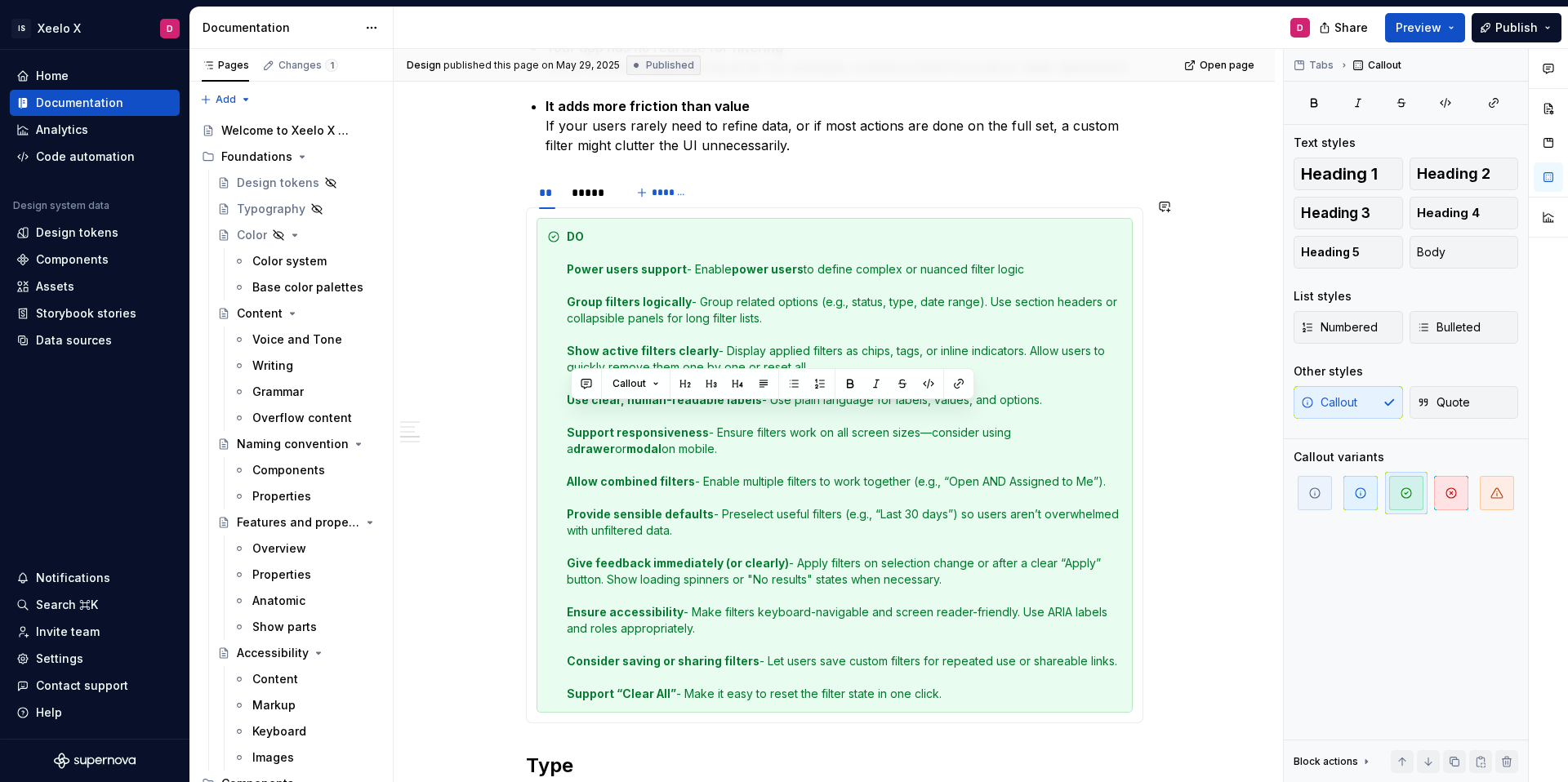 copy on "Support responsiveness  - Ensure filters work on all screen sizes—consider using a  drawer  or  modal  on mobile." 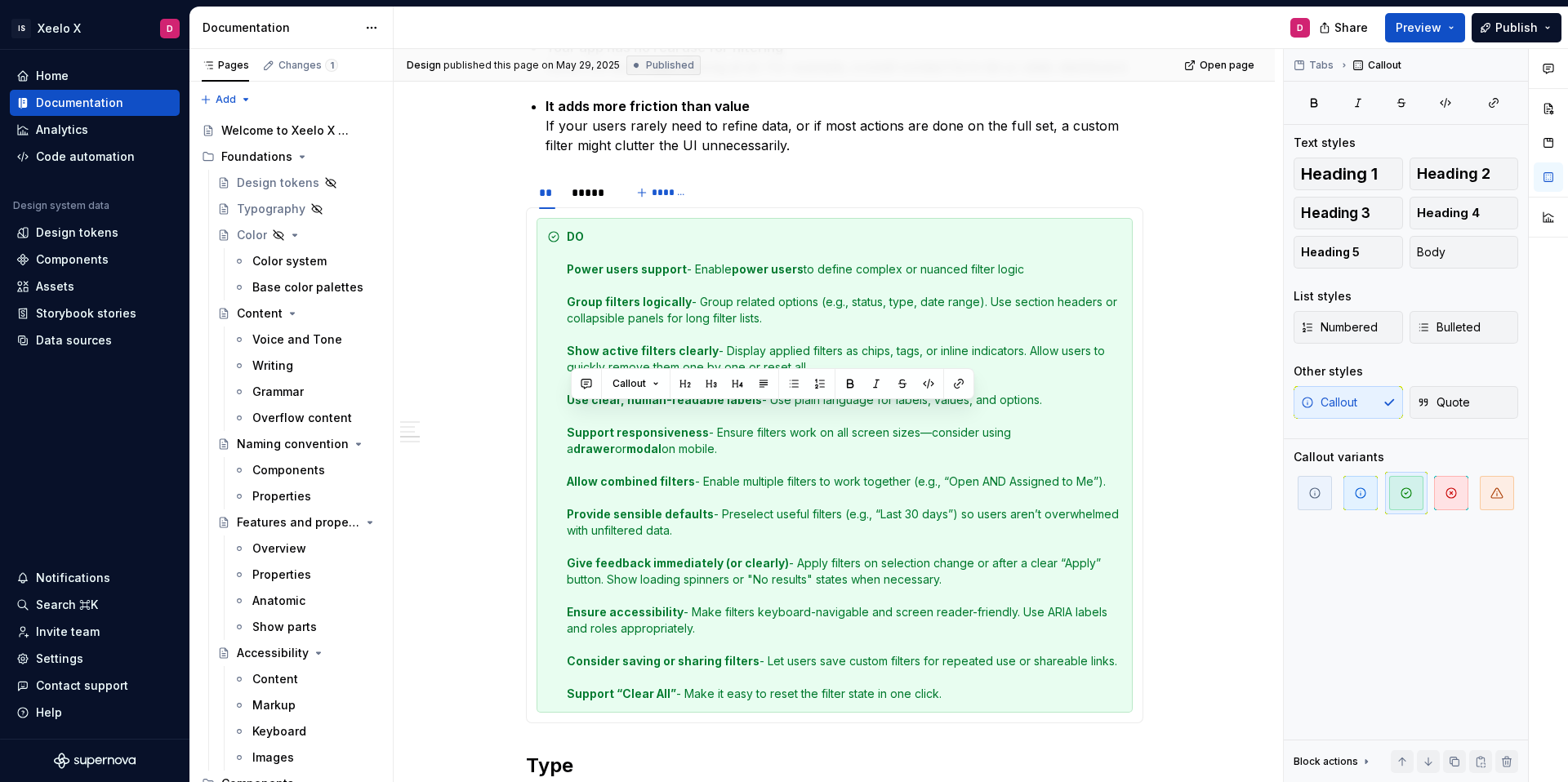 click on "DO Power users support  - Enable  power users  to define complex or nuanced filter logic Group filters logically  - Group related options (e.g., status, type, date range). Use section headers or collapsible panels for long filter lists. Show active filters clearly  - Display applied filters as chips, tags, or inline indicators. Allow users to quickly remove them one by one or reset all. Use clear, human-readable labels  - Use plain language for labels, values, and options. Support responsiveness  - Ensure filters work on all screen sizes—consider using a  drawer  or  modal  on mobile. Allow combined filters  - Enable multiple filters to work together (e.g., “Open AND Assigned to Me”). Provide sensible defaults  - Preselect useful filters (e.g., “Last 30 days”) so users aren’t overwhelmed with unfiltered data. Give feedback immediately (or clearly)  - Apply filters on selection change or after a clear “Apply” button. Show loading spinners or "No results" states when necessary." at bounding box center [844, 465] 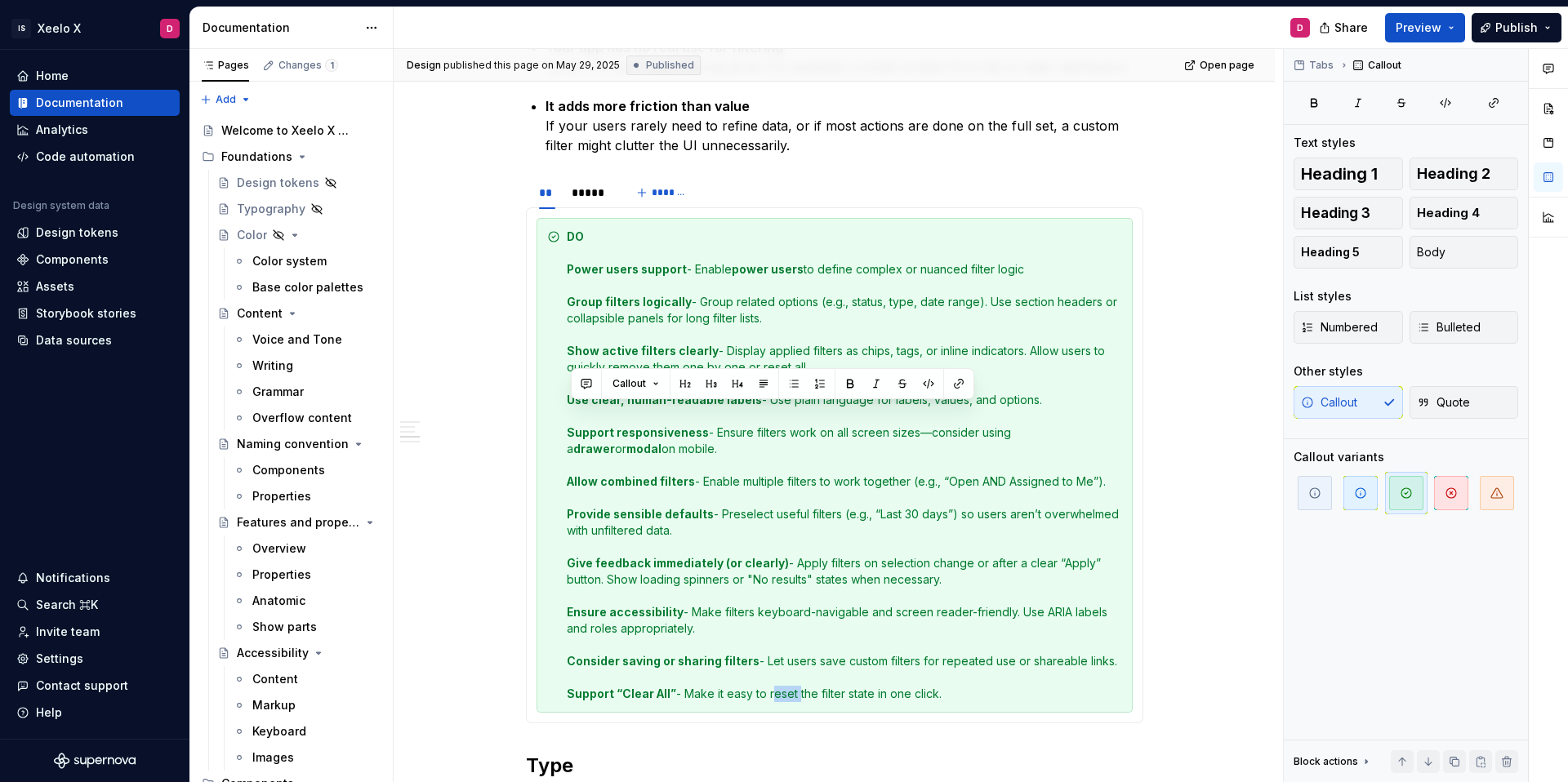 click on "DO Power users support  - Enable  power users  to define complex or nuanced filter logic Group filters logically  - Group related options (e.g., status, type, date range). Use section headers or collapsible panels for long filter lists. Show active filters clearly  - Display applied filters as chips, tags, or inline indicators. Allow users to quickly remove them one by one or reset all. Use clear, human-readable labels  - Use plain language for labels, values, and options. Support responsiveness  - Ensure filters work on all screen sizes—consider using a  drawer  or  modal  on mobile. Allow combined filters  - Enable multiple filters to work together (e.g., “Open AND Assigned to Me”). Provide sensible defaults  - Preselect useful filters (e.g., “Last 30 days”) so users aren’t overwhelmed with unfiltered data. Give feedback immediately (or clearly)  - Apply filters on selection change or after a clear “Apply” button. Show loading spinners or "No results" states when necessary." at bounding box center [844, 465] 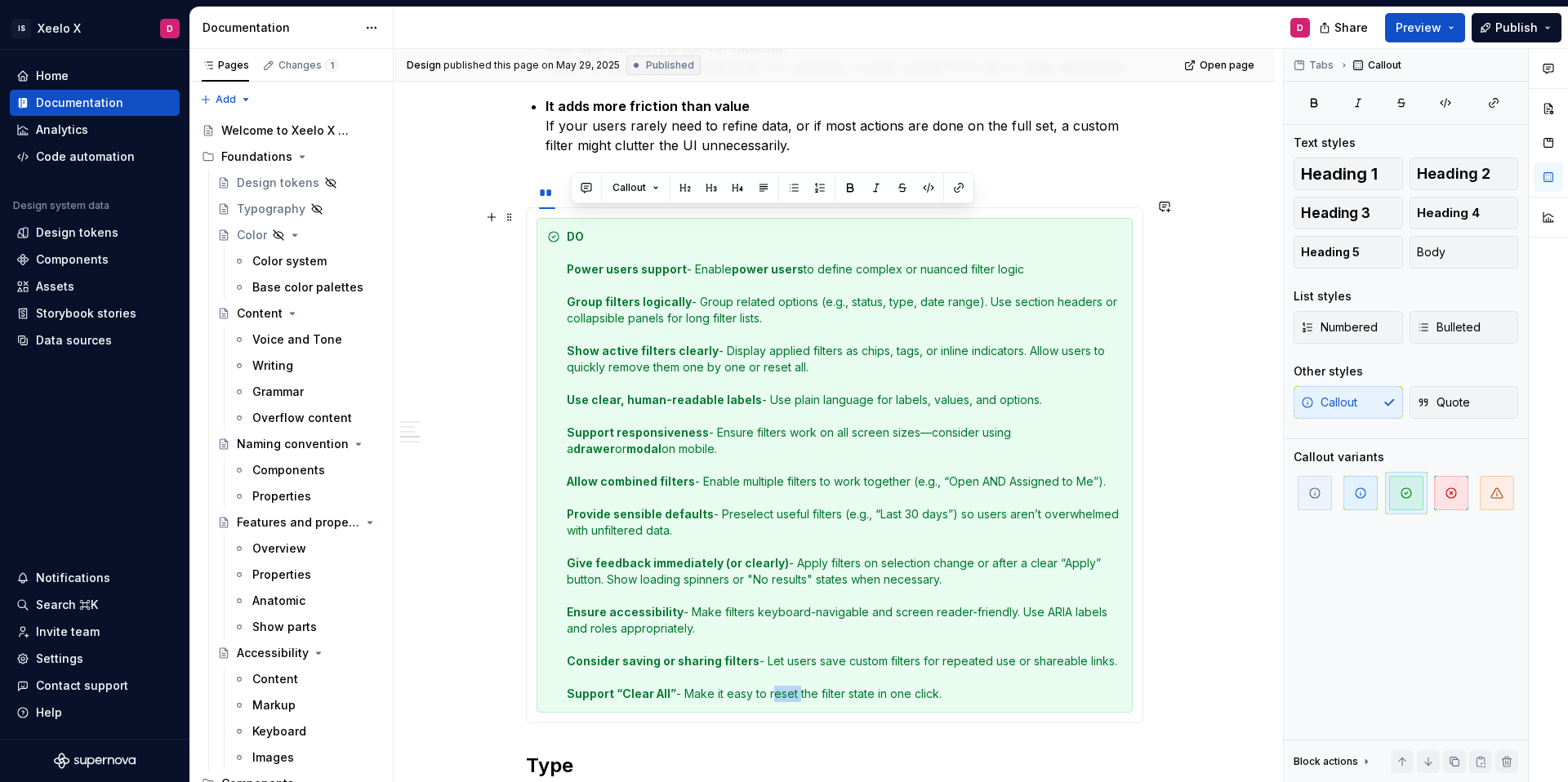 click on "DO Power users support  - Enable  power users  to define complex or nuanced filter logic Group filters logically  - Group related options (e.g., status, type, date range). Use section headers or collapsible panels for long filter lists. Show active filters clearly  - Display applied filters as chips, tags, or inline indicators. Allow users to quickly remove them one by one or reset all. Use clear, human-readable labels  - Use plain language for labels, values, and options. Support responsiveness  - Ensure filters work on all screen sizes—consider using a  drawer  or  modal  on mobile. Allow combined filters  - Enable multiple filters to work together (e.g., “Open AND Assigned to Me”). Provide sensible defaults  - Preselect useful filters (e.g., “Last 30 days”) so users aren’t overwhelmed with unfiltered data. Give feedback immediately (or clearly)  - Apply filters on selection change or after a clear “Apply” button. Show loading spinners or "No results" states when necessary." at bounding box center (844, 465) 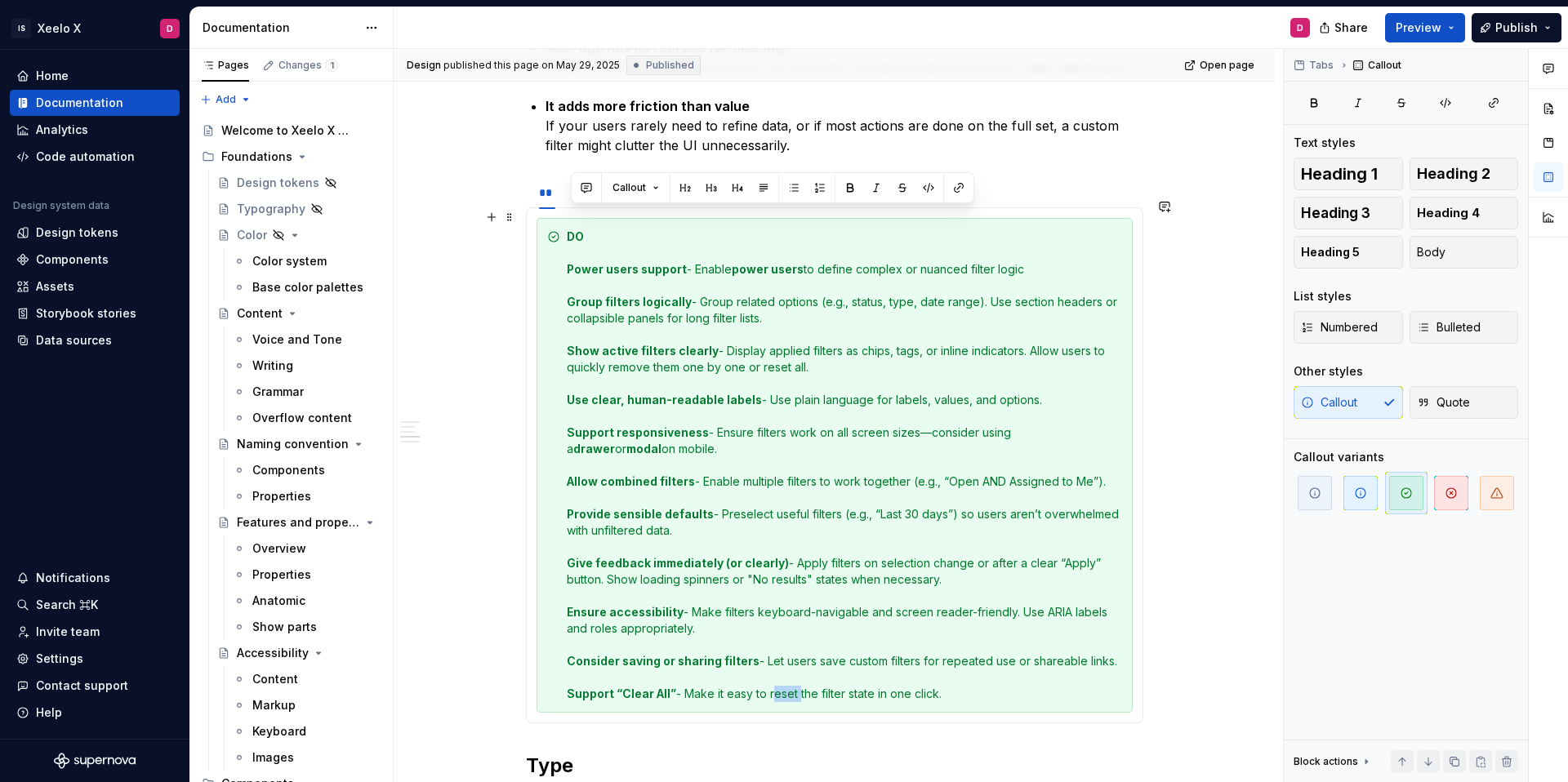 click on "DO Power users support  - Enable  power users  to define complex or nuanced filter logic Group filters logically  - Group related options (e.g., status, type, date range). Use section headers or collapsible panels for long filter lists. Show active filters clearly  - Display applied filters as chips, tags, or inline indicators. Allow users to quickly remove them one by one or reset all. Use clear, human-readable labels  - Use plain language for labels, values, and options. Support responsiveness  - Ensure filters work on all screen sizes—consider using a  drawer  or  modal  on mobile. Allow combined filters  - Enable multiple filters to work together (e.g., “Open AND Assigned to Me”). Provide sensible defaults  - Preselect useful filters (e.g., “Last 30 days”) so users aren’t overwhelmed with unfiltered data. Give feedback immediately (or clearly)  - Apply filters on selection change or after a clear “Apply” button. Show loading spinners or "No results" states when necessary." at bounding box center [844, 465] 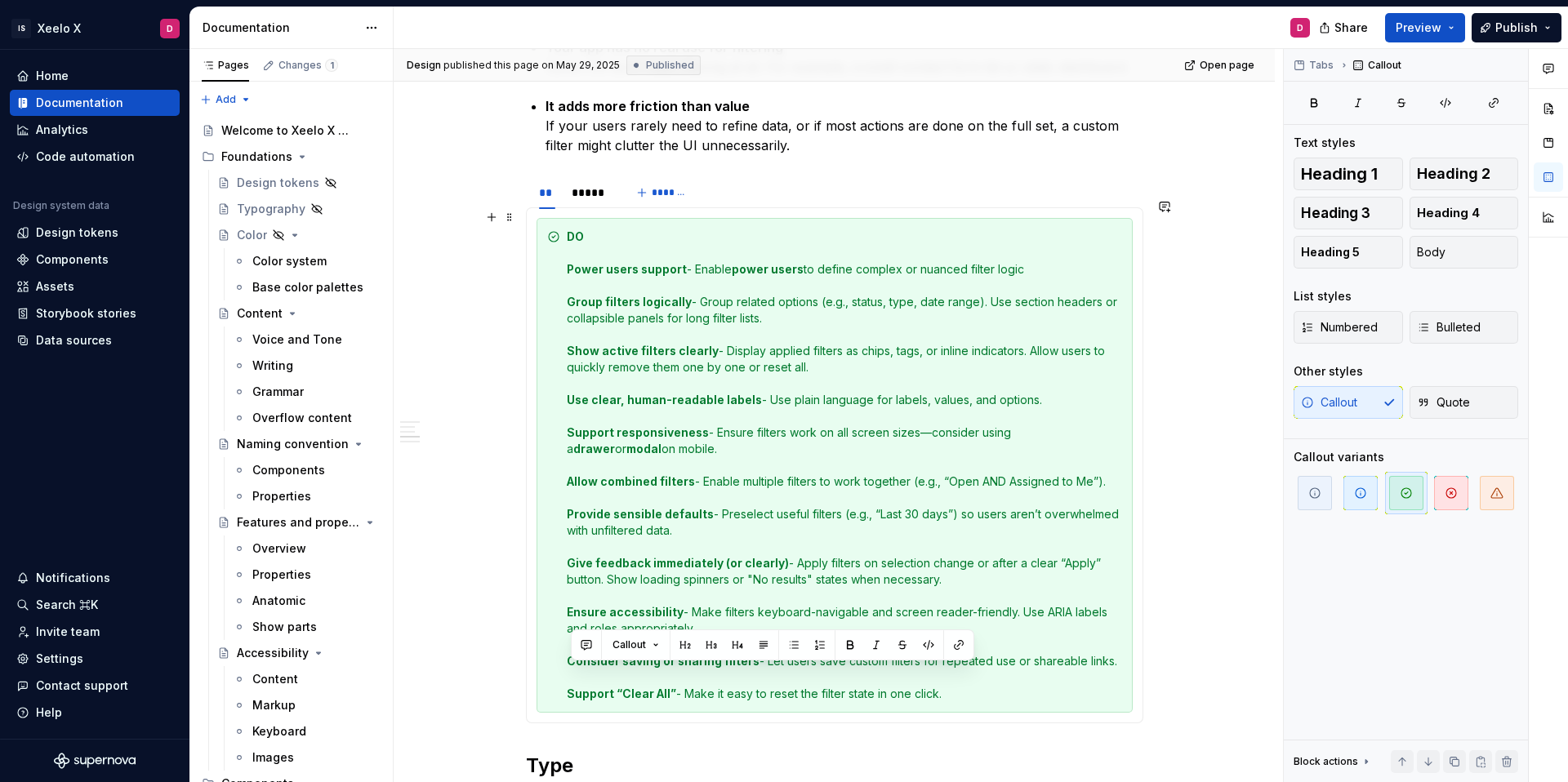 drag, startPoint x: 568, startPoint y: 673, endPoint x: 955, endPoint y: 670, distance: 387.01163 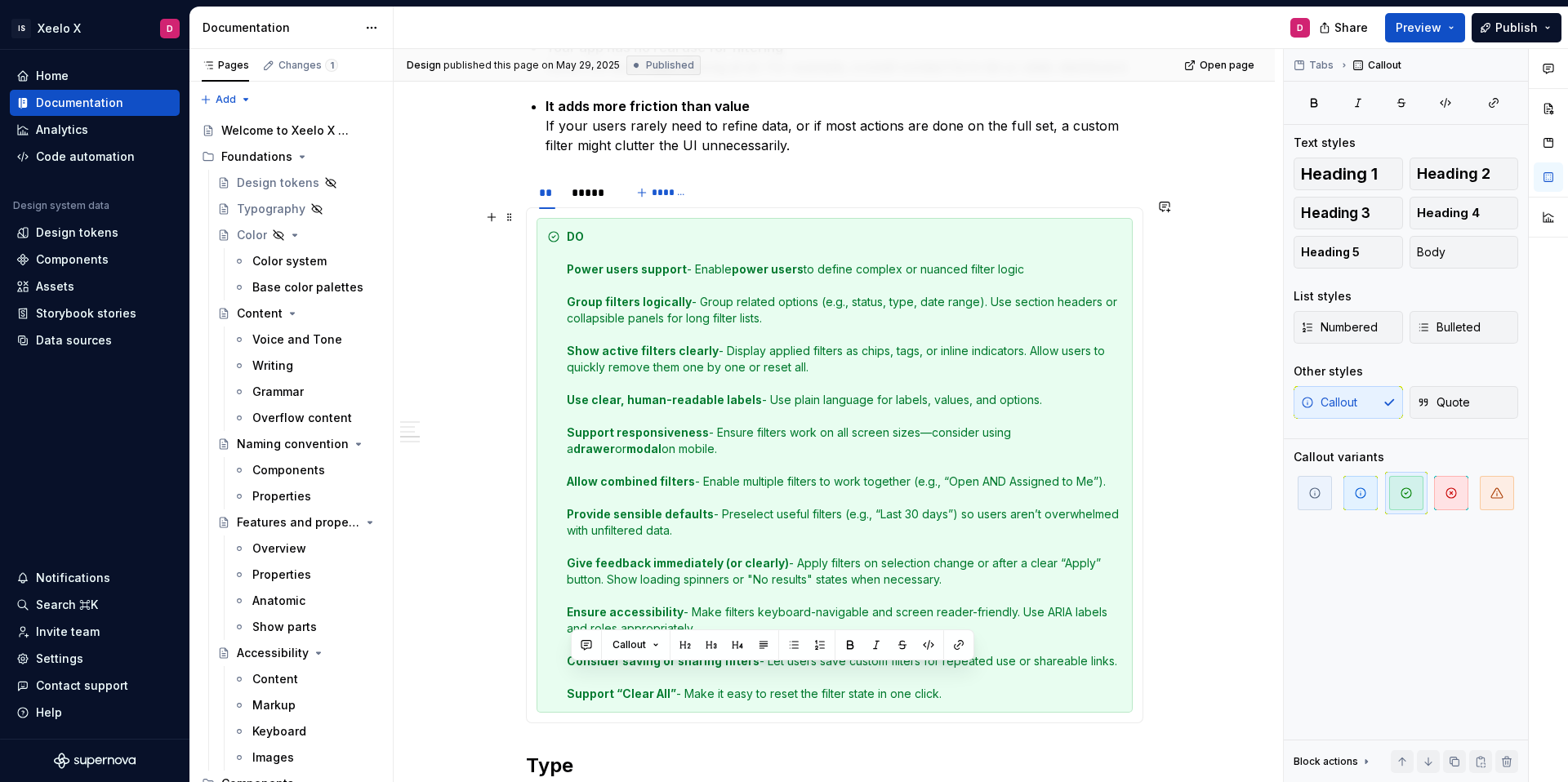 copy on "Support “Clear All”  - Make it easy to reset the filter state in one click." 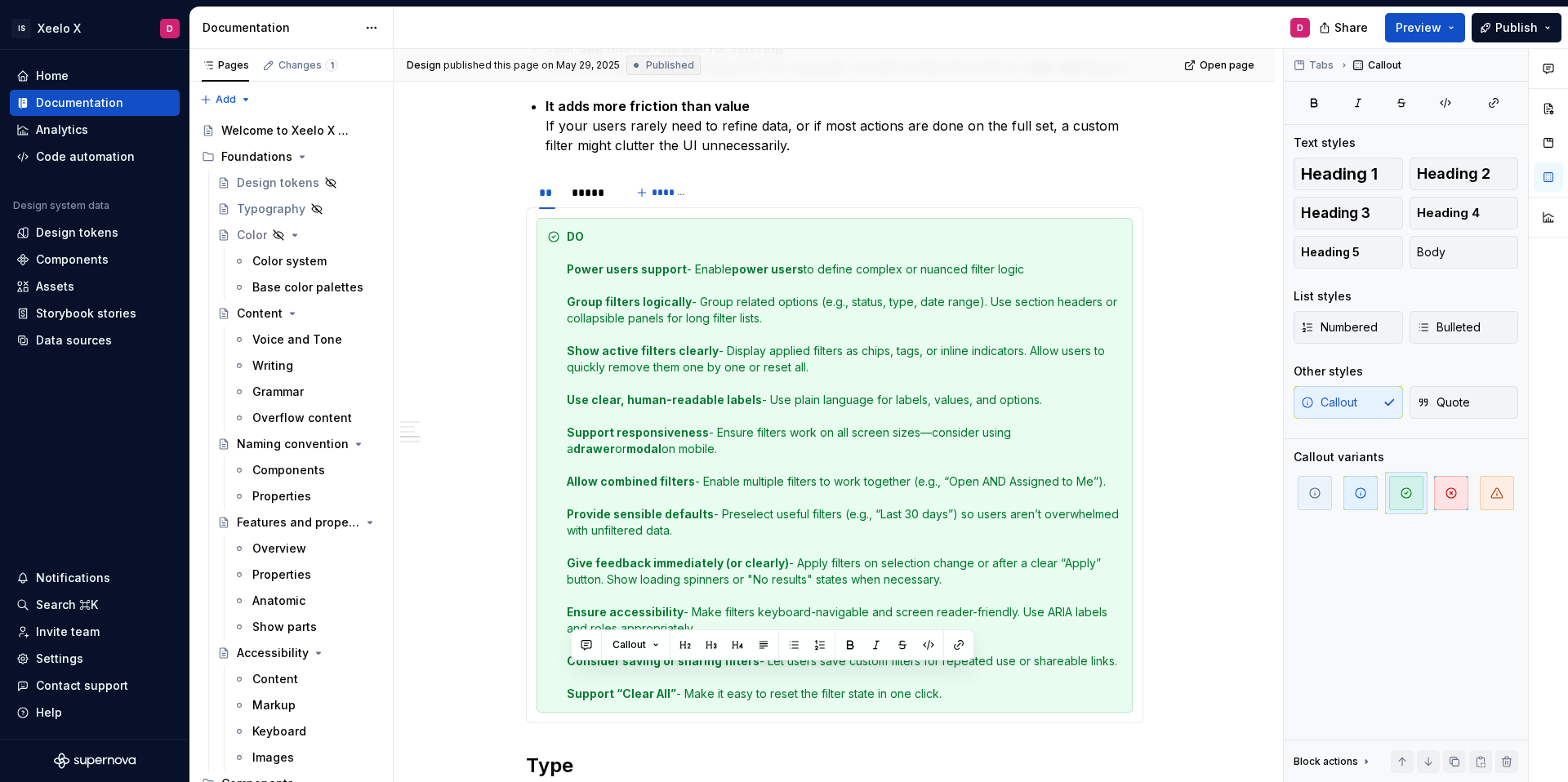 click on "Usage Guidelines Unlike basic filters (e.g., checkboxes or dropdowns with hardcoded options), custom filters offer more control, flexibility, or tailored interaction patterns, depending on the user’s goals and the data being explored. When to use Your data is complex or large-scale  Users need to sift through  large datasets , like product catalogs, CRM entries, analytics logs, or issue trackers. Simple filters aren’t enough for deep or specific queries. Users have domain-specific needs Your product serves a  professional or niche audience . Filters need to reflect industry-specific criteria. Users need to combine multiple criteria  The filtering logic goes beyond a single selection: “Status = Open  AND  Priority = High  AND  Assigned to Alice” You want to support  compound filters , advanced search, or boolean logic. Filters are core to the task flow Filtering is not just an enhancement, it's how users  get work done . You want users to save, reuse, or share filter You support  saved filters ,  , or" at bounding box center (834, 989) 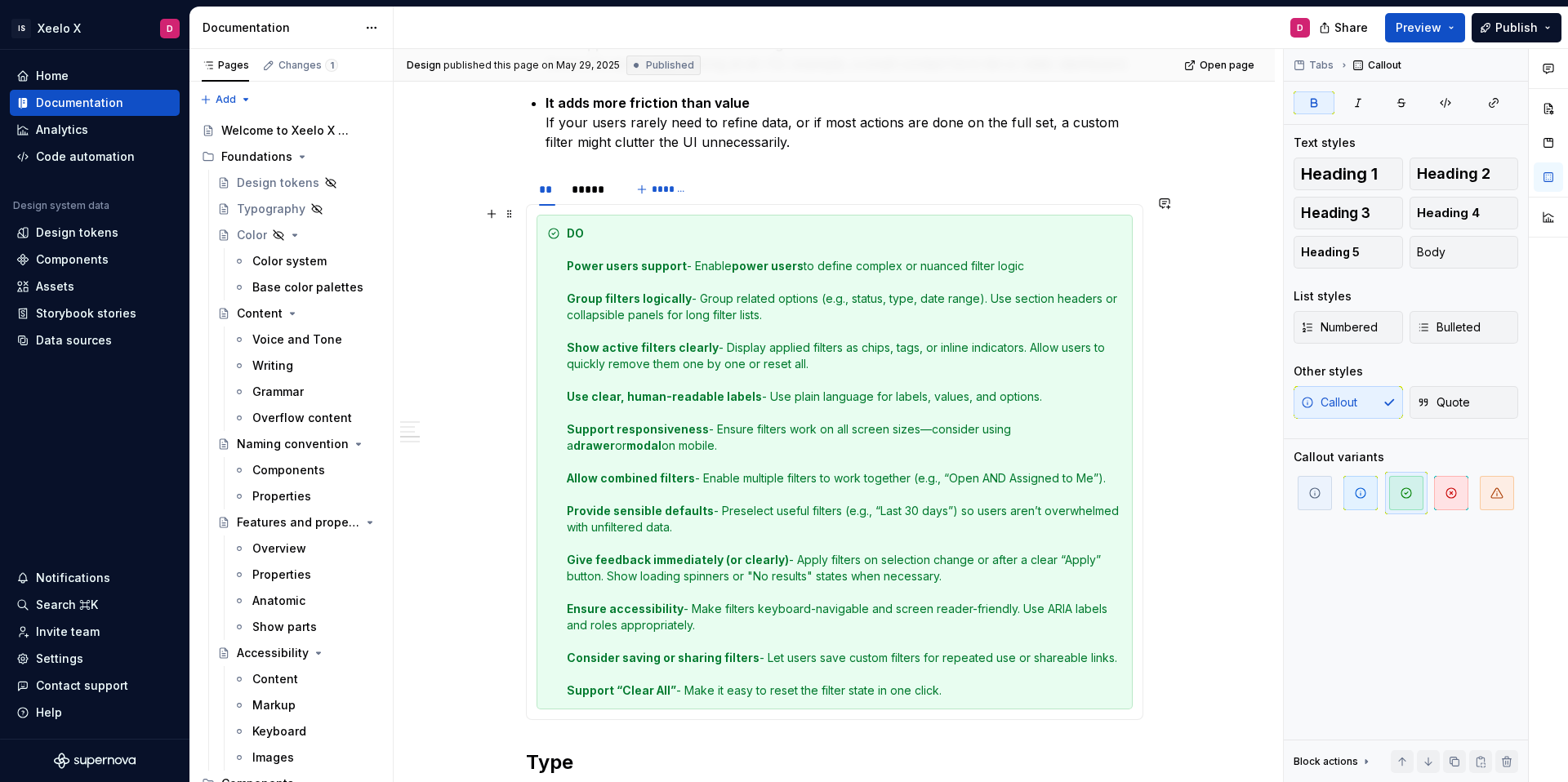 scroll, scrollTop: 1521, scrollLeft: 0, axis: vertical 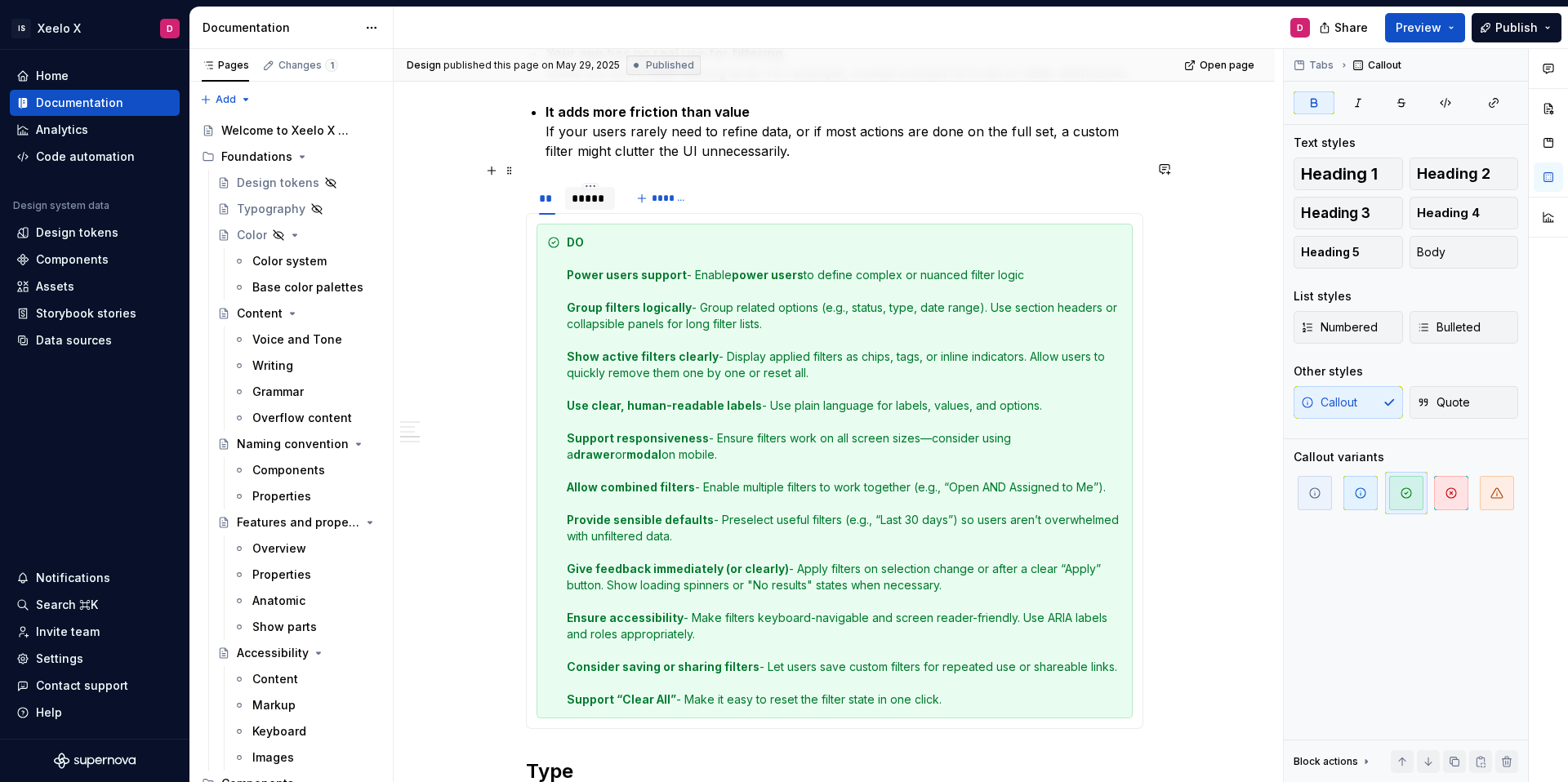 click on "*****" at bounding box center (590, 198) 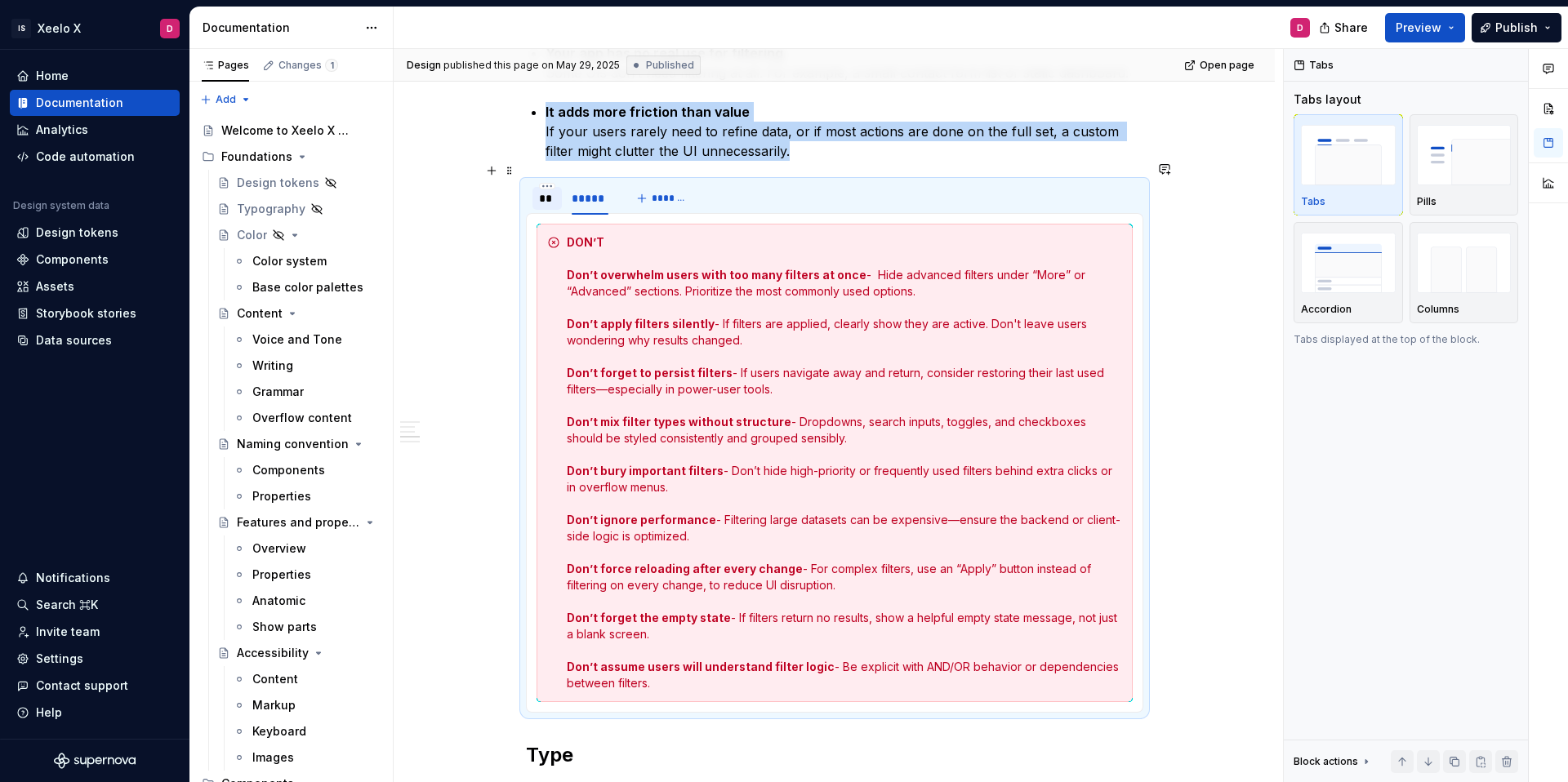 click on "**" at bounding box center (547, 198) 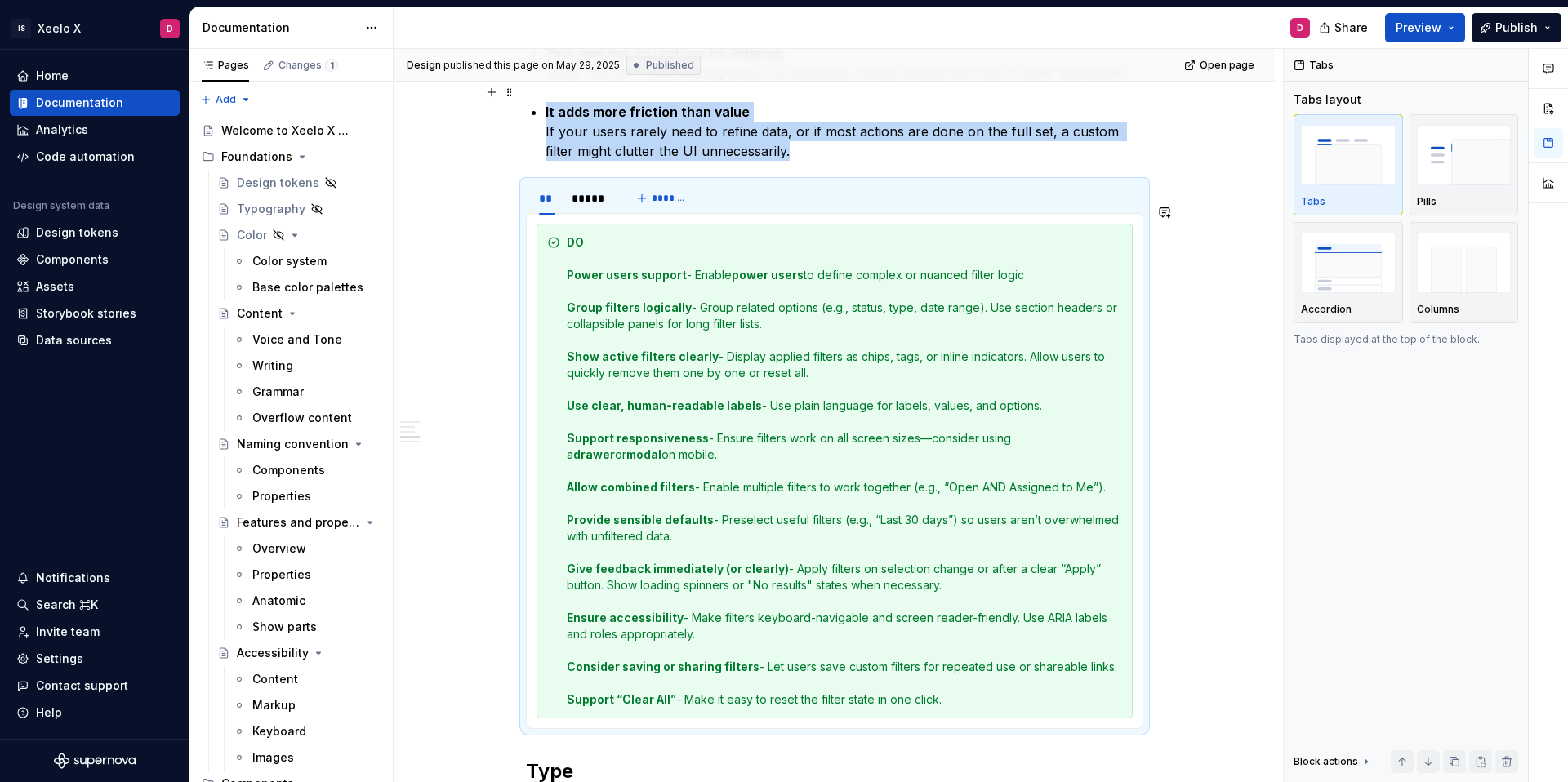 scroll, scrollTop: 1521, scrollLeft: 0, axis: vertical 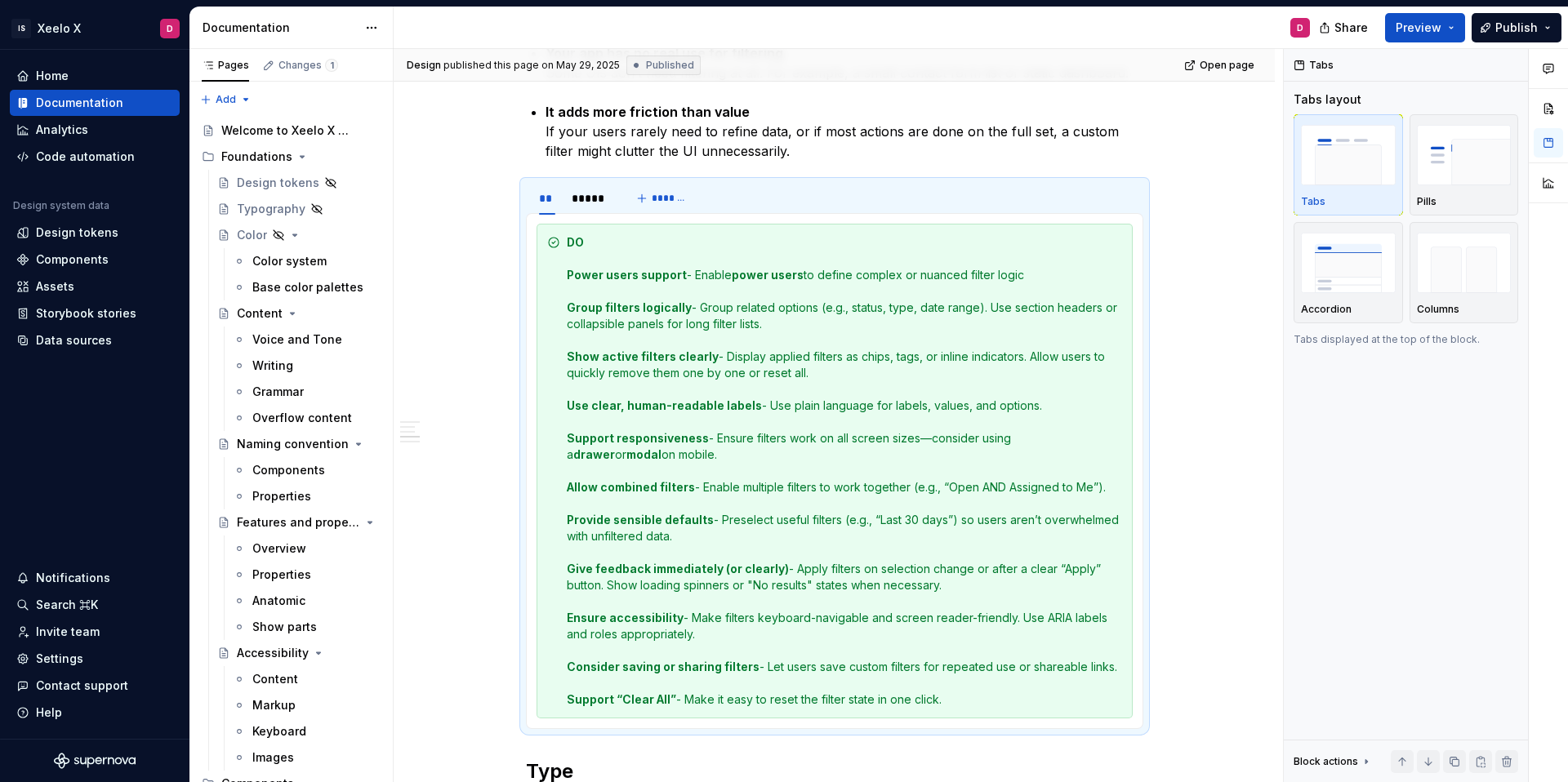 type on "*" 